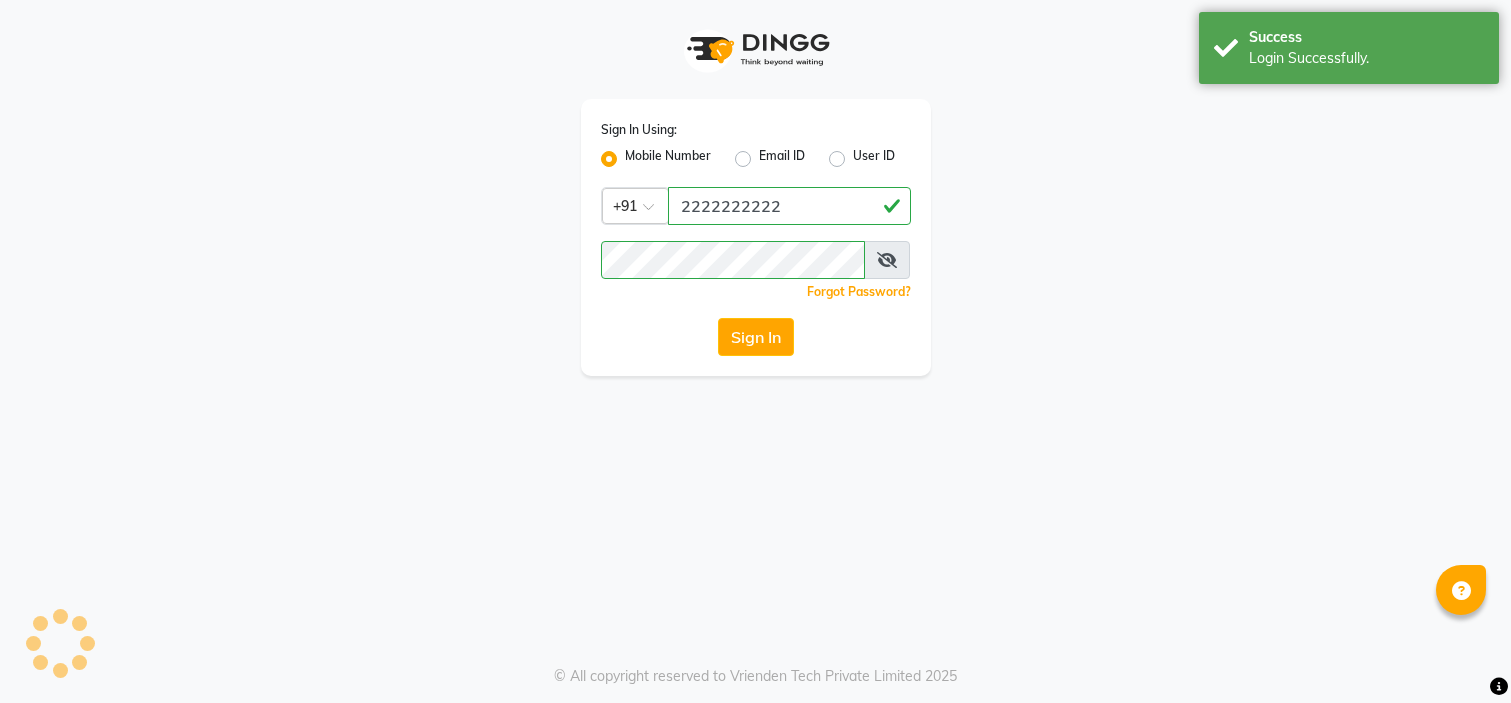 scroll, scrollTop: 0, scrollLeft: 0, axis: both 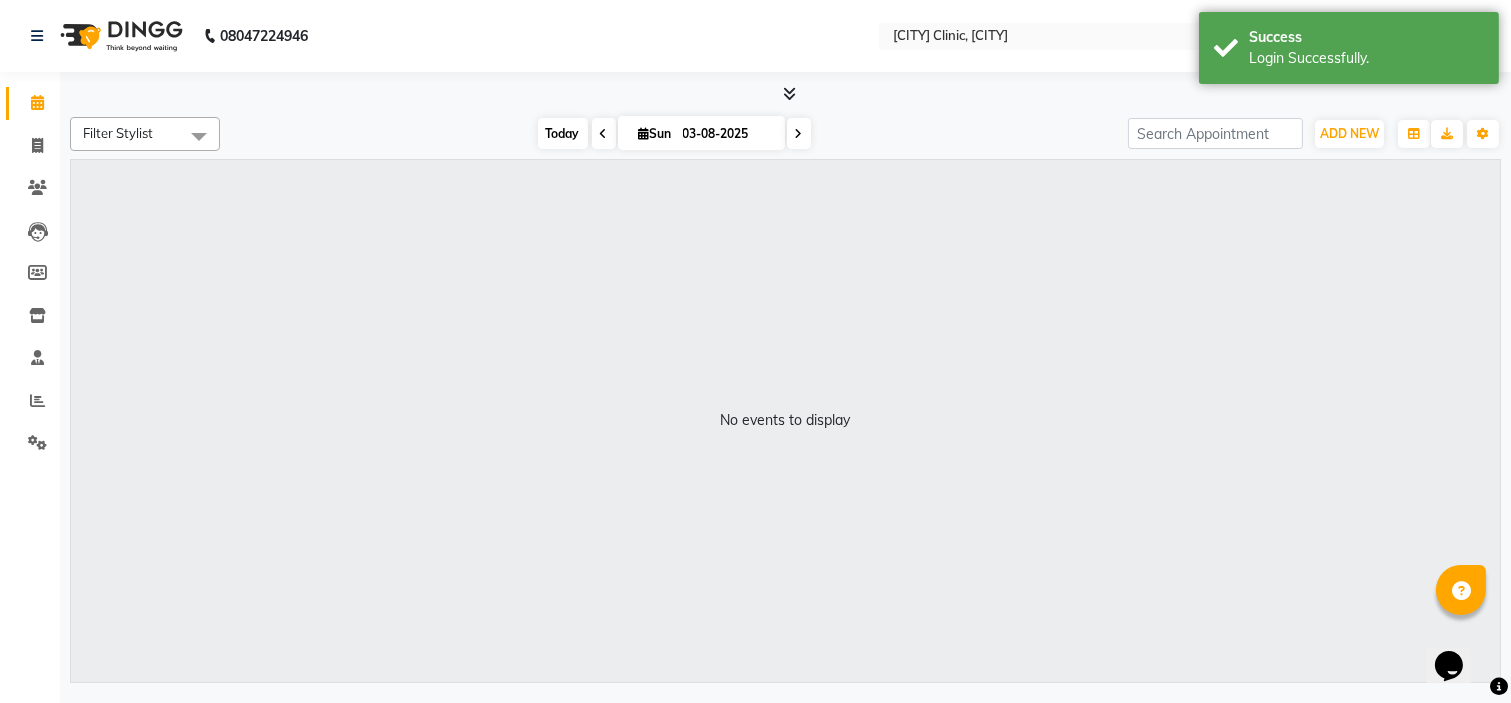 select on "en" 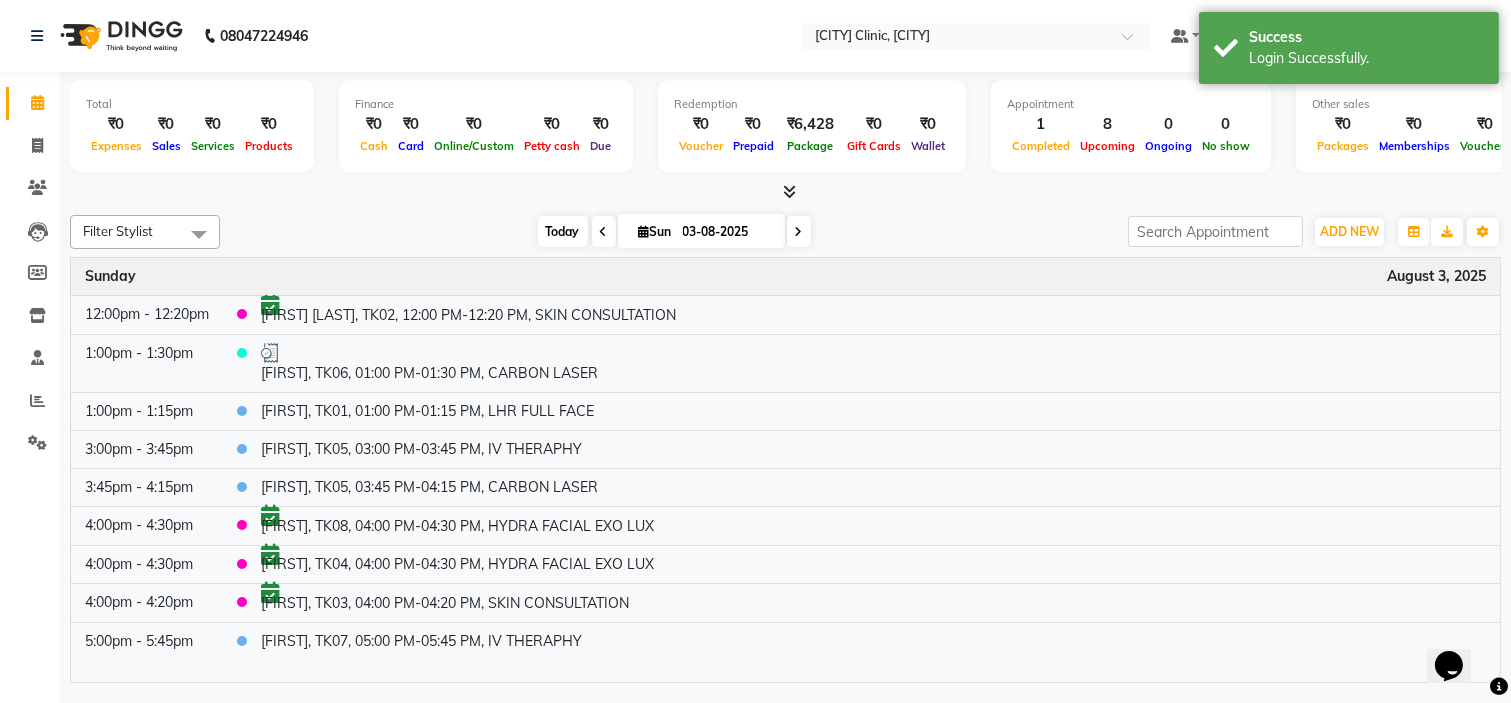 click on "Today" at bounding box center (563, 231) 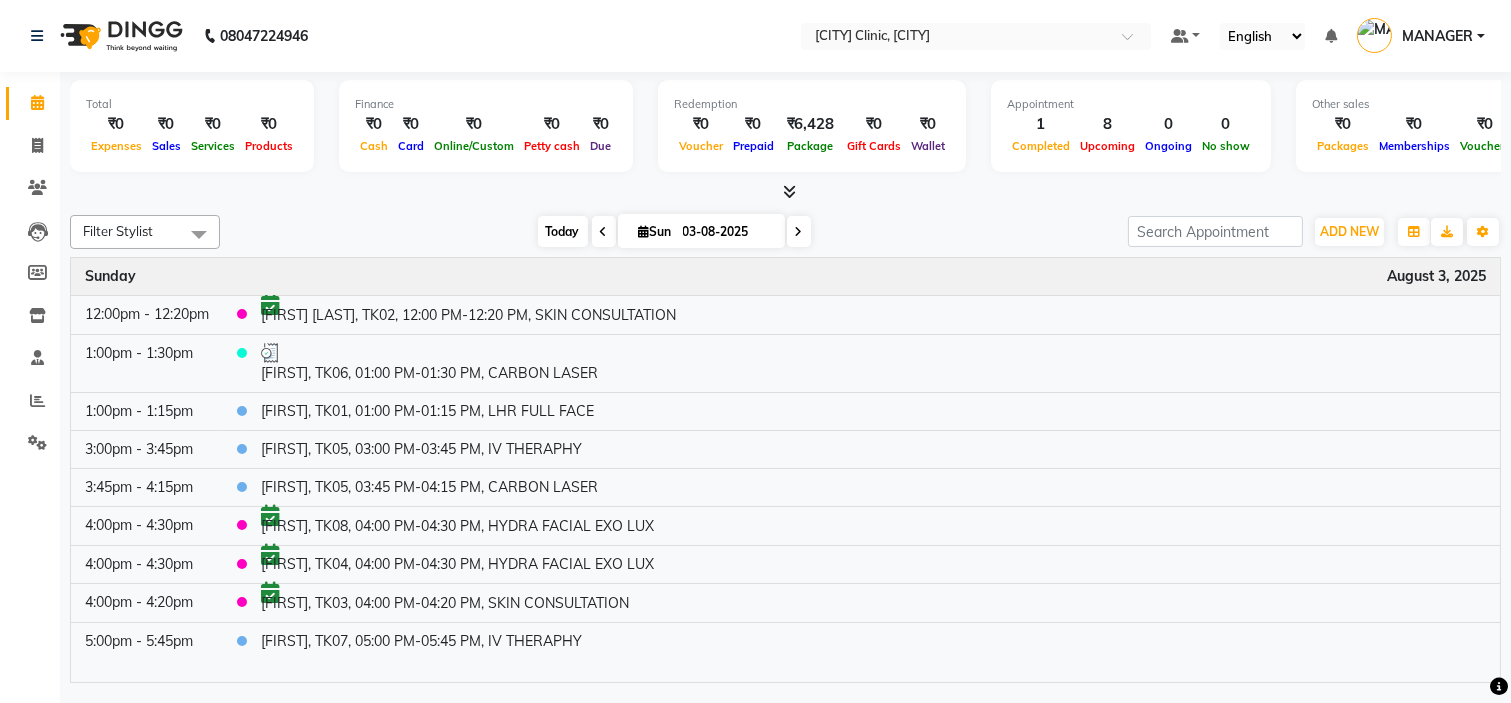 click on "Today" at bounding box center [563, 231] 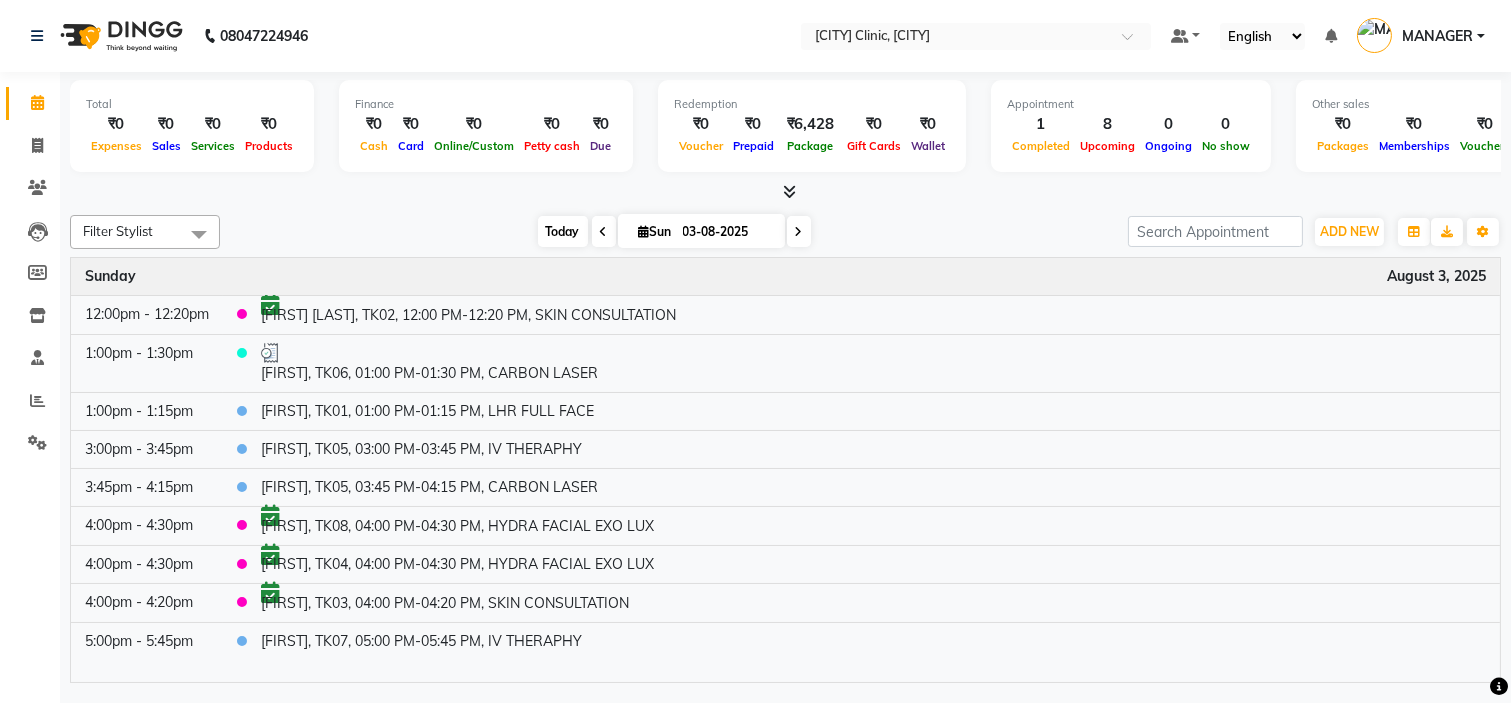click on "Today" at bounding box center (563, 231) 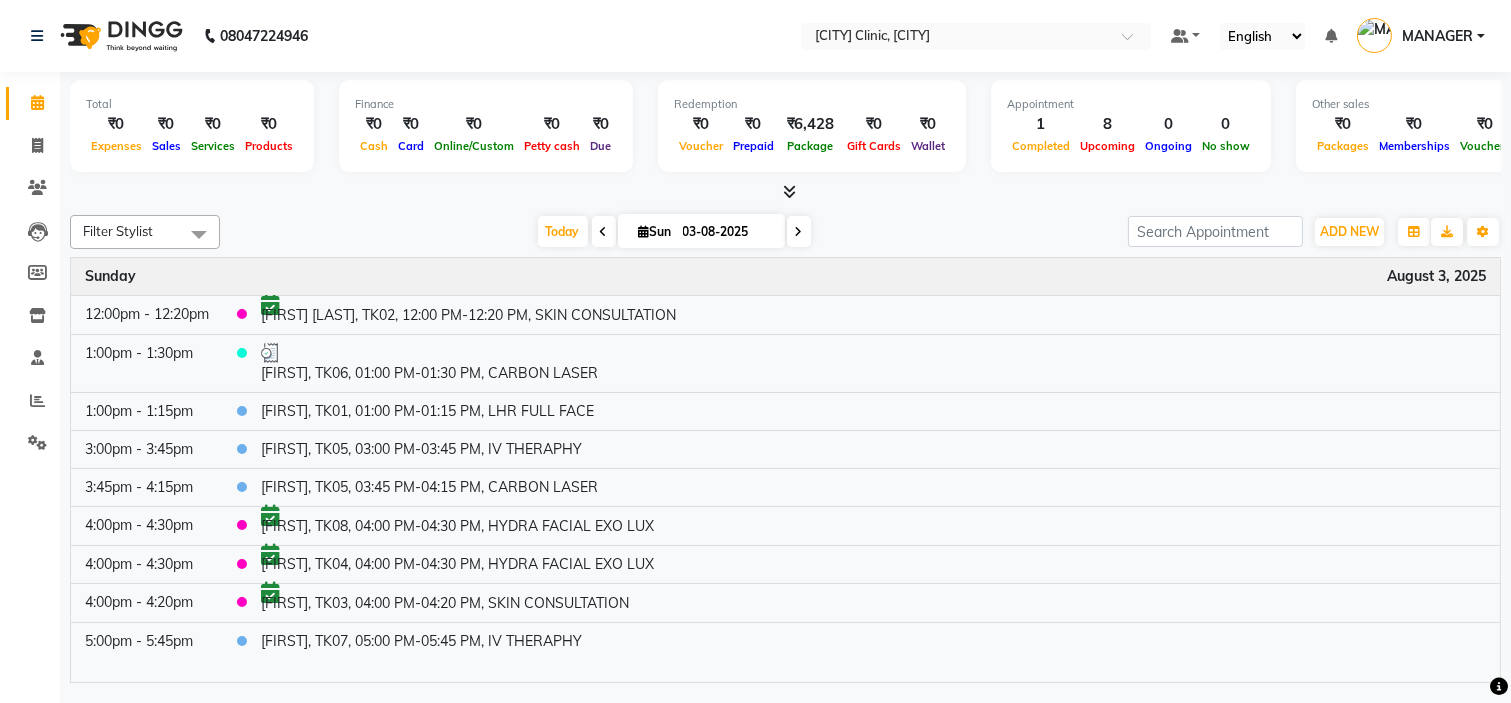 click on "Today  Sun 03-08-2025" at bounding box center [674, 232] 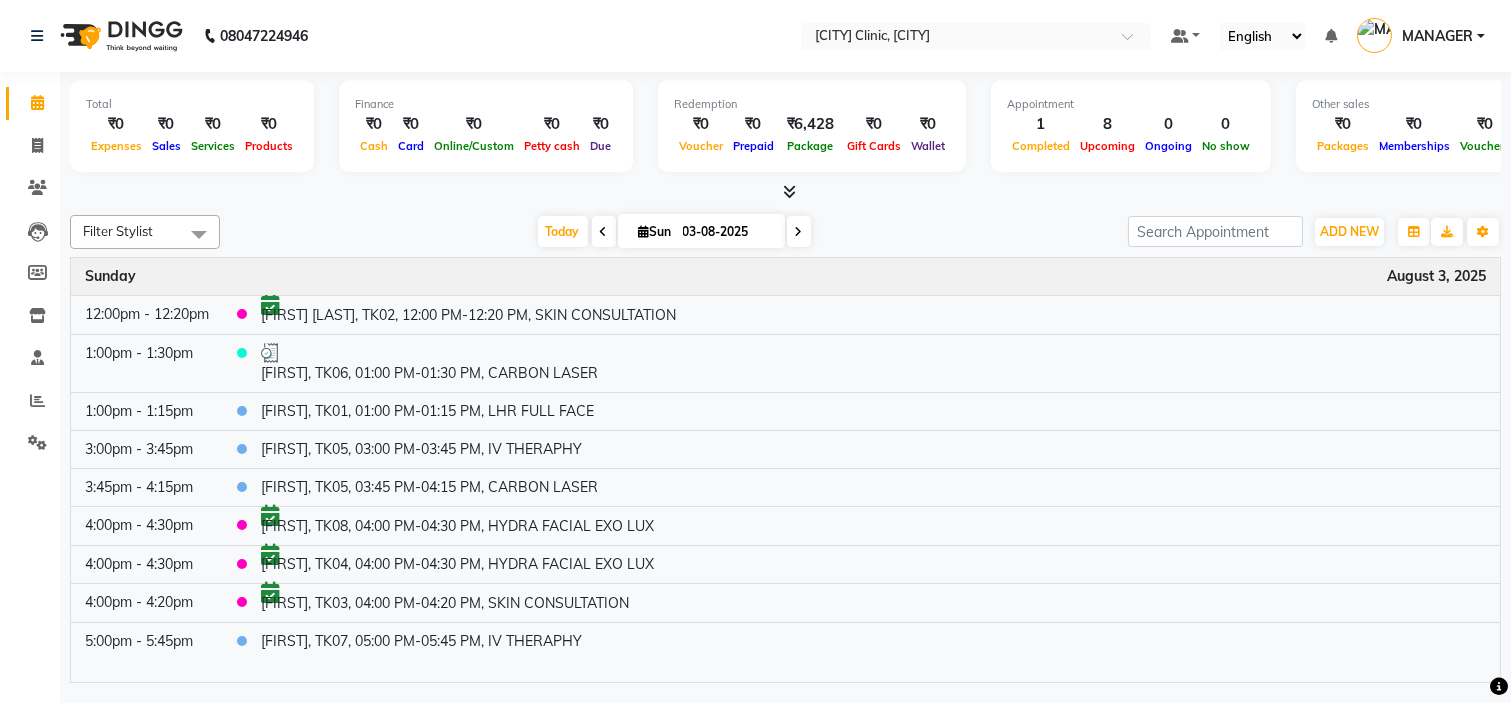 click on "Today  Sun 03-08-2025" at bounding box center (674, 232) 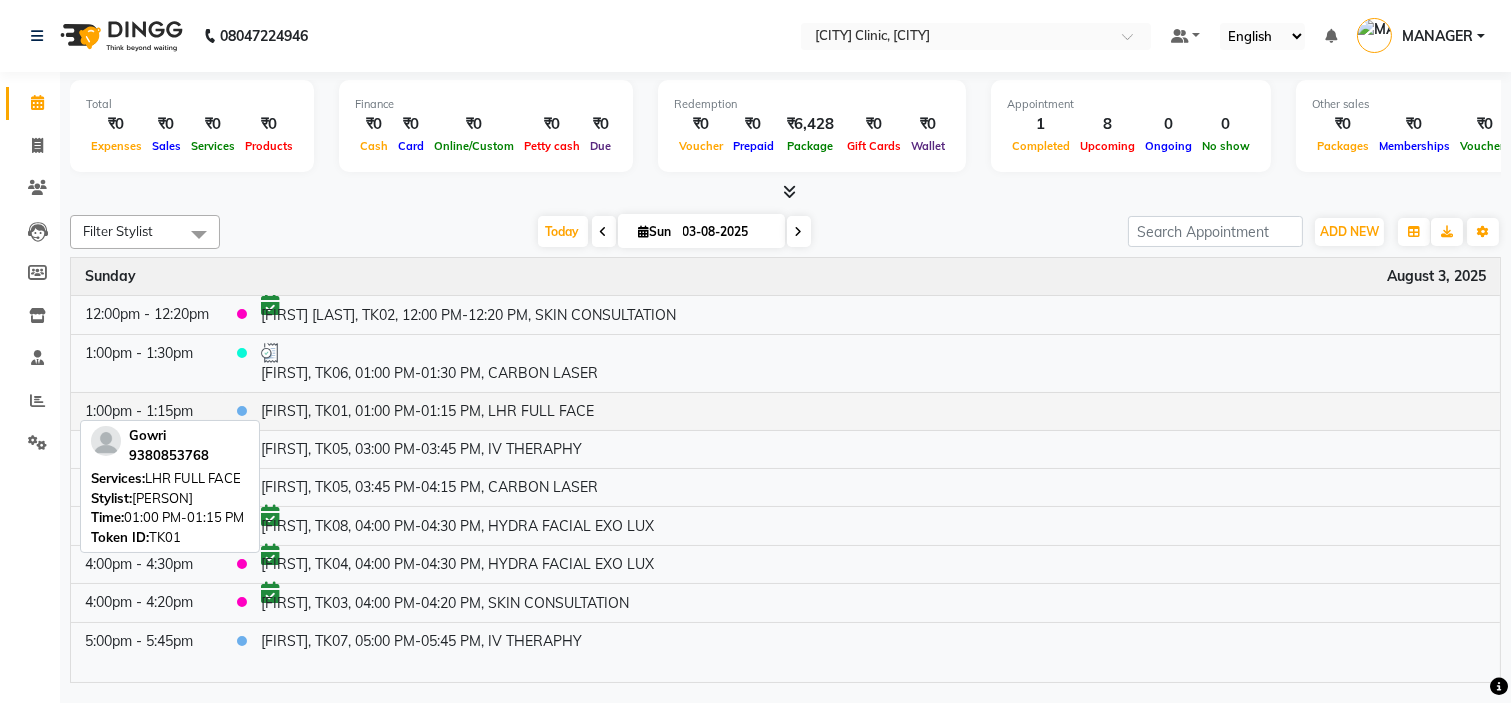 click on "[FIRST], TK01, 01:00 PM-01:15 PM, LHR FULL FACE" at bounding box center (873, 411) 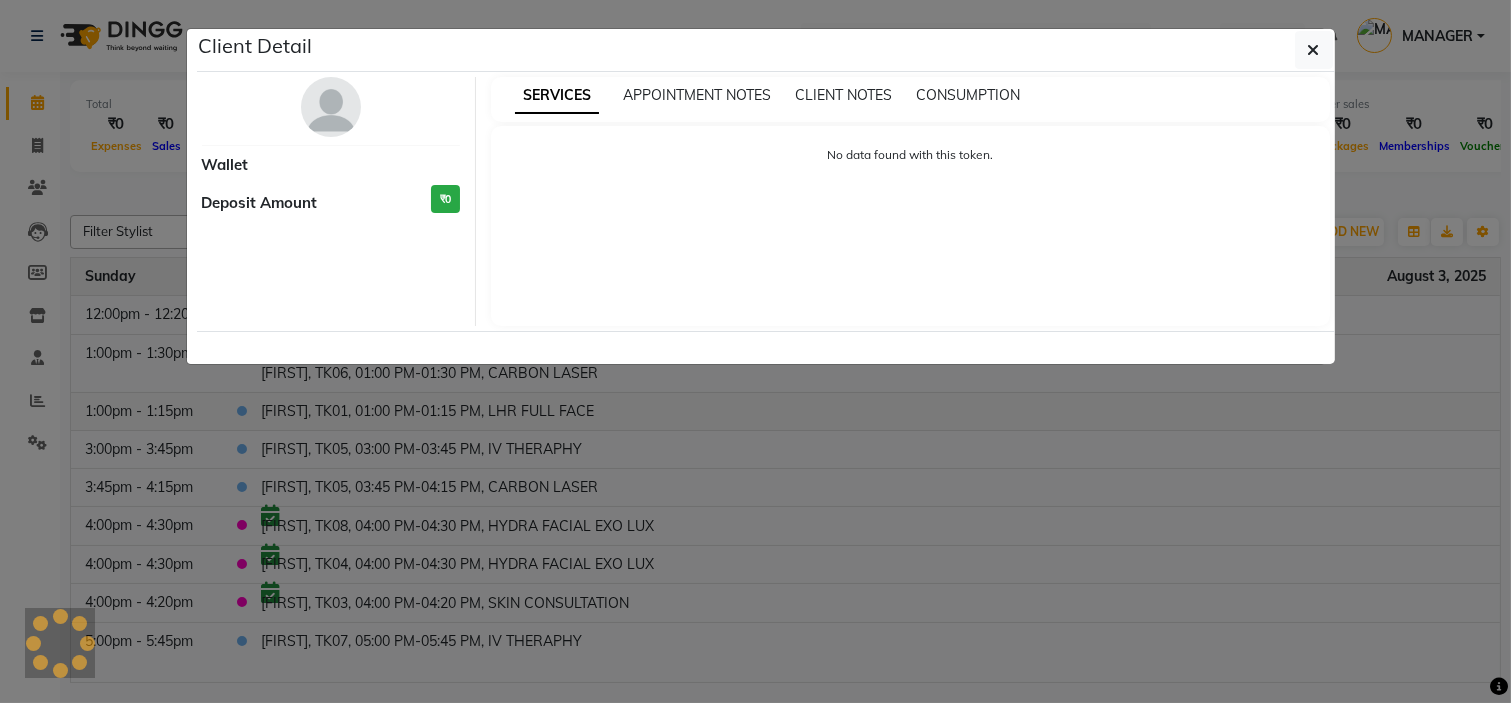 select on "5" 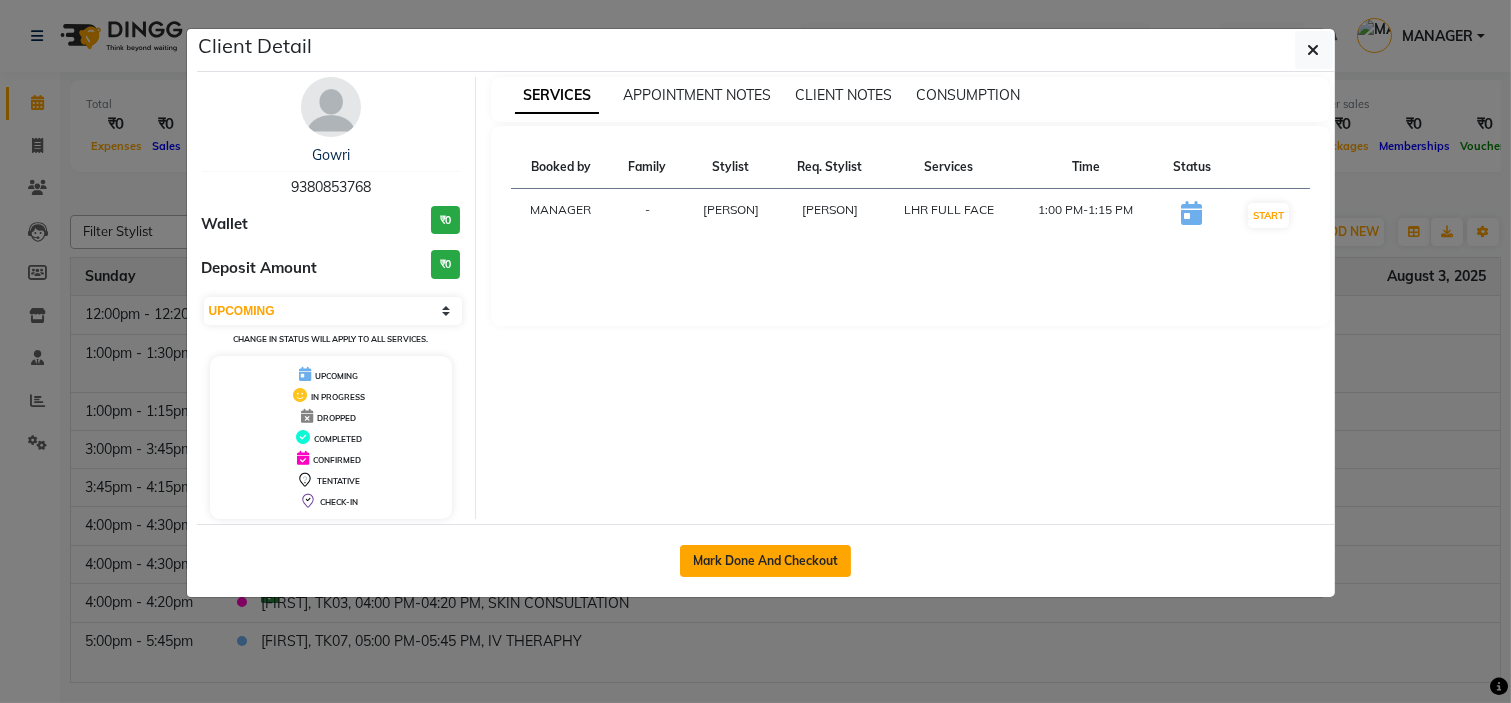 click on "Mark Done And Checkout" 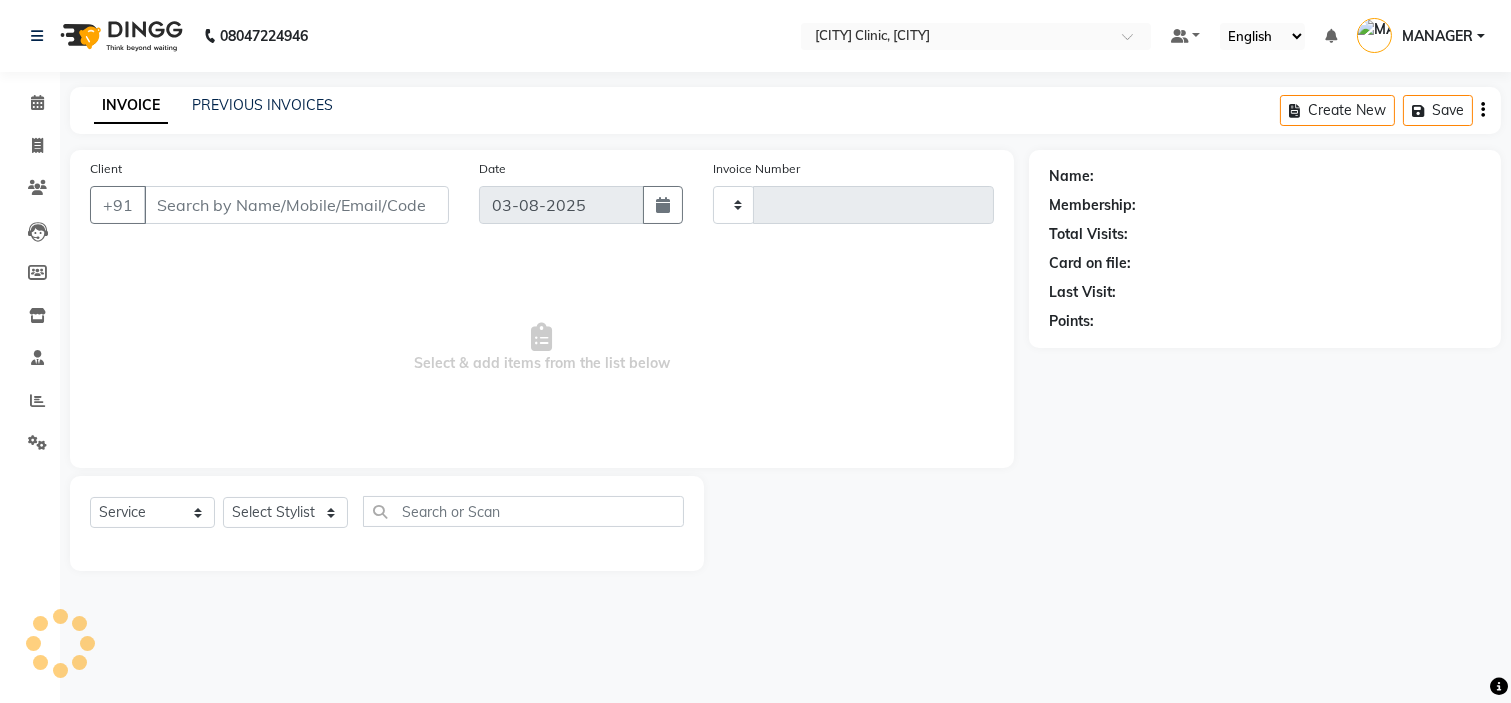 type on "0353" 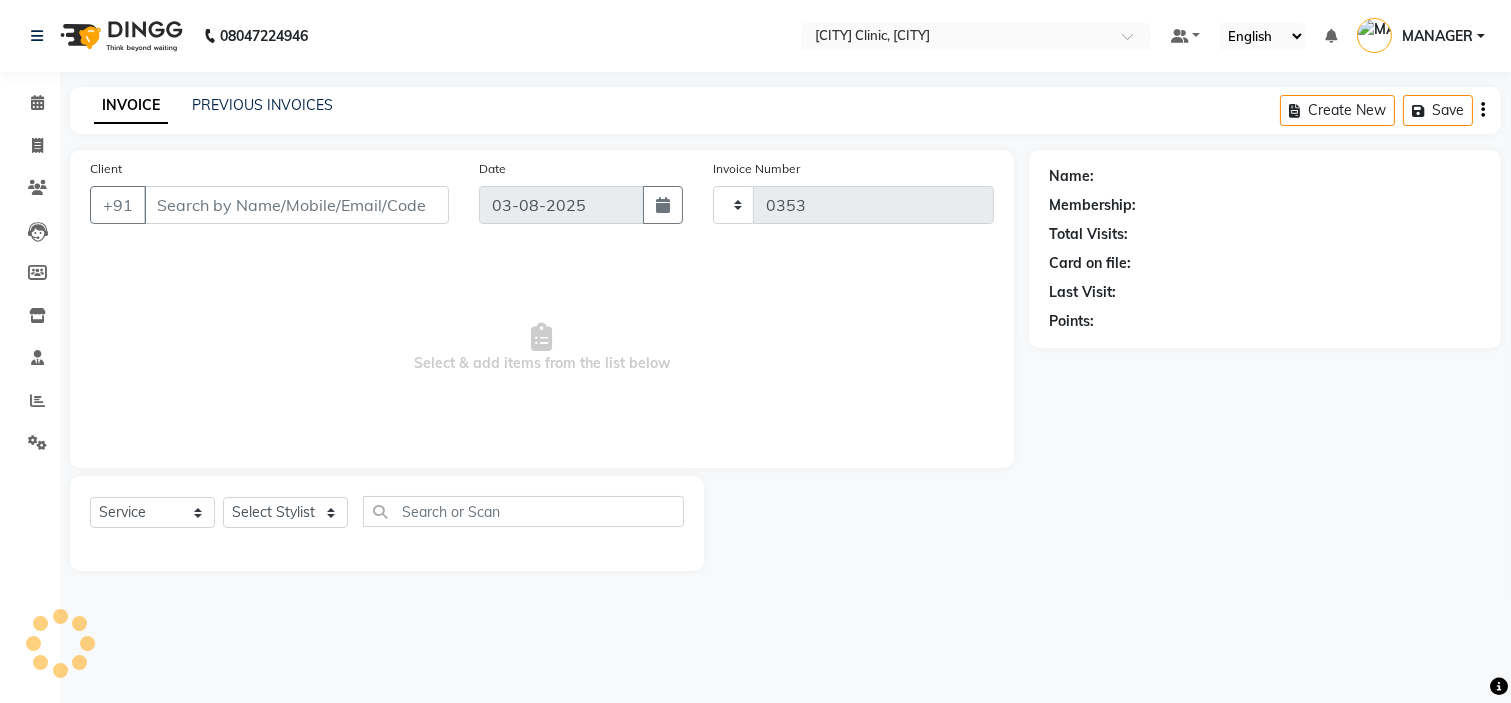 select on "7445" 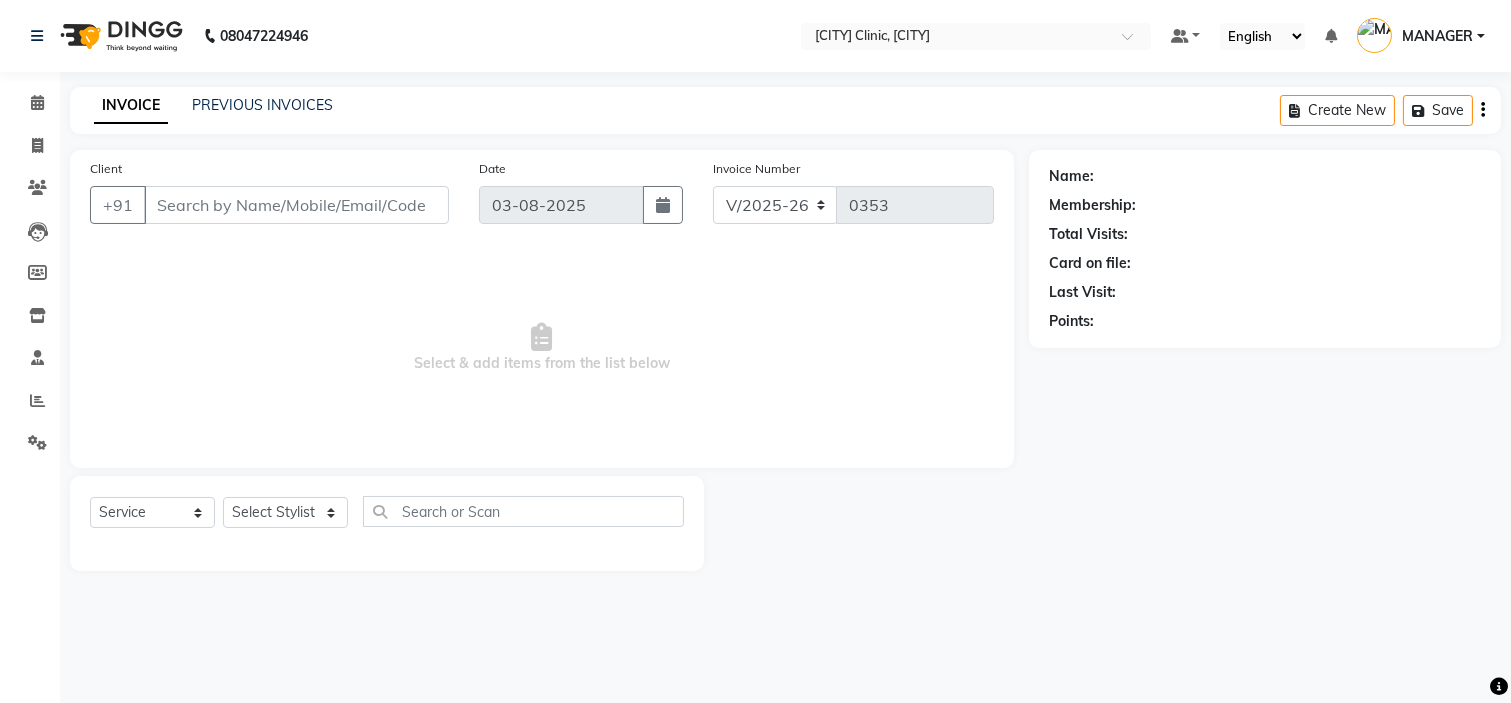 type on "9380853768" 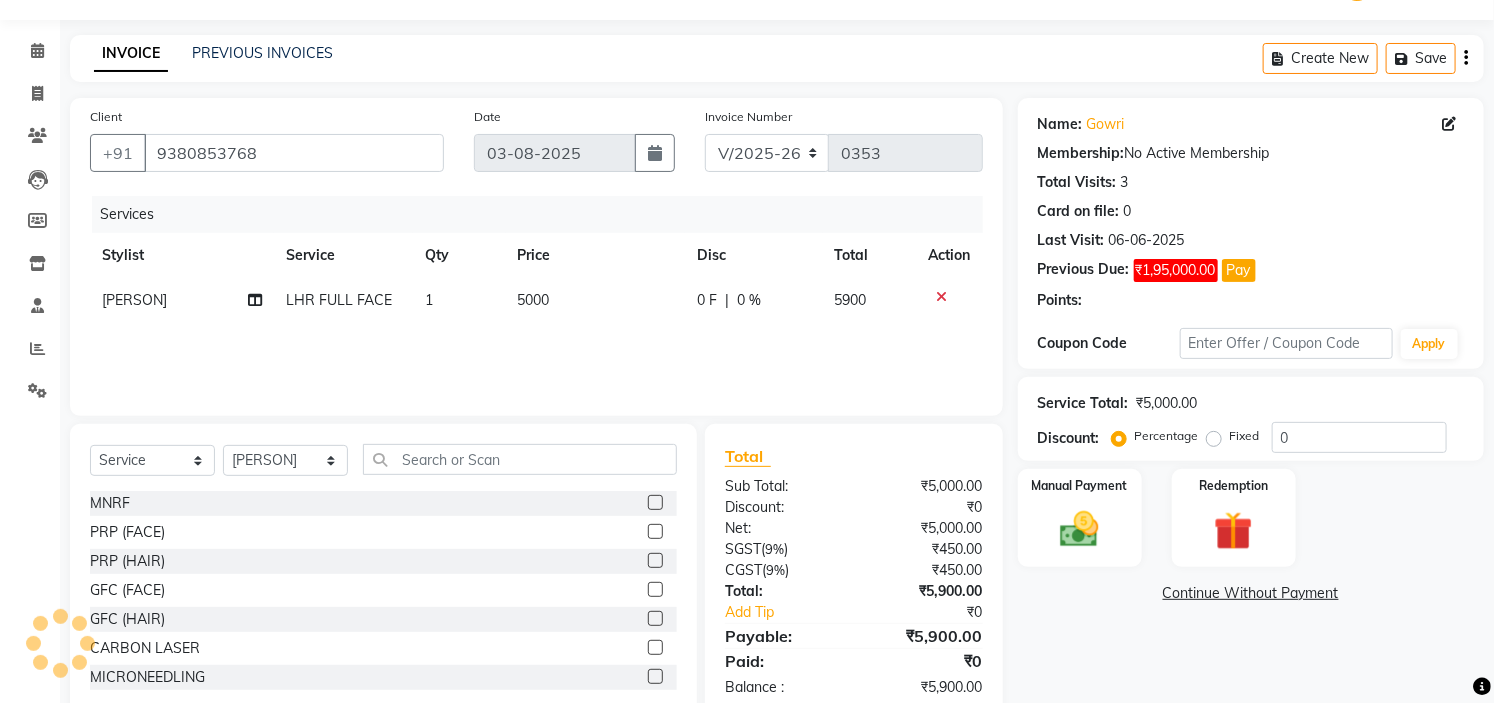 scroll, scrollTop: 97, scrollLeft: 0, axis: vertical 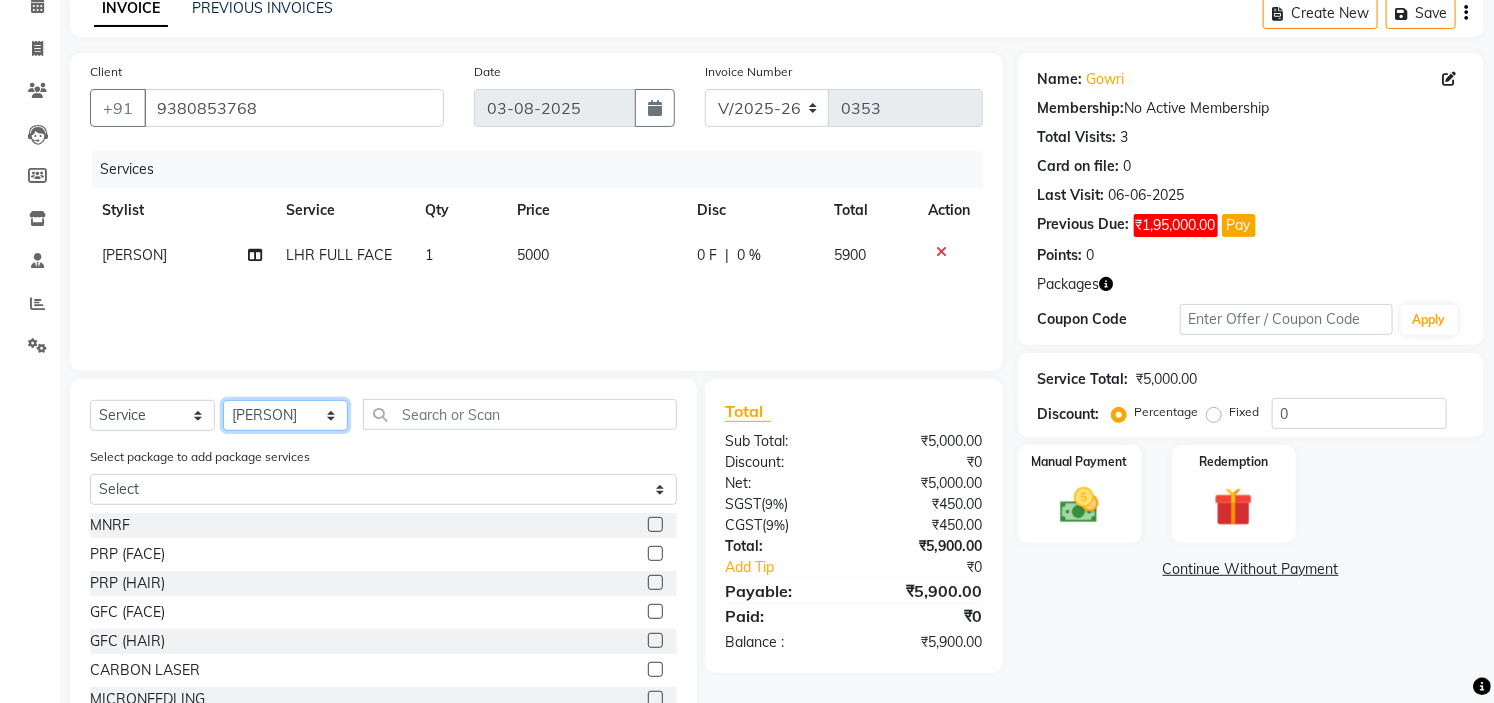 click on "Select Stylist [FIRST] [FIRST] [FIRST] [PERSON] [FIRST] [PERSON] [PERSON] [FIRST] [PERSON] [PERSON]" 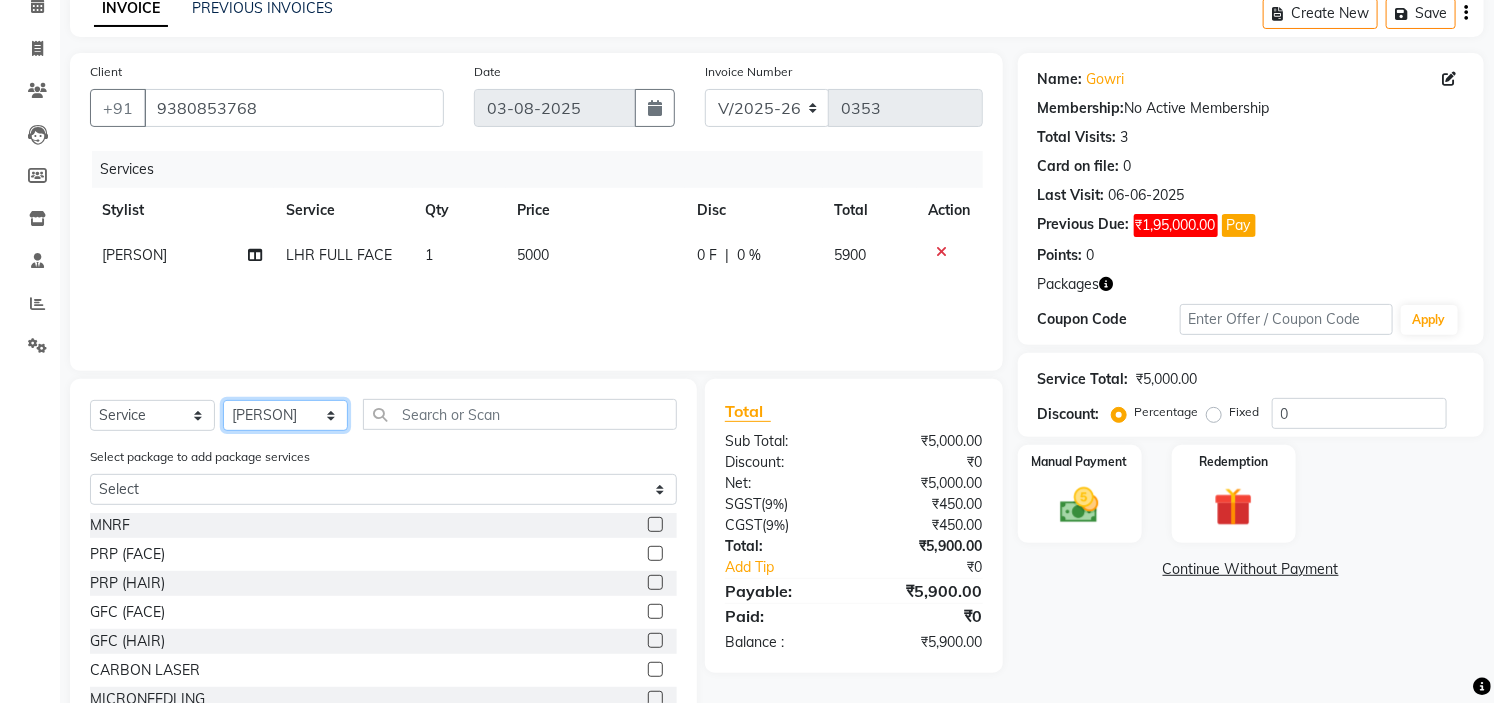 select on "85996" 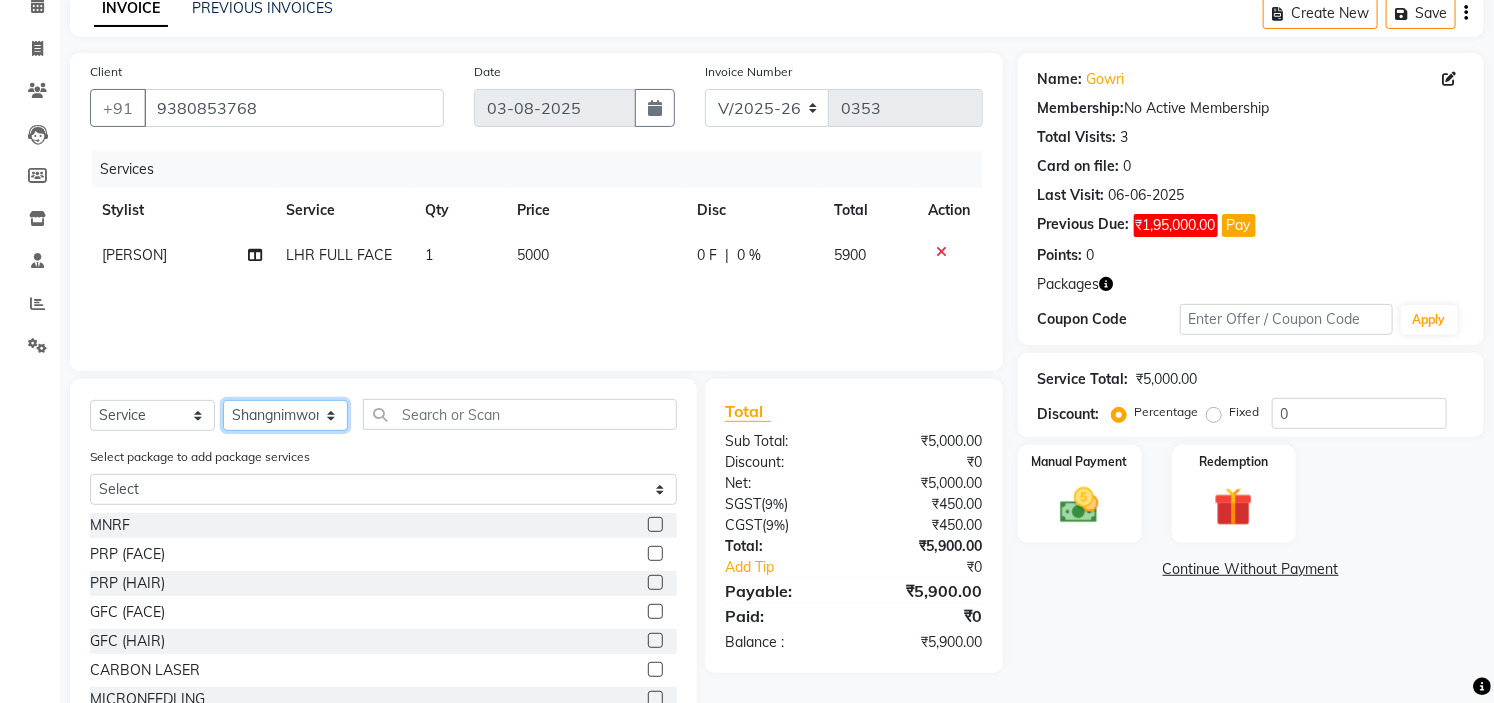 click on "Select Stylist [FIRST] [FIRST] [FIRST] [PERSON] [FIRST] [PERSON] [PERSON] [FIRST] [PERSON] [PERSON]" 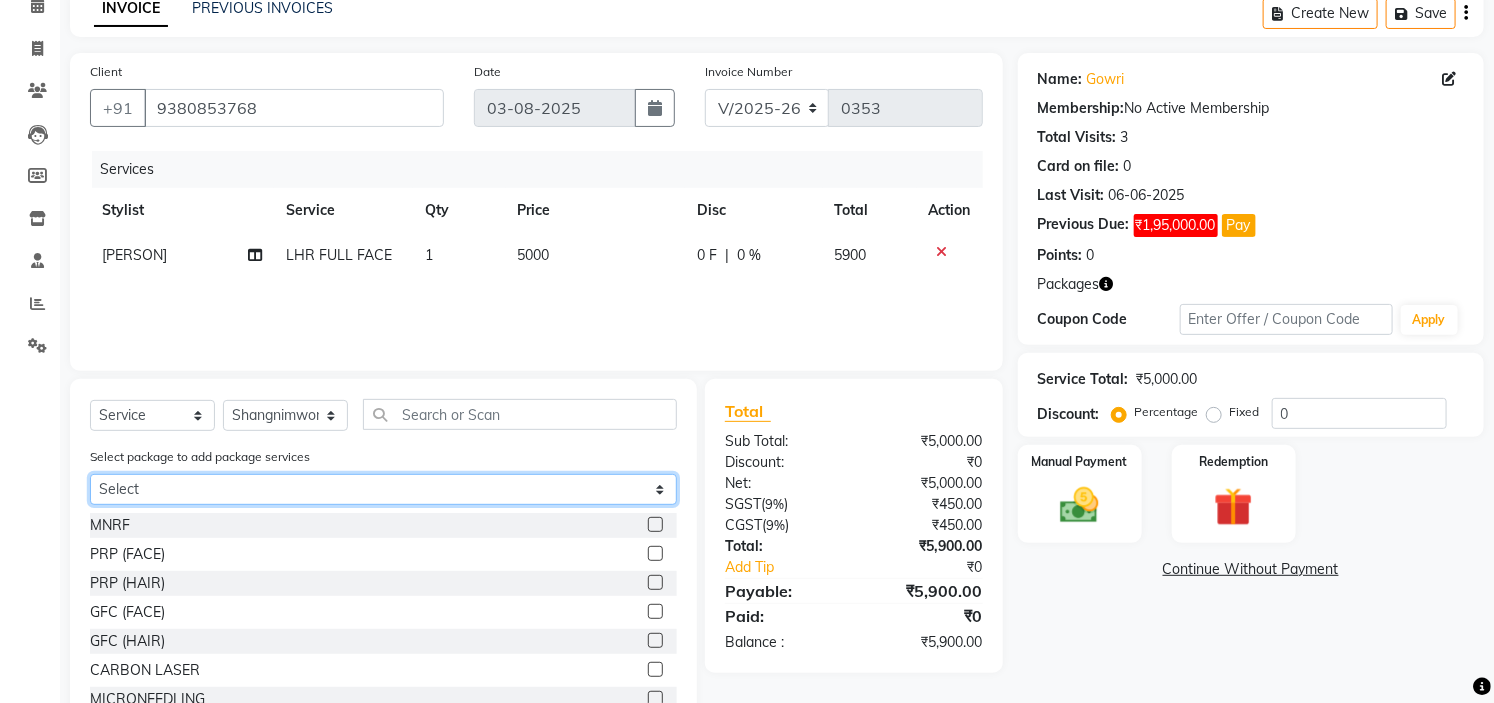 click on "Select [FIRST]+LHR [FIRST]+IV" 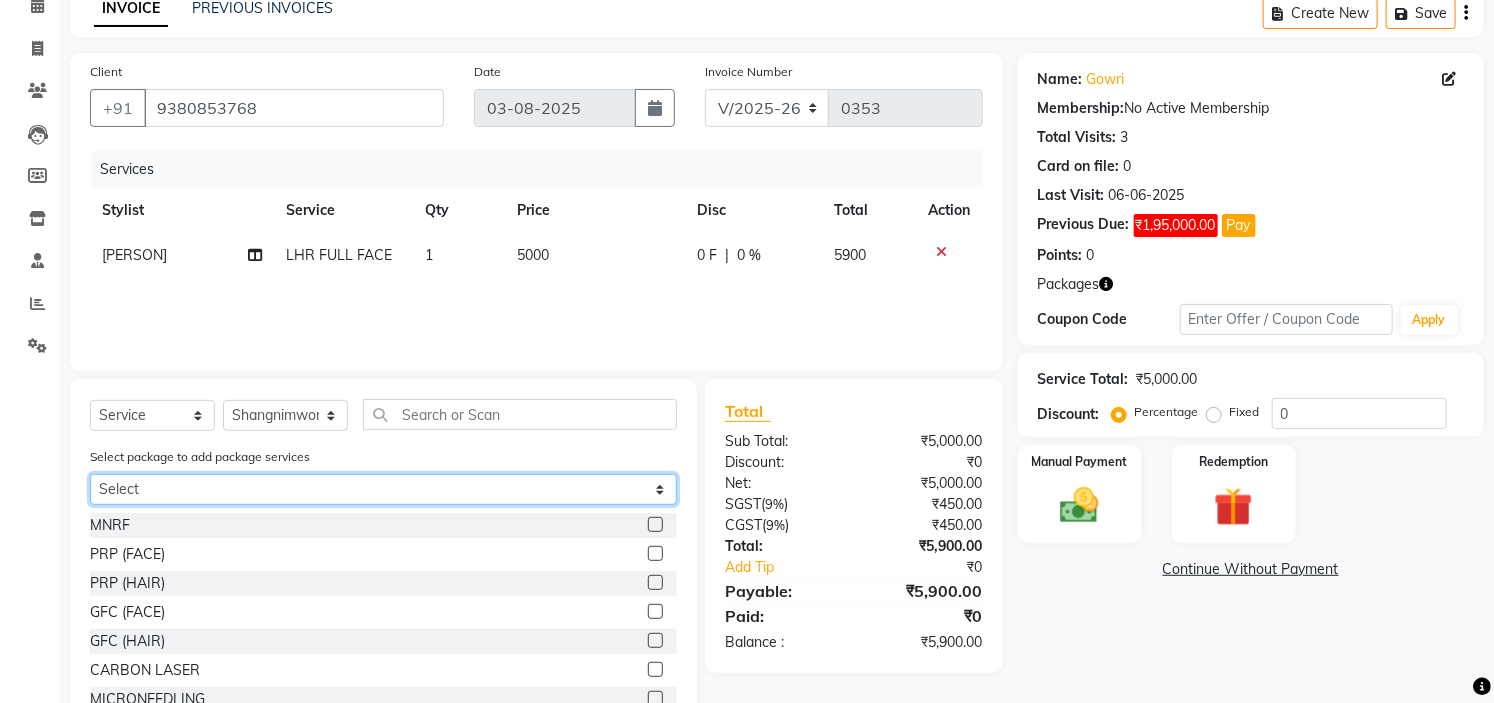 select on "1: Object" 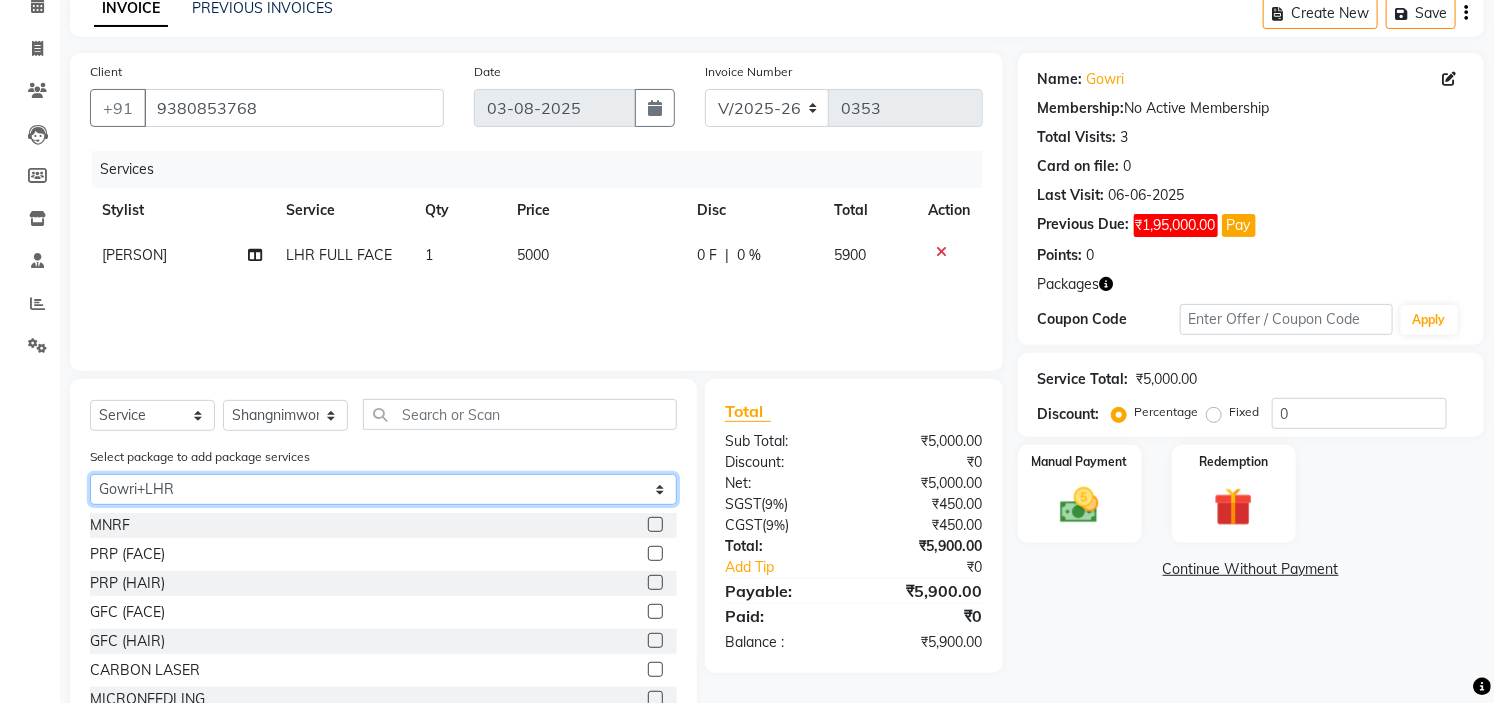 click on "Select [FIRST]+LHR [FIRST]+IV" 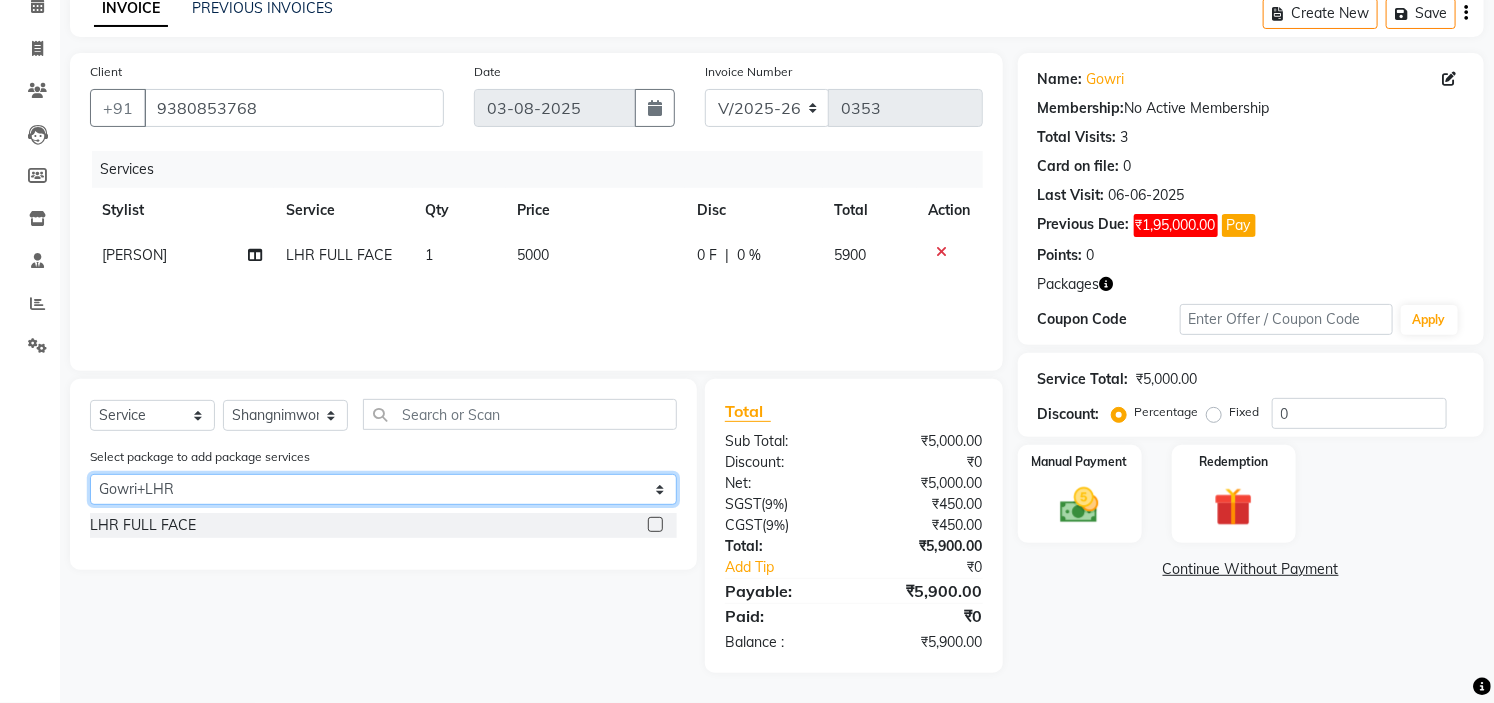 scroll, scrollTop: 96, scrollLeft: 0, axis: vertical 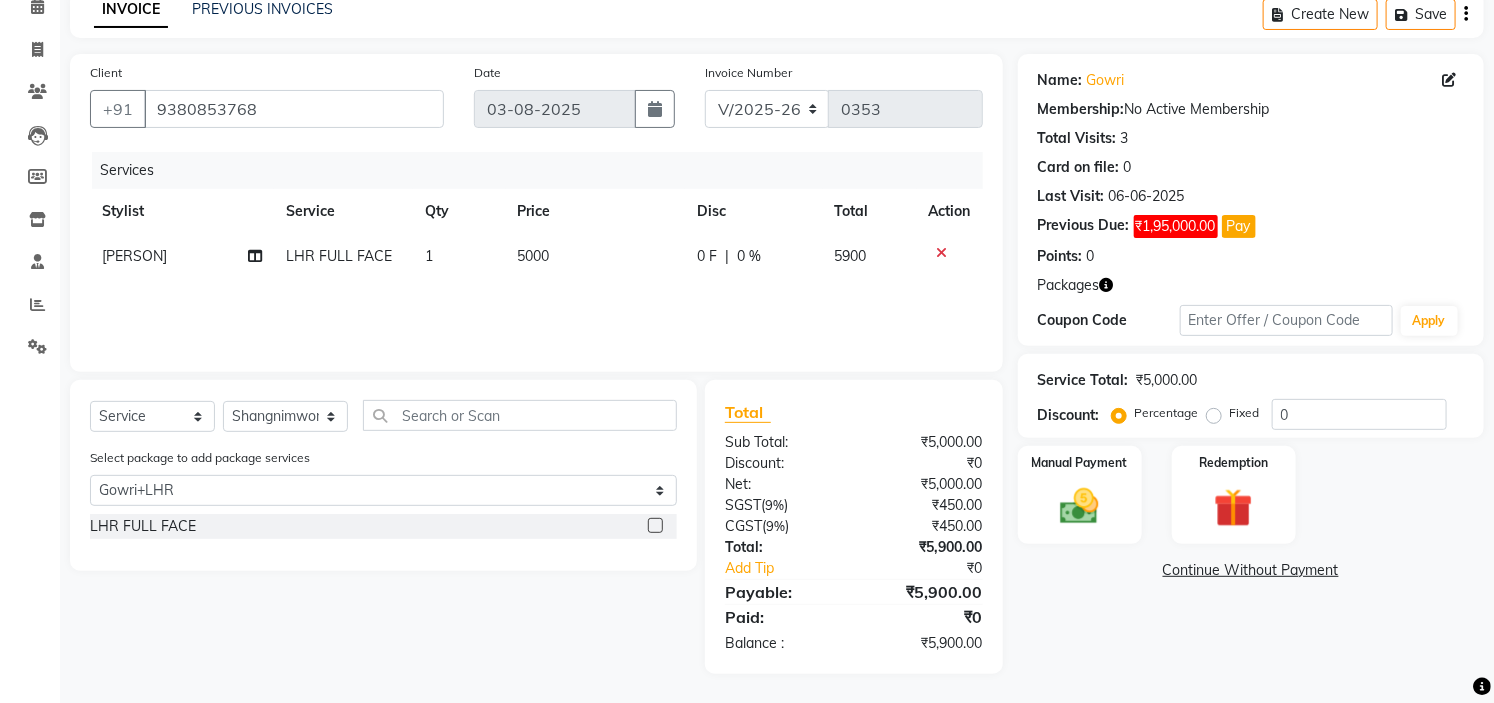 click 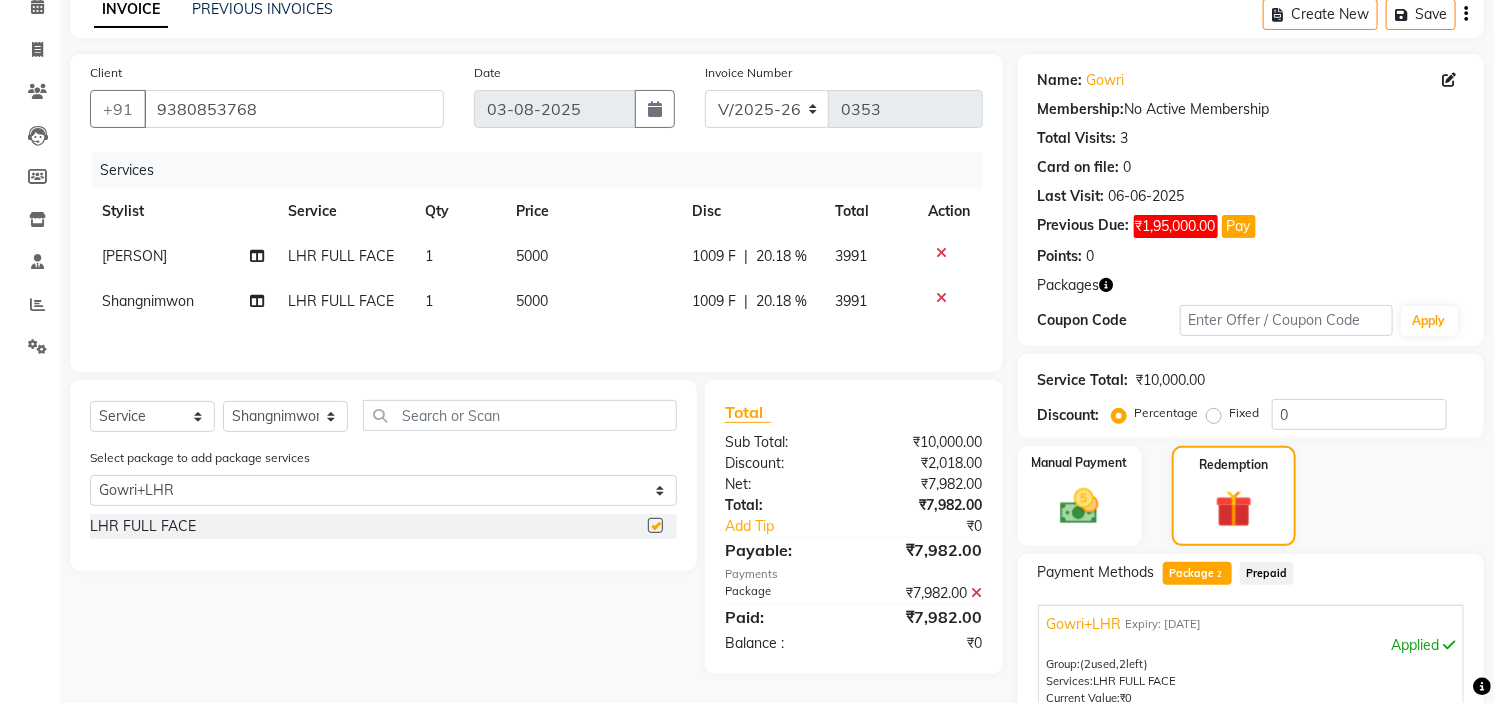 checkbox on "false" 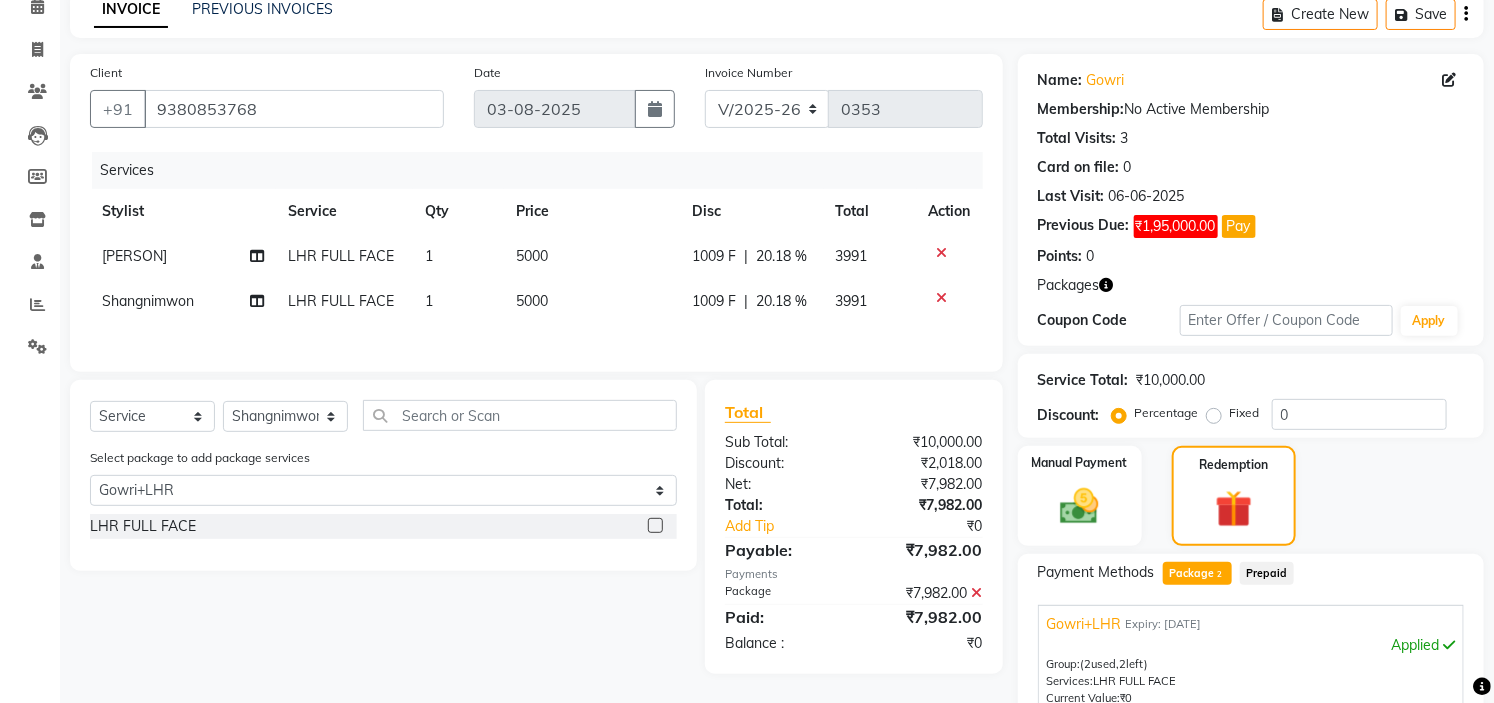 click 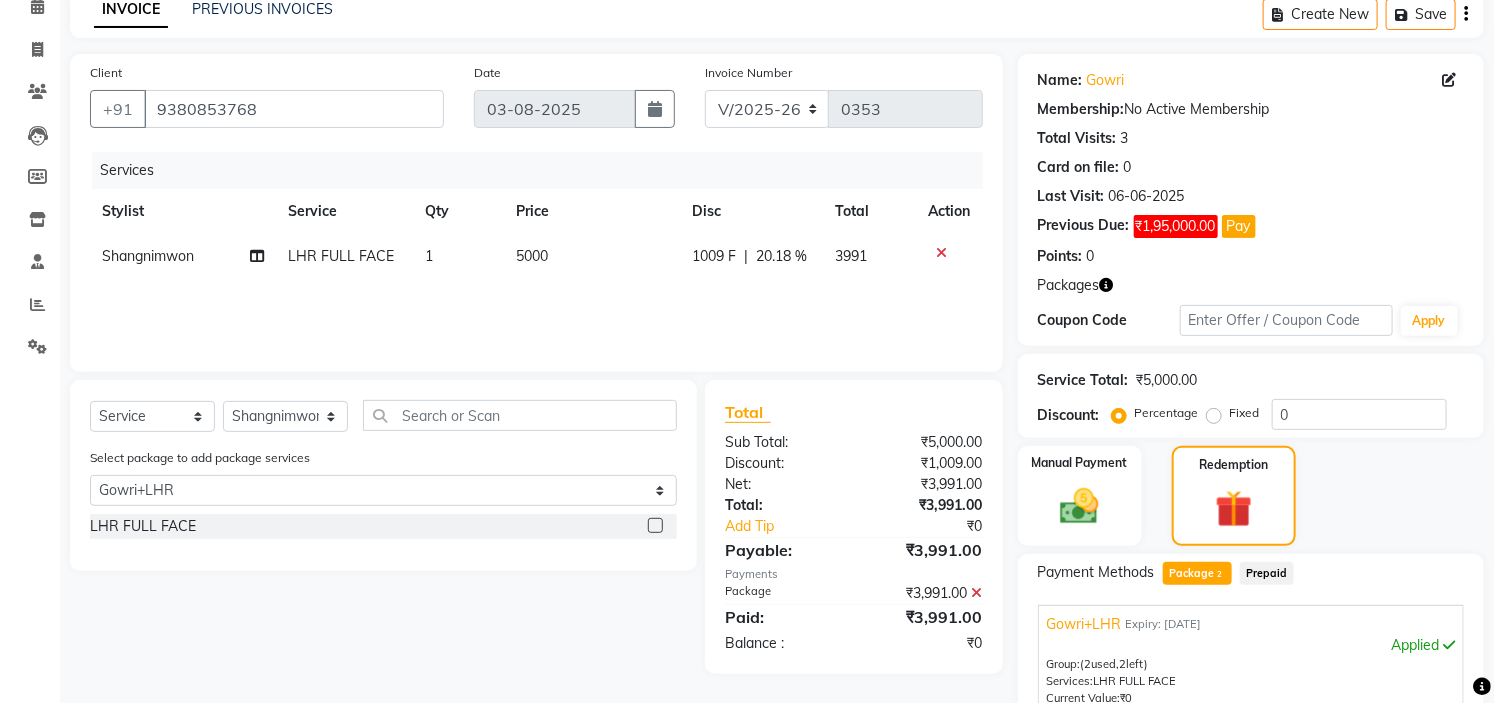 scroll, scrollTop: 346, scrollLeft: 0, axis: vertical 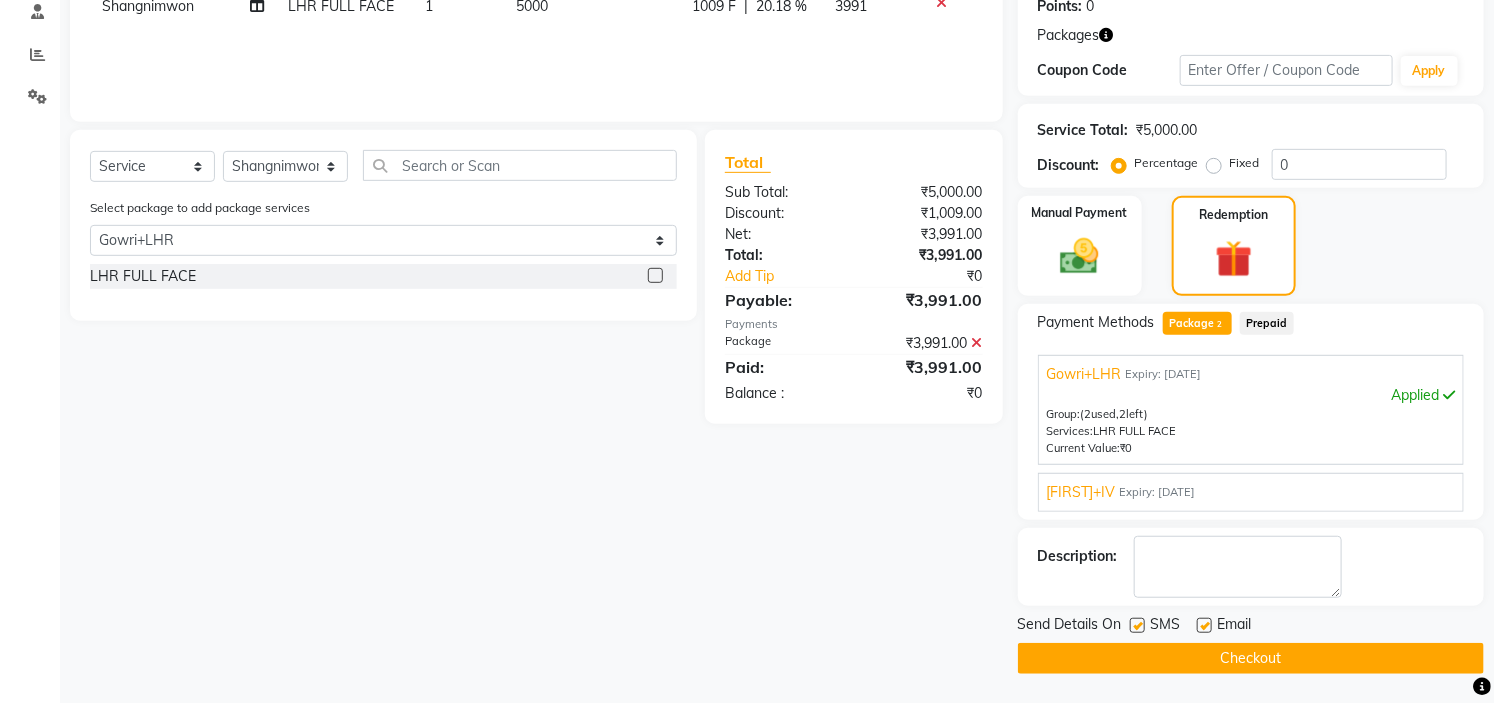 click on "Checkout" 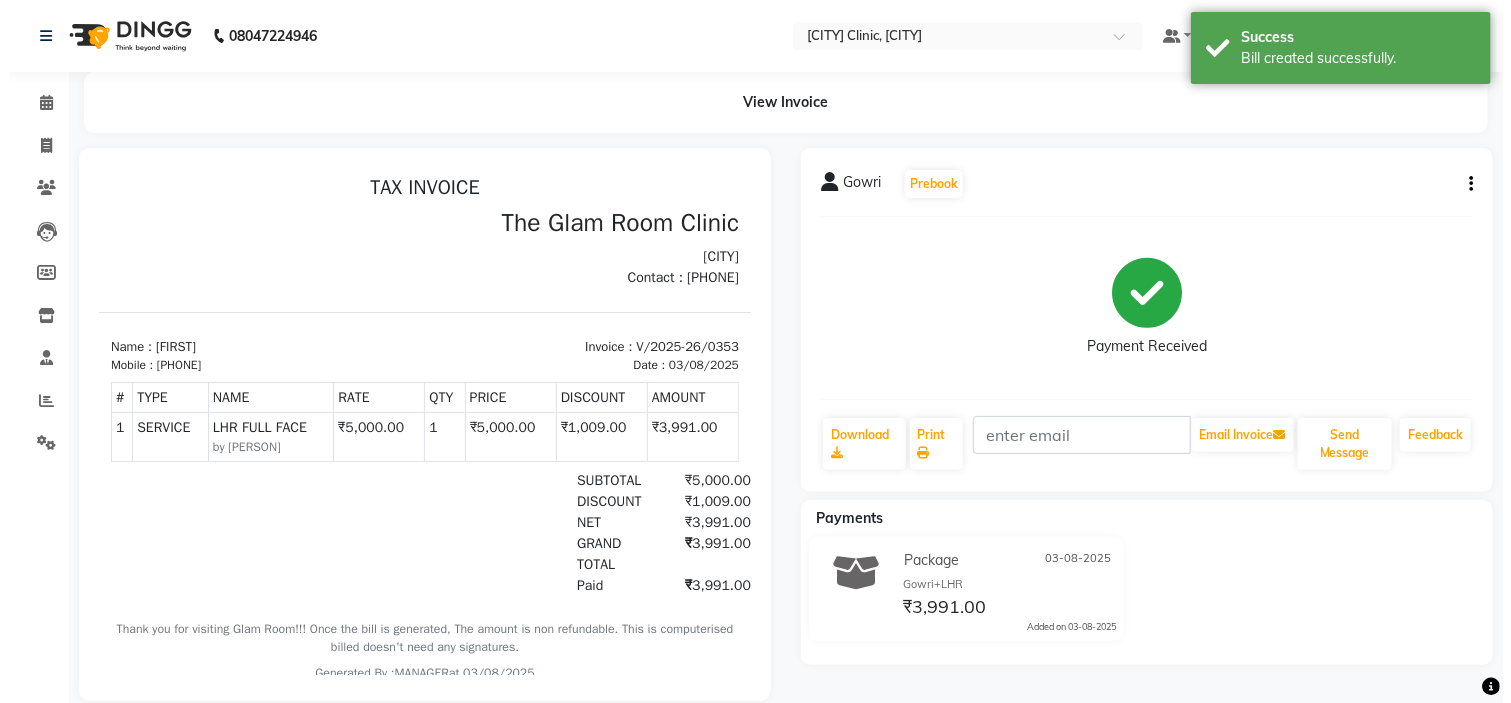 scroll, scrollTop: 0, scrollLeft: 0, axis: both 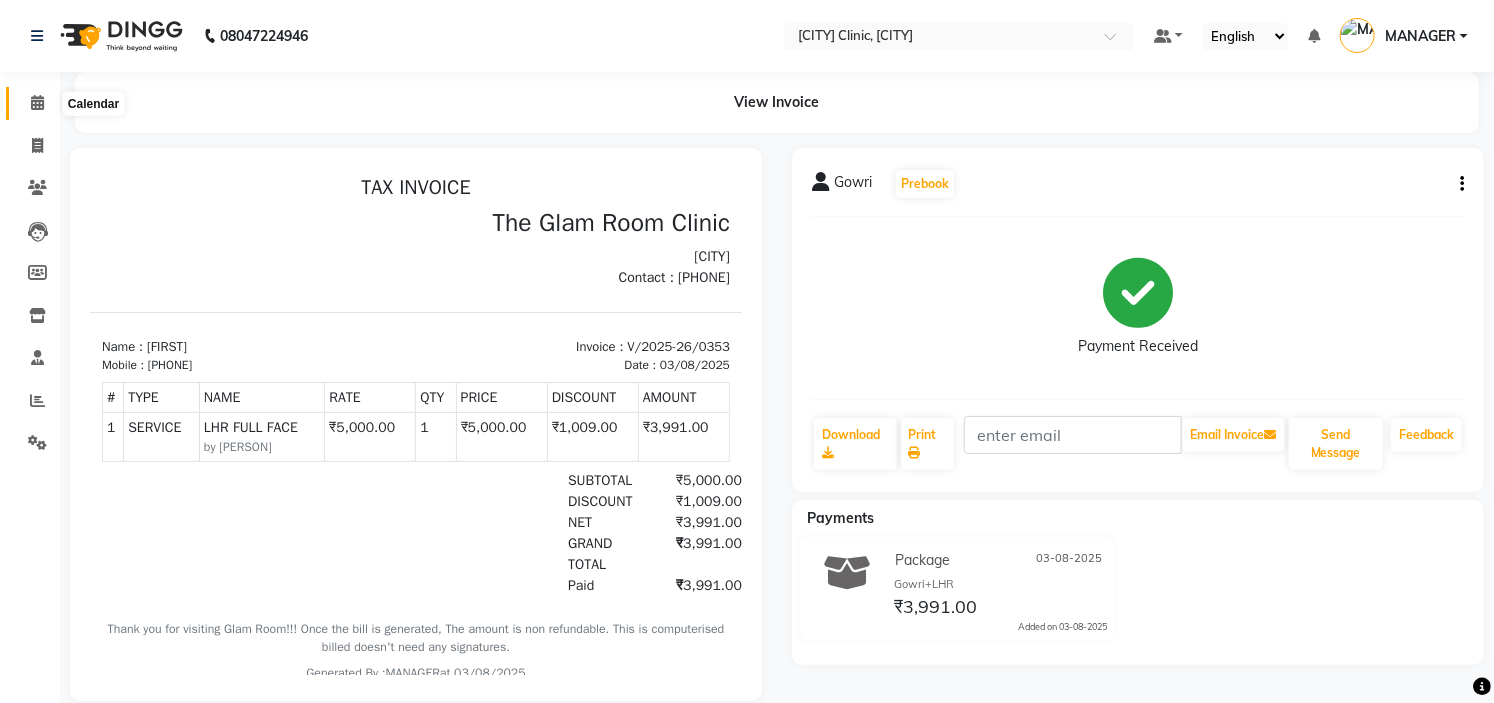 click 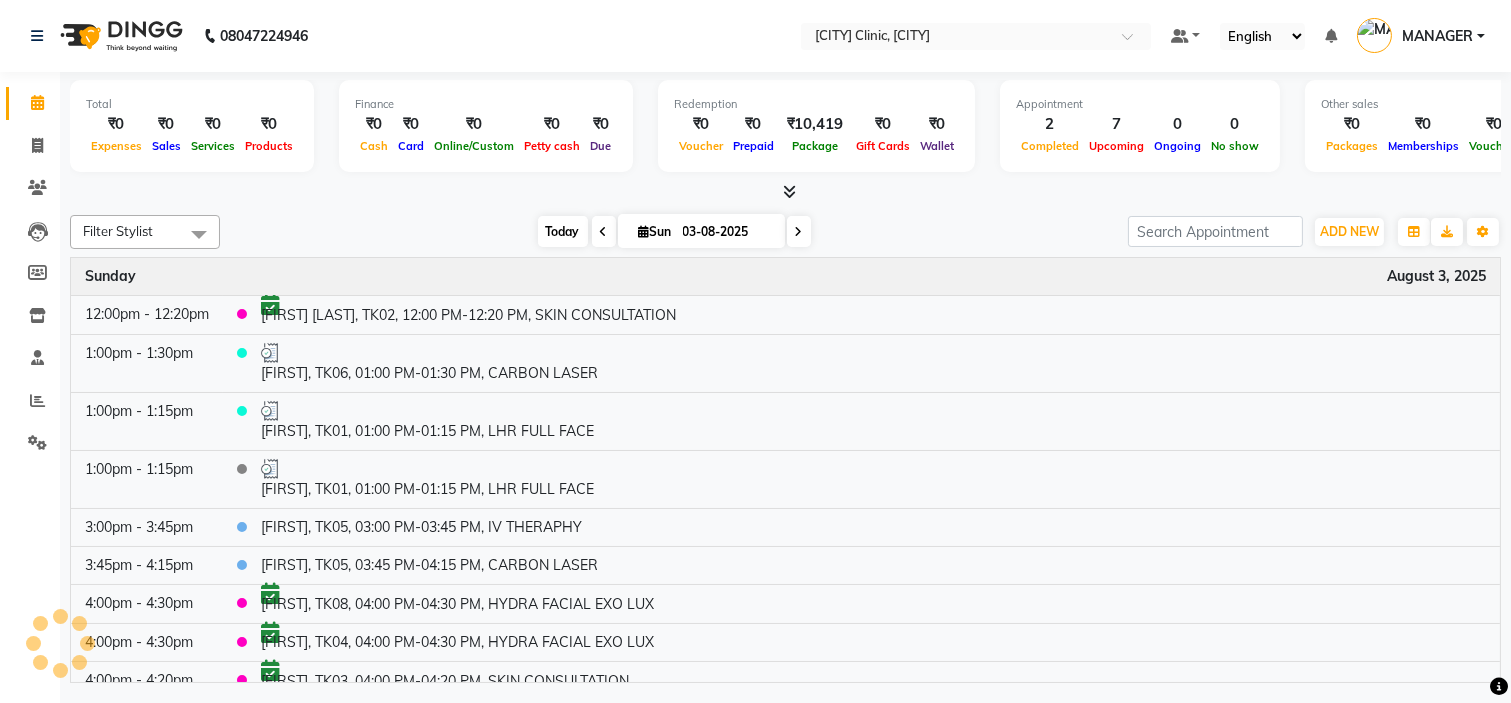 click on "Today" at bounding box center [563, 231] 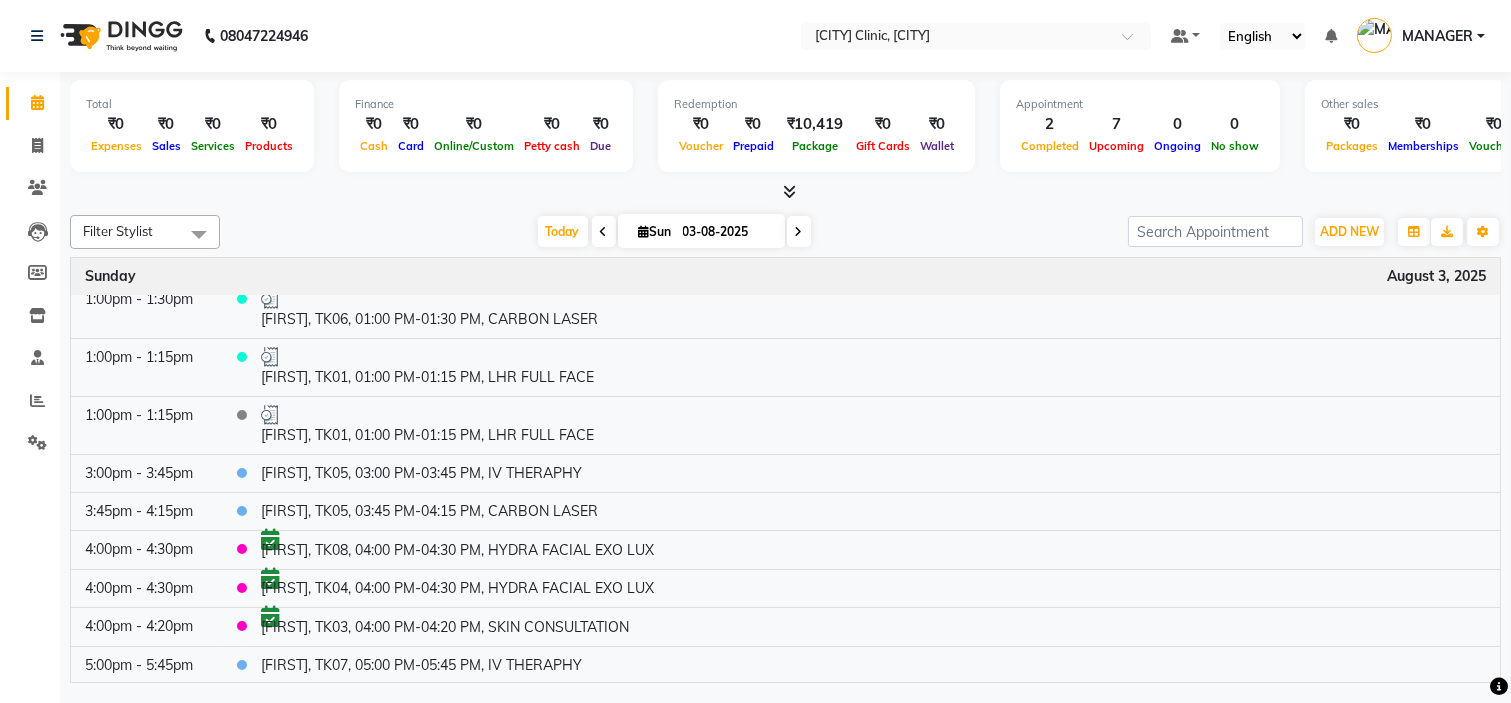 scroll, scrollTop: 56, scrollLeft: 0, axis: vertical 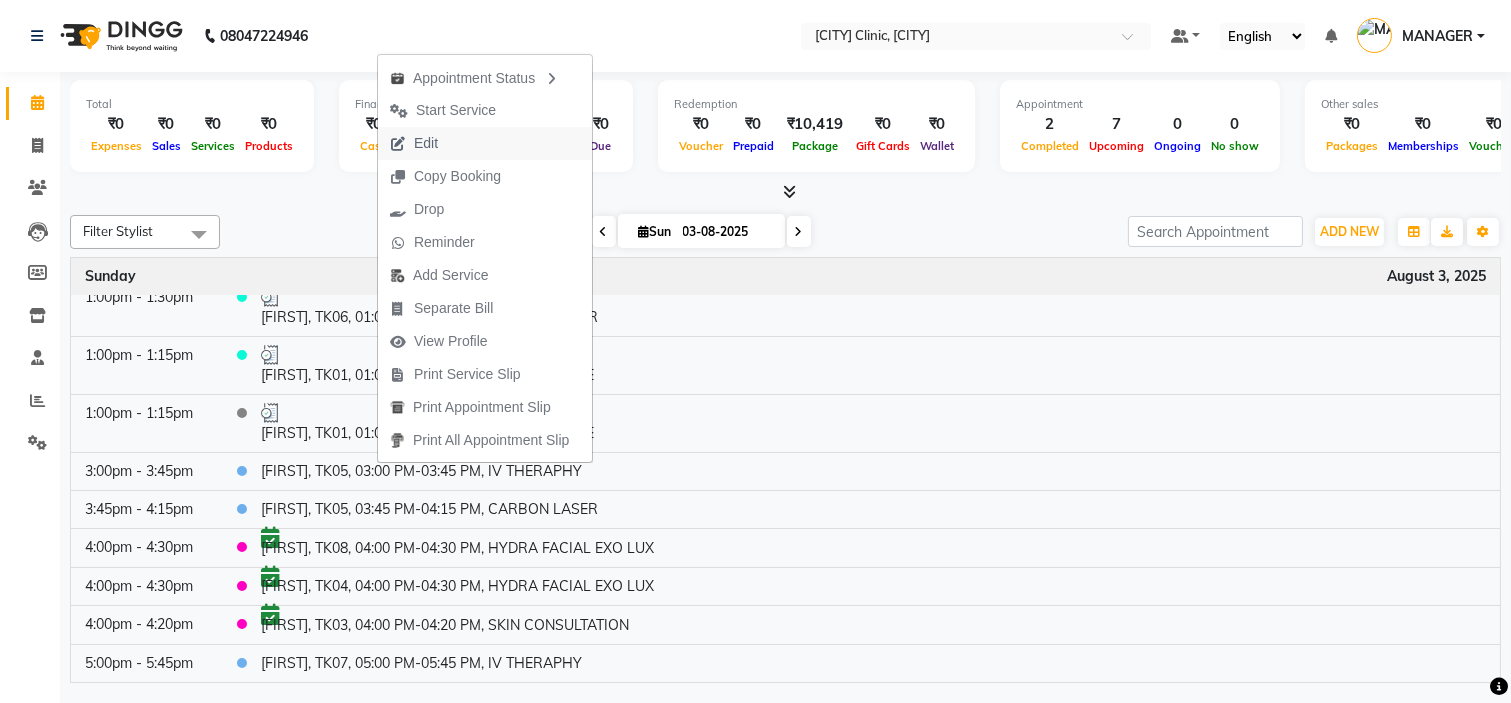click on "Edit" at bounding box center (485, 143) 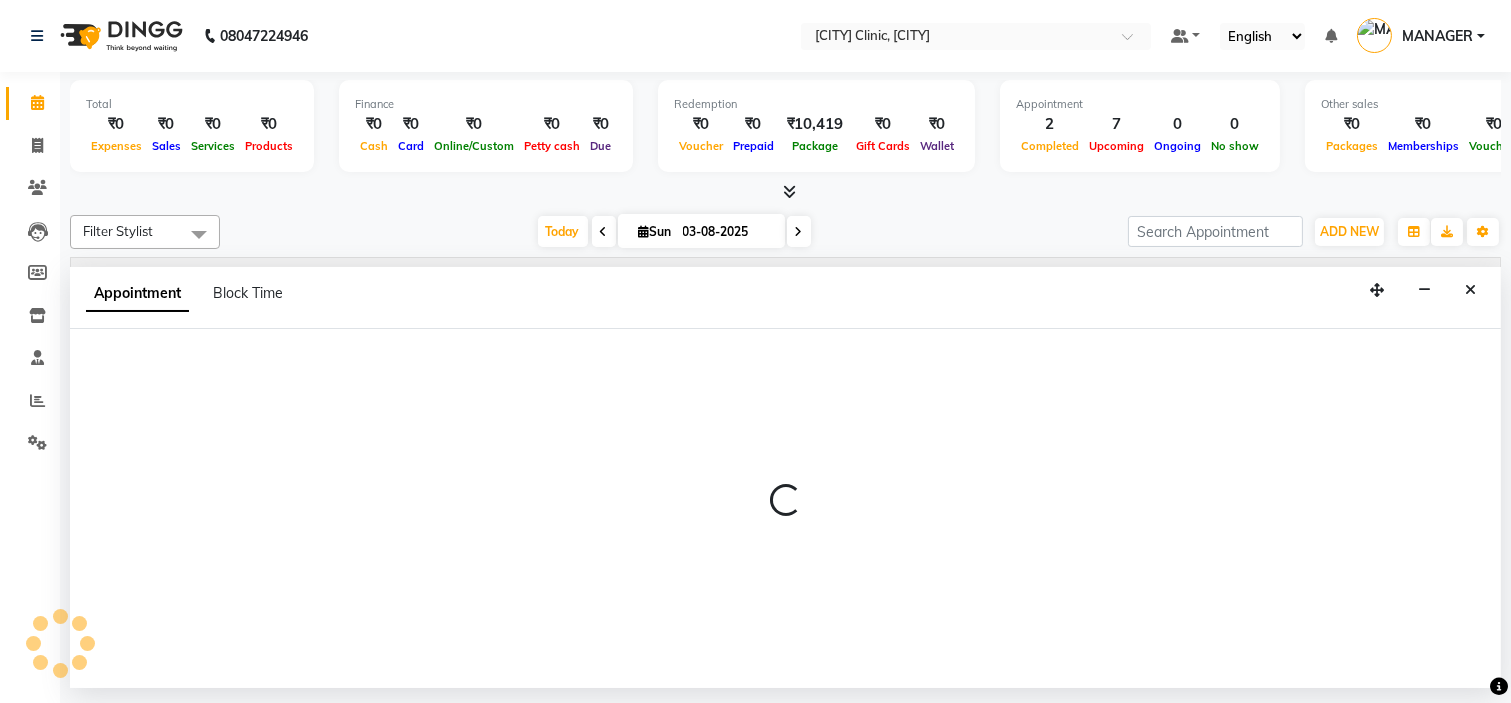 select on "tentative" 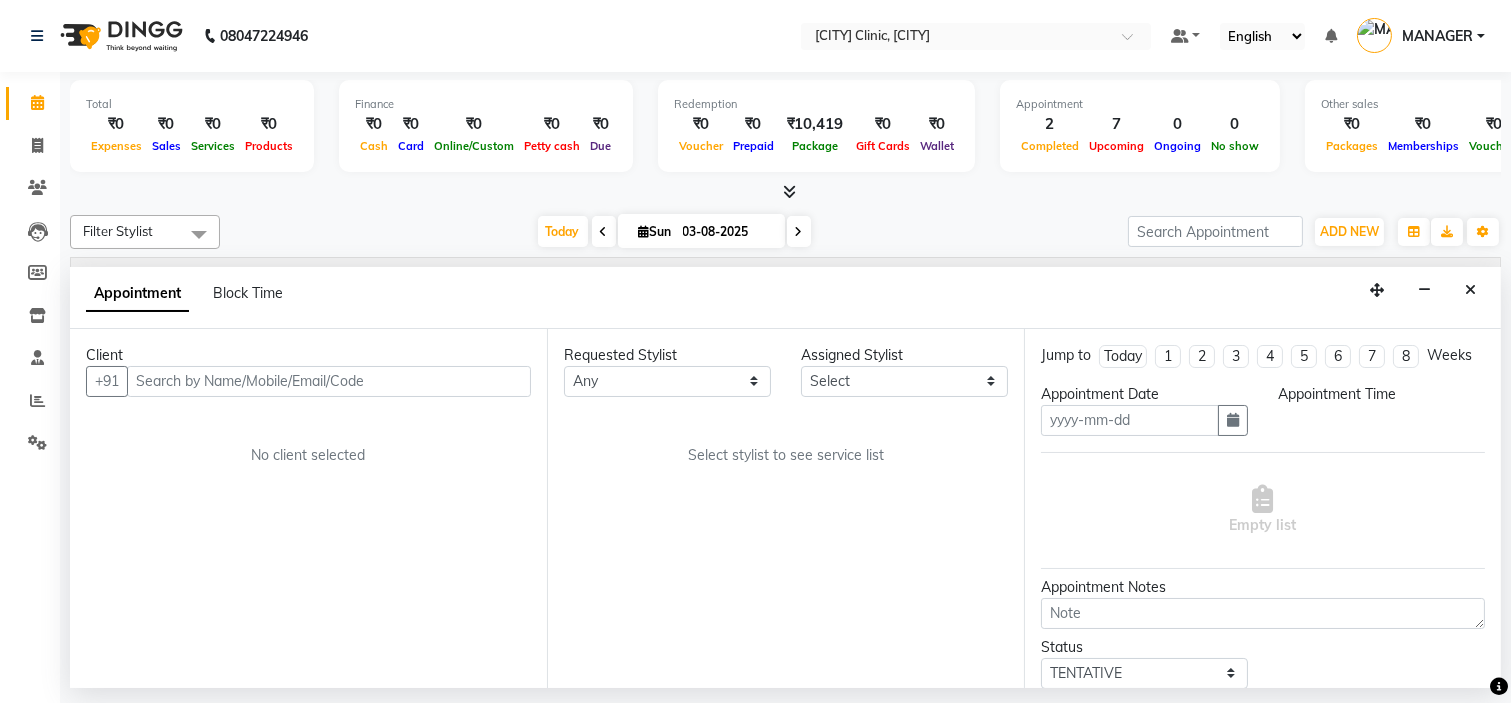 type on "03-08-2025" 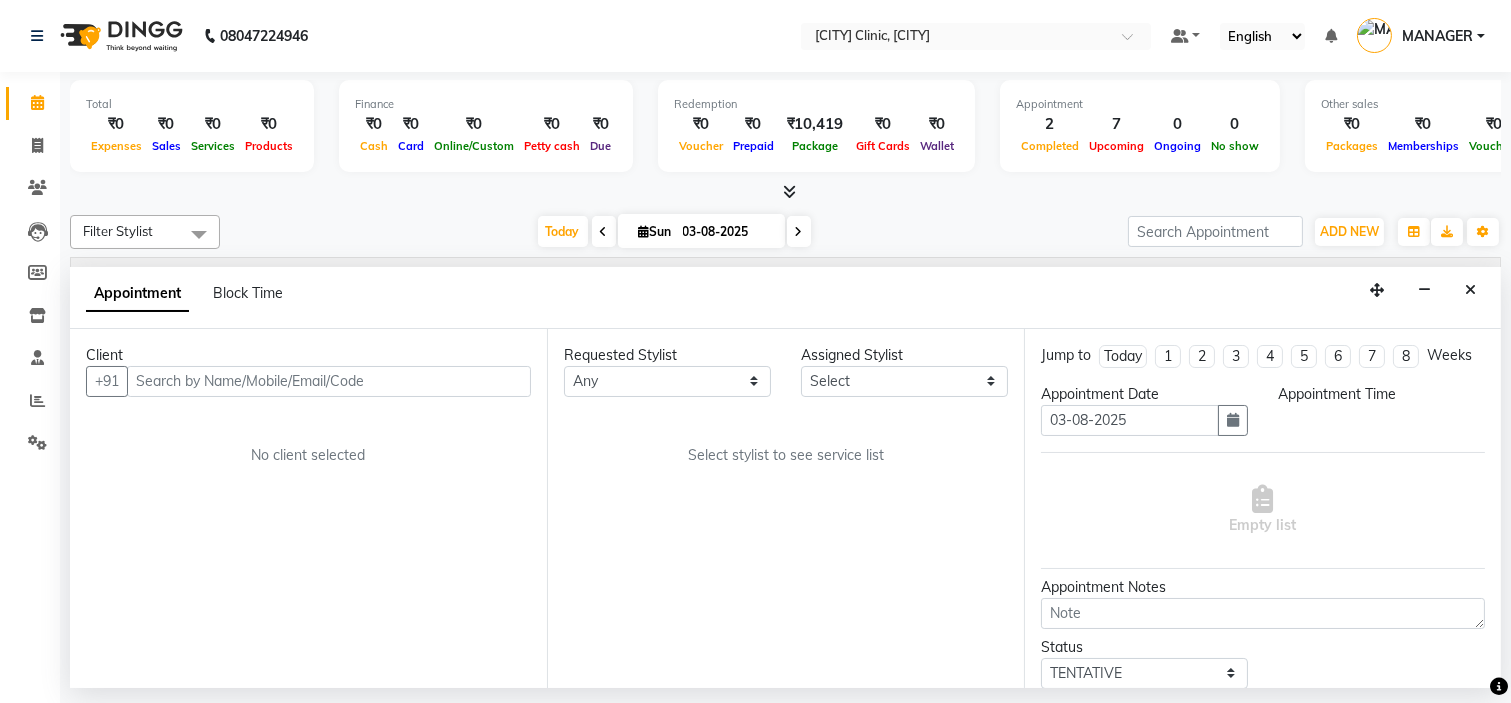 select on "upcoming" 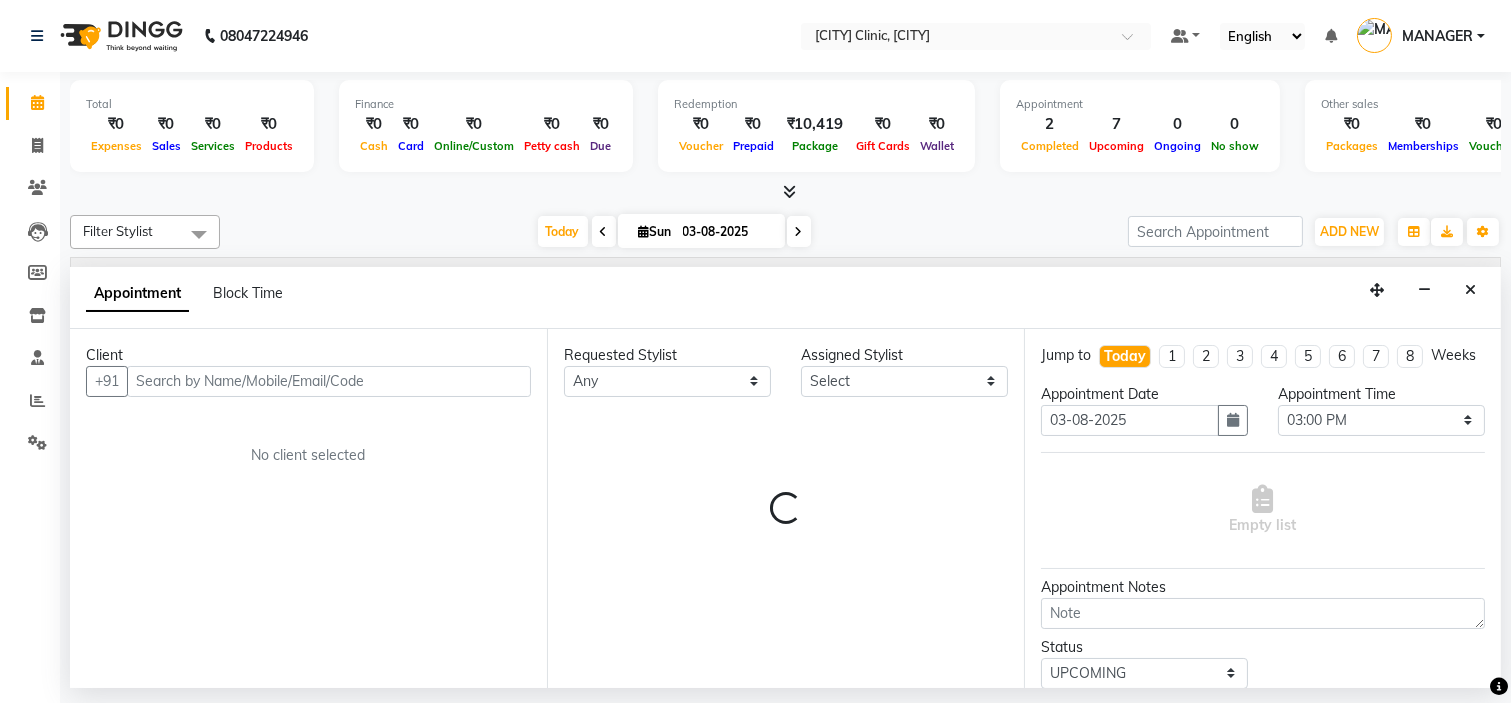 select on "65320" 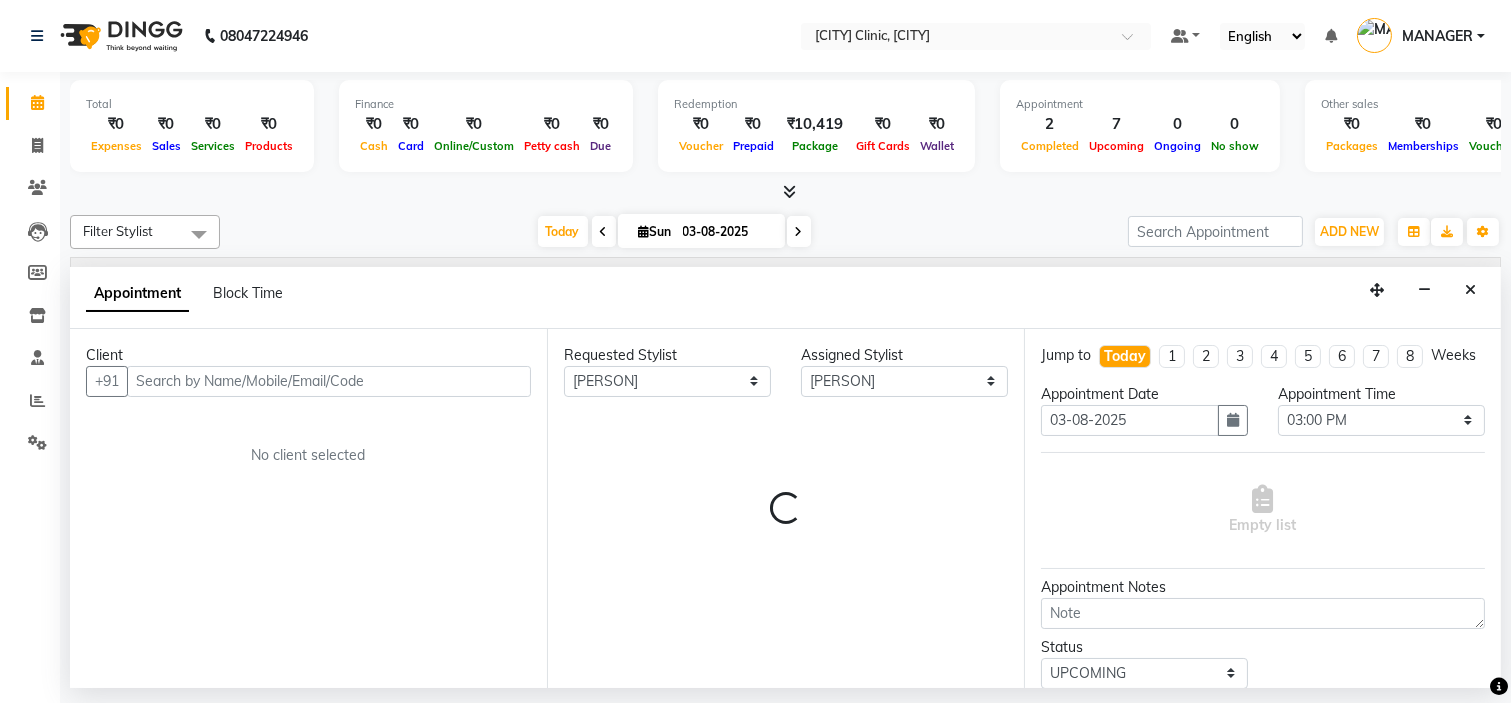 select on "3731" 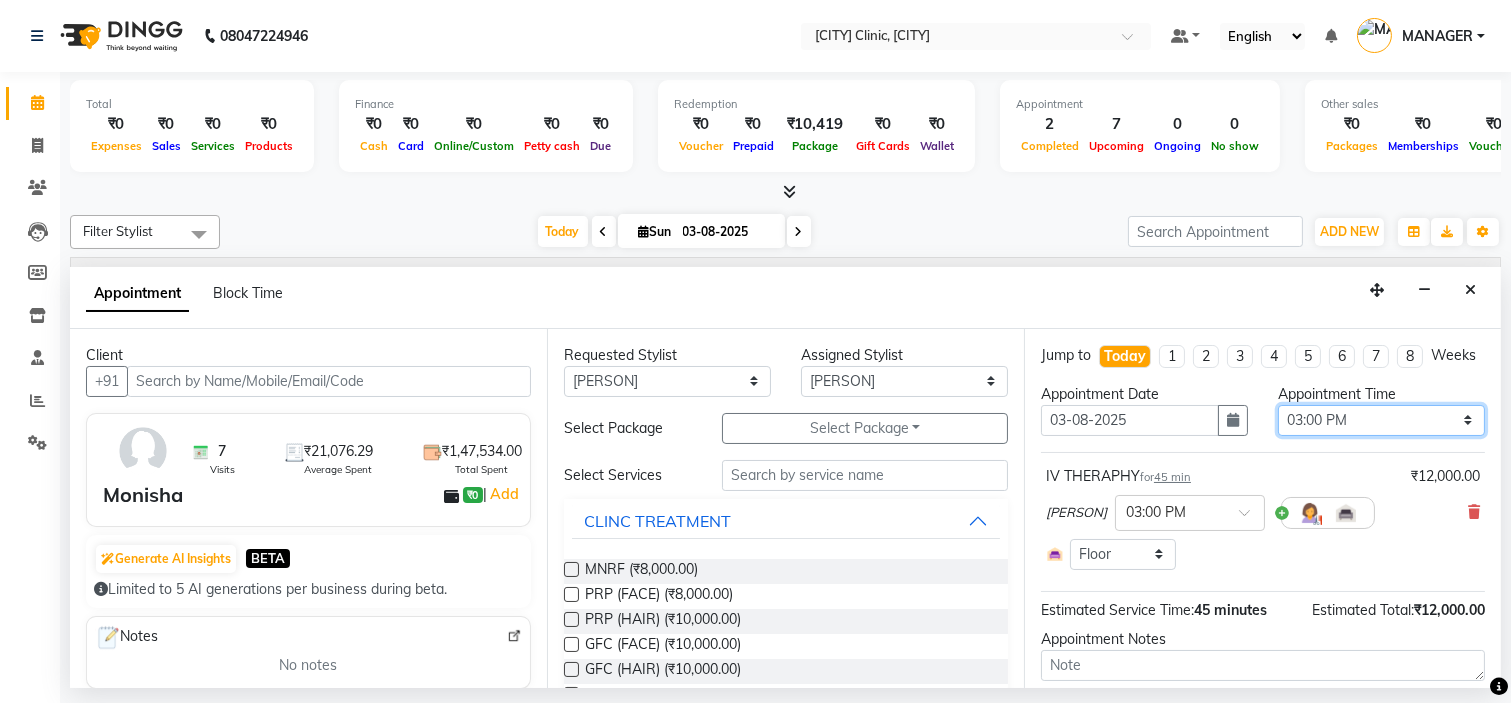 select on "3731" 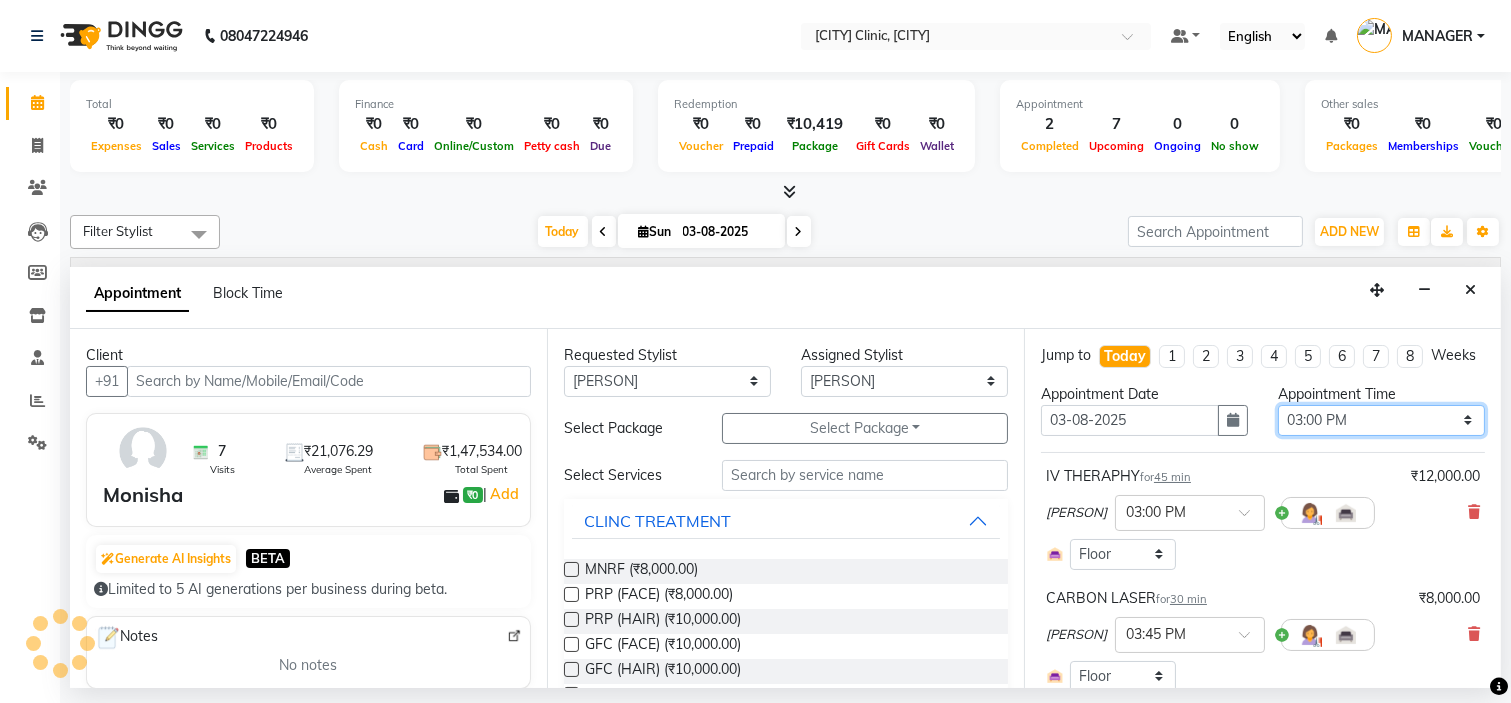 click on "Select 09:00 AM 09:15 AM 09:30 AM 09:45 AM 10:00 AM 10:15 AM 10:30 AM 10:45 AM 11:00 AM 11:15 AM 11:30 AM 11:45 AM 12:00 PM 12:15 PM 12:30 PM 12:45 PM 01:00 PM 01:15 PM 01:30 PM 01:45 PM 02:00 PM 02:15 PM 02:30 PM 02:45 PM 03:00 PM 03:15 PM 03:30 PM 03:45 PM 04:00 PM 04:15 PM 04:30 PM 04:45 PM 05:00 PM 05:15 PM 05:30 PM 05:45 PM 06:00 PM 06:15 PM 06:30 PM 06:45 PM 07:00 PM 07:15 PM 07:30 PM 07:45 PM 08:00 PM" at bounding box center [1381, 420] 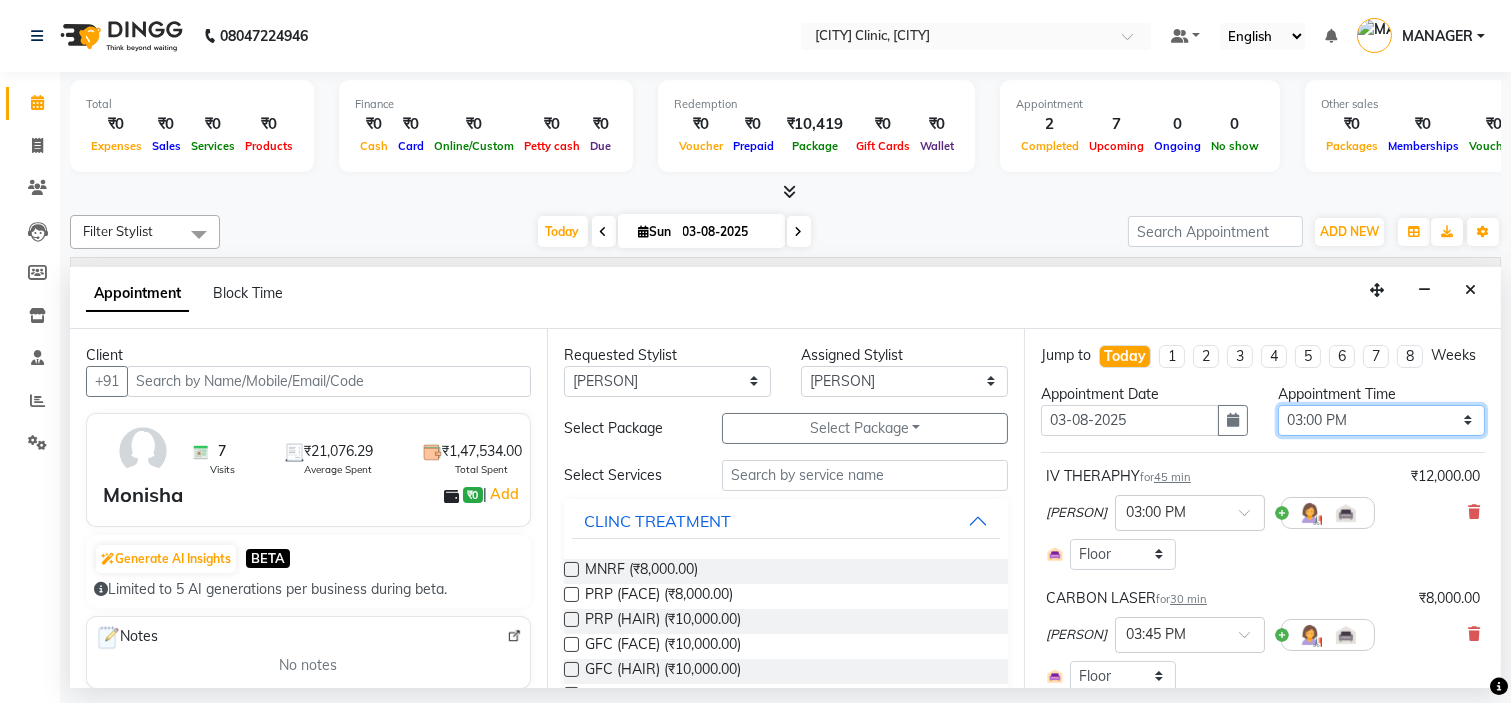 select on "1020" 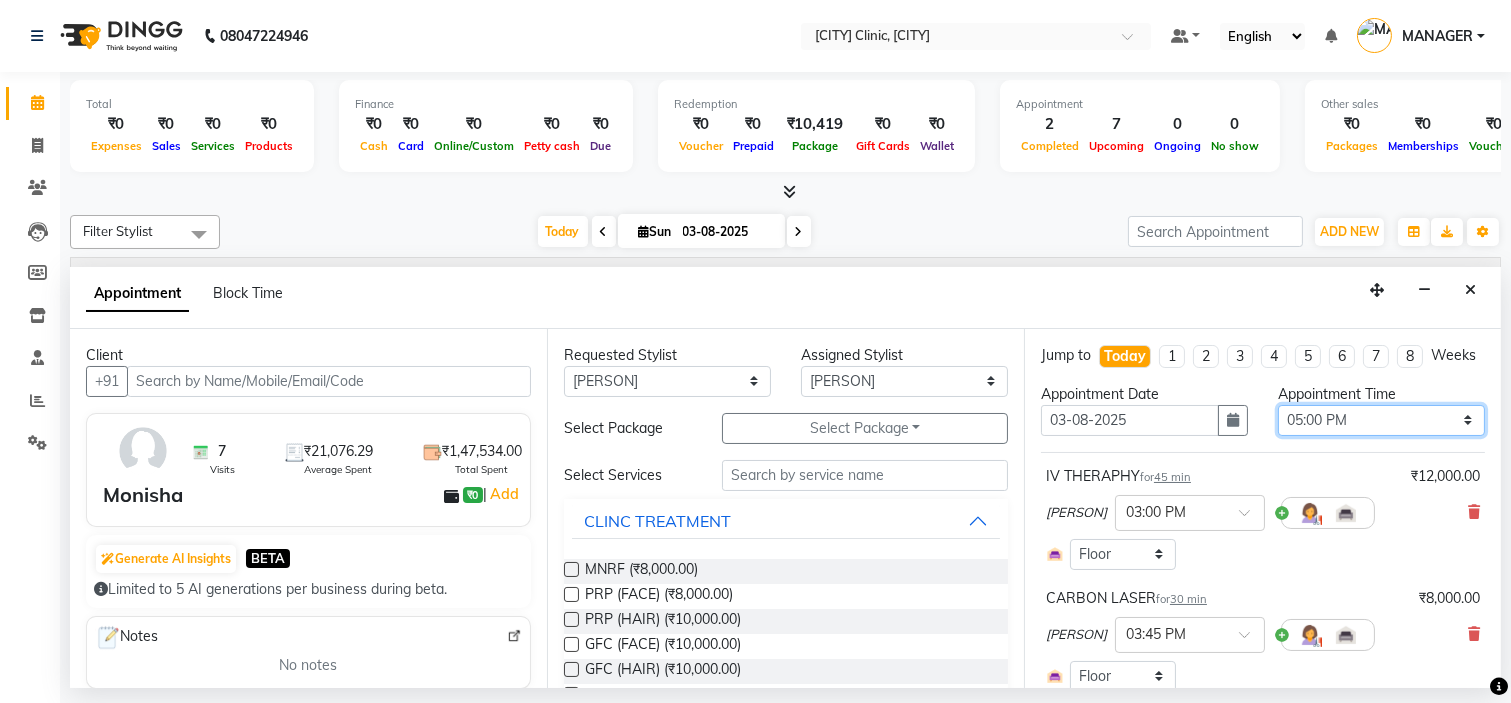 click on "Select 09:00 AM 09:15 AM 09:30 AM 09:45 AM 10:00 AM 10:15 AM 10:30 AM 10:45 AM 11:00 AM 11:15 AM 11:30 AM 11:45 AM 12:00 PM 12:15 PM 12:30 PM 12:45 PM 01:00 PM 01:15 PM 01:30 PM 01:45 PM 02:00 PM 02:15 PM 02:30 PM 02:45 PM 03:00 PM 03:15 PM 03:30 PM 03:45 PM 04:00 PM 04:15 PM 04:30 PM 04:45 PM 05:00 PM 05:15 PM 05:30 PM 05:45 PM 06:00 PM 06:15 PM 06:30 PM 06:45 PM 07:00 PM 07:15 PM 07:30 PM 07:45 PM 08:00 PM" at bounding box center [1381, 420] 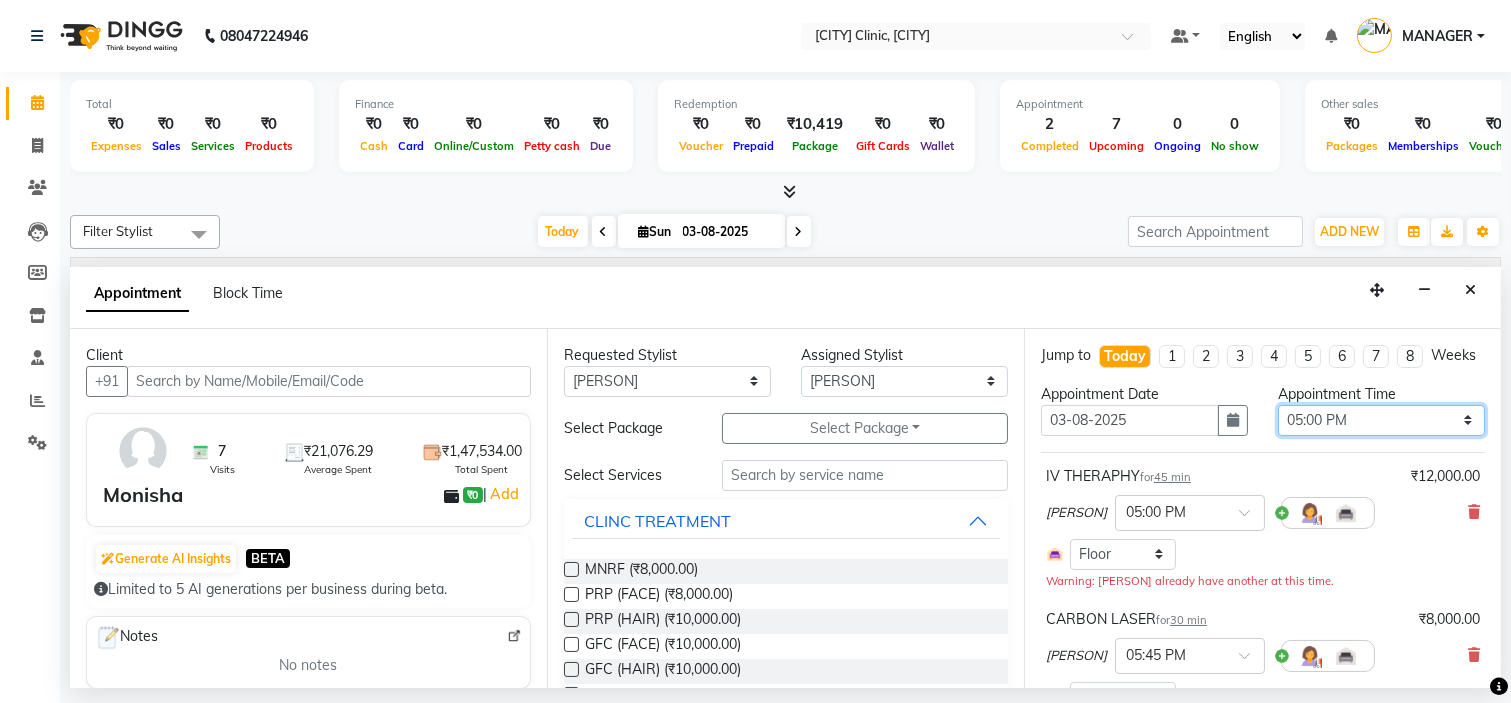 scroll, scrollTop: 303, scrollLeft: 0, axis: vertical 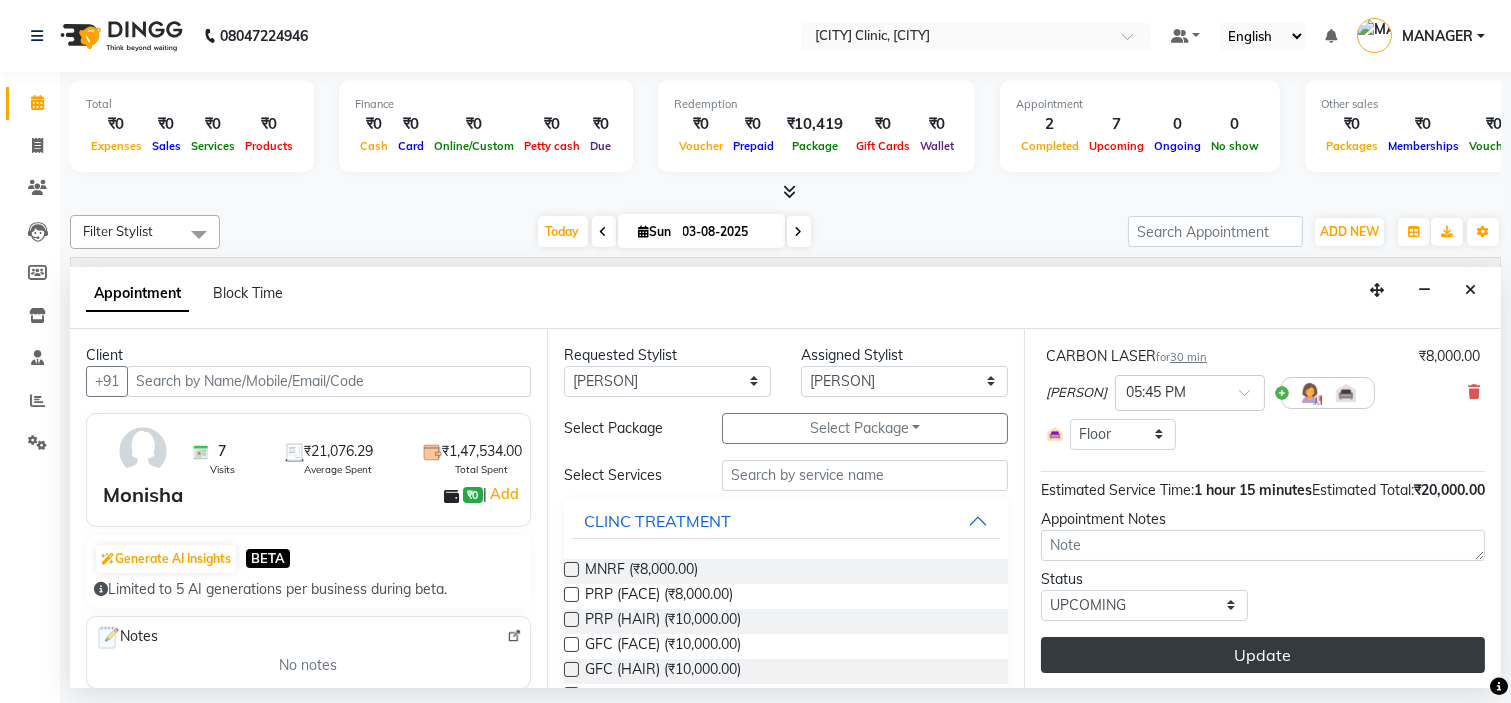 click on "Update" at bounding box center (1263, 655) 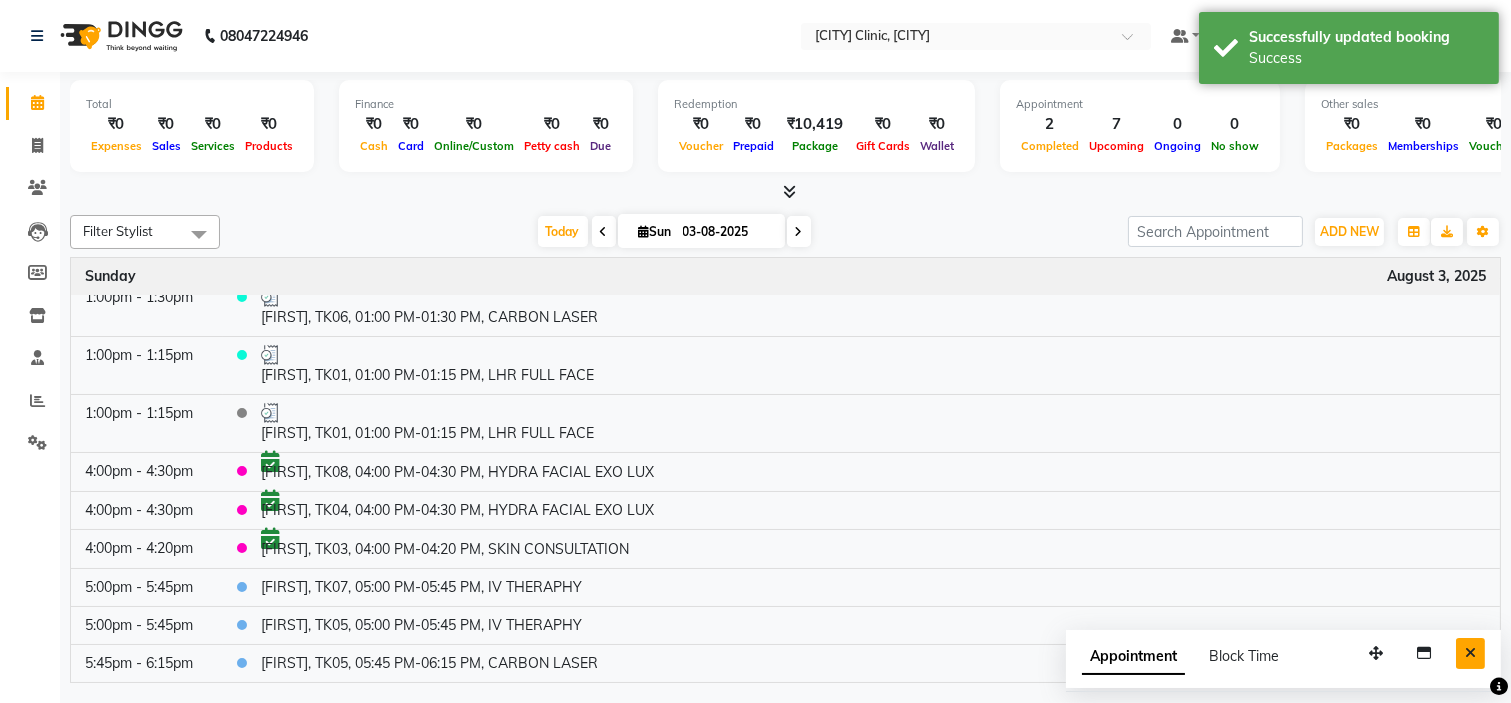 click at bounding box center [1470, 653] 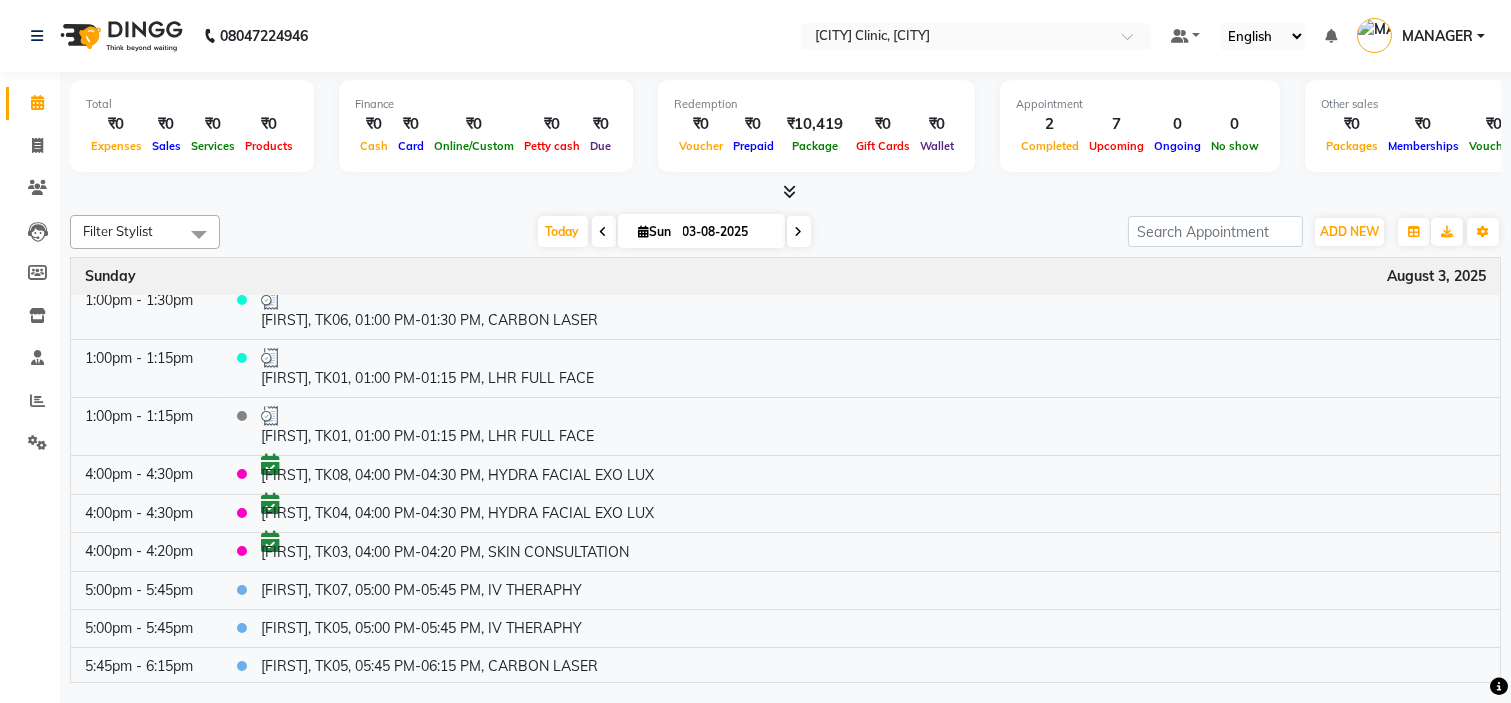 scroll, scrollTop: 56, scrollLeft: 0, axis: vertical 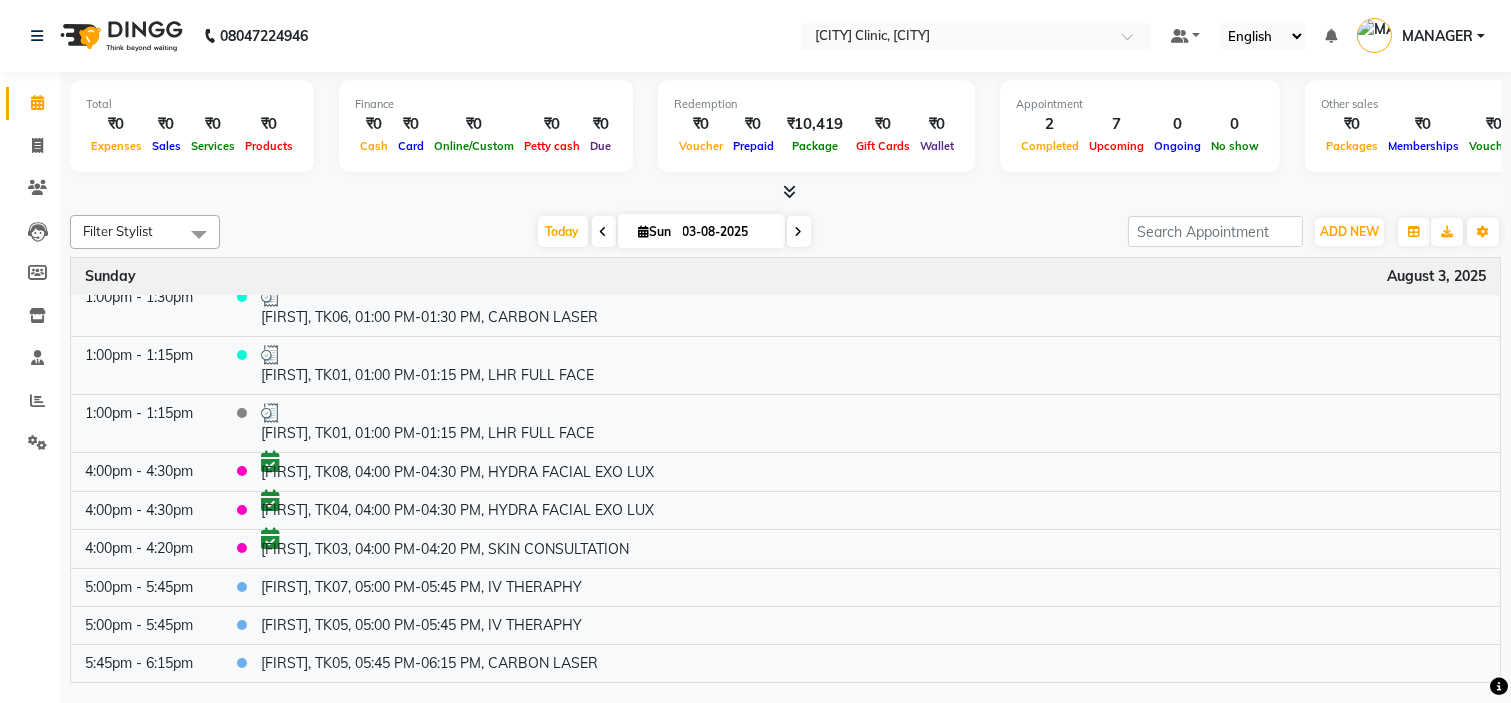 click at bounding box center (785, 192) 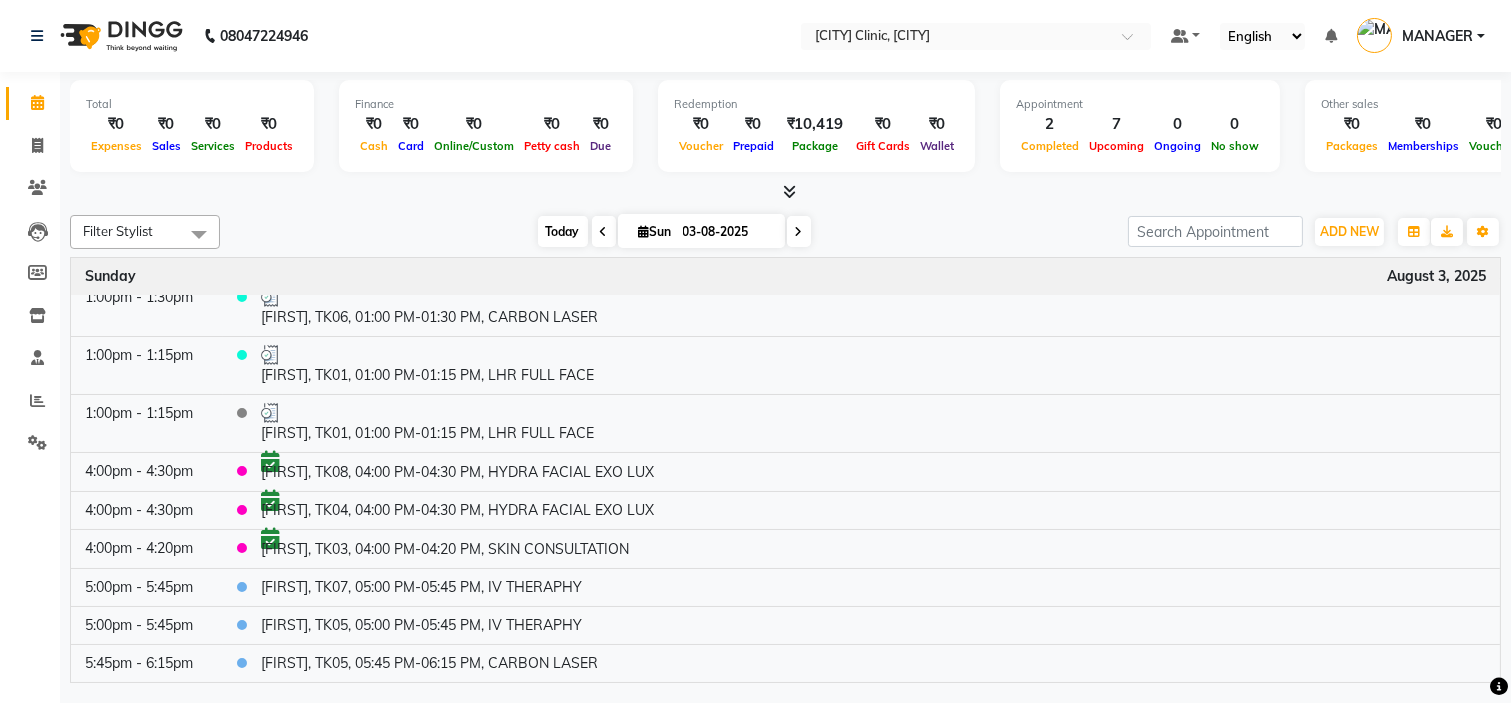 click on "Today" at bounding box center (563, 231) 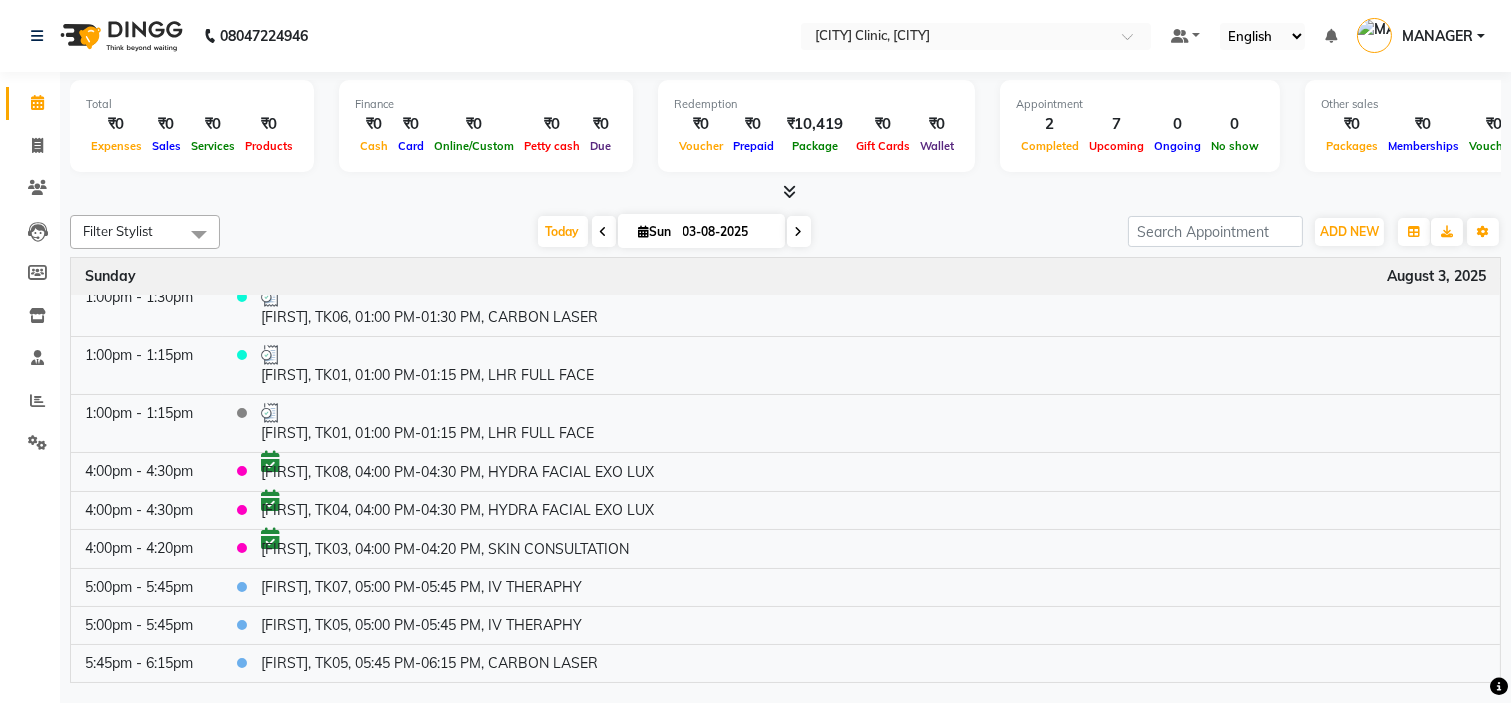 scroll, scrollTop: 0, scrollLeft: 0, axis: both 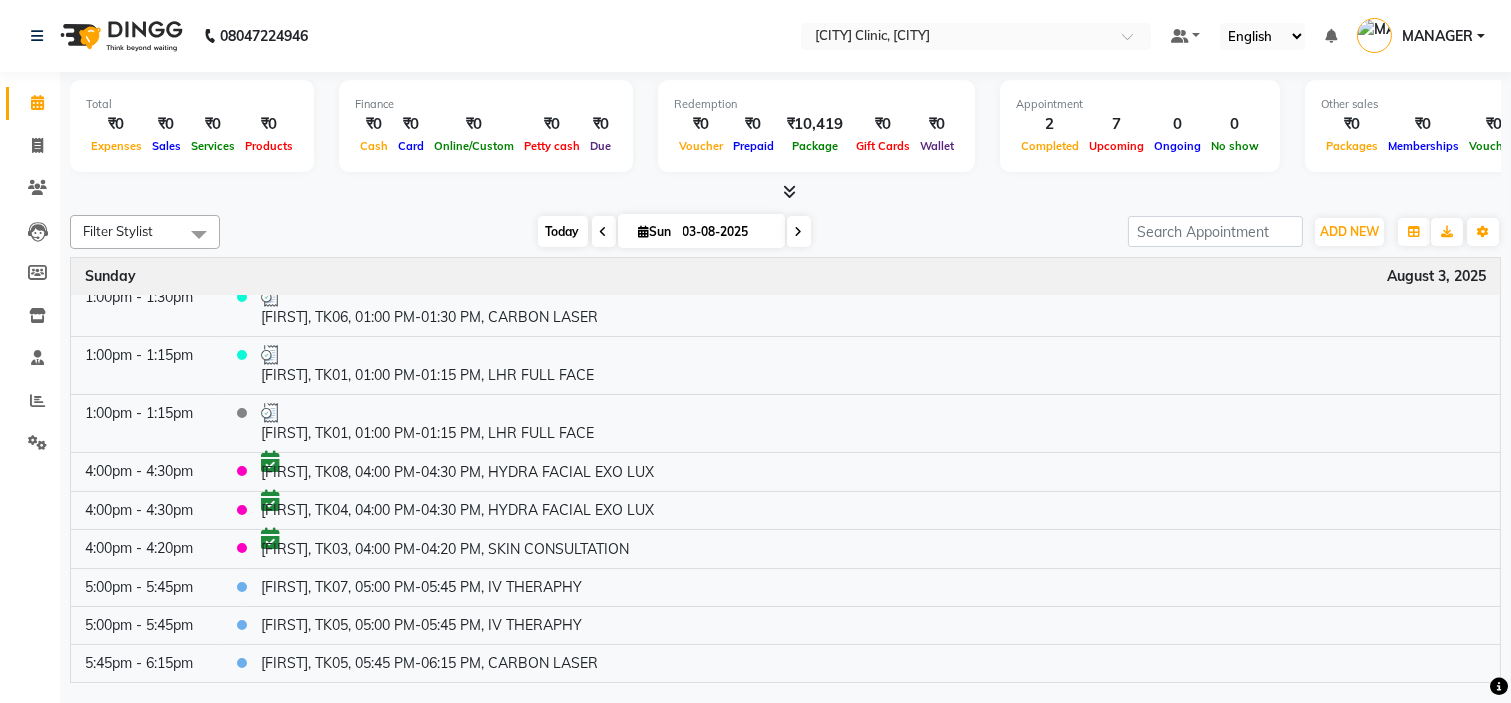 click on "Today" at bounding box center (563, 231) 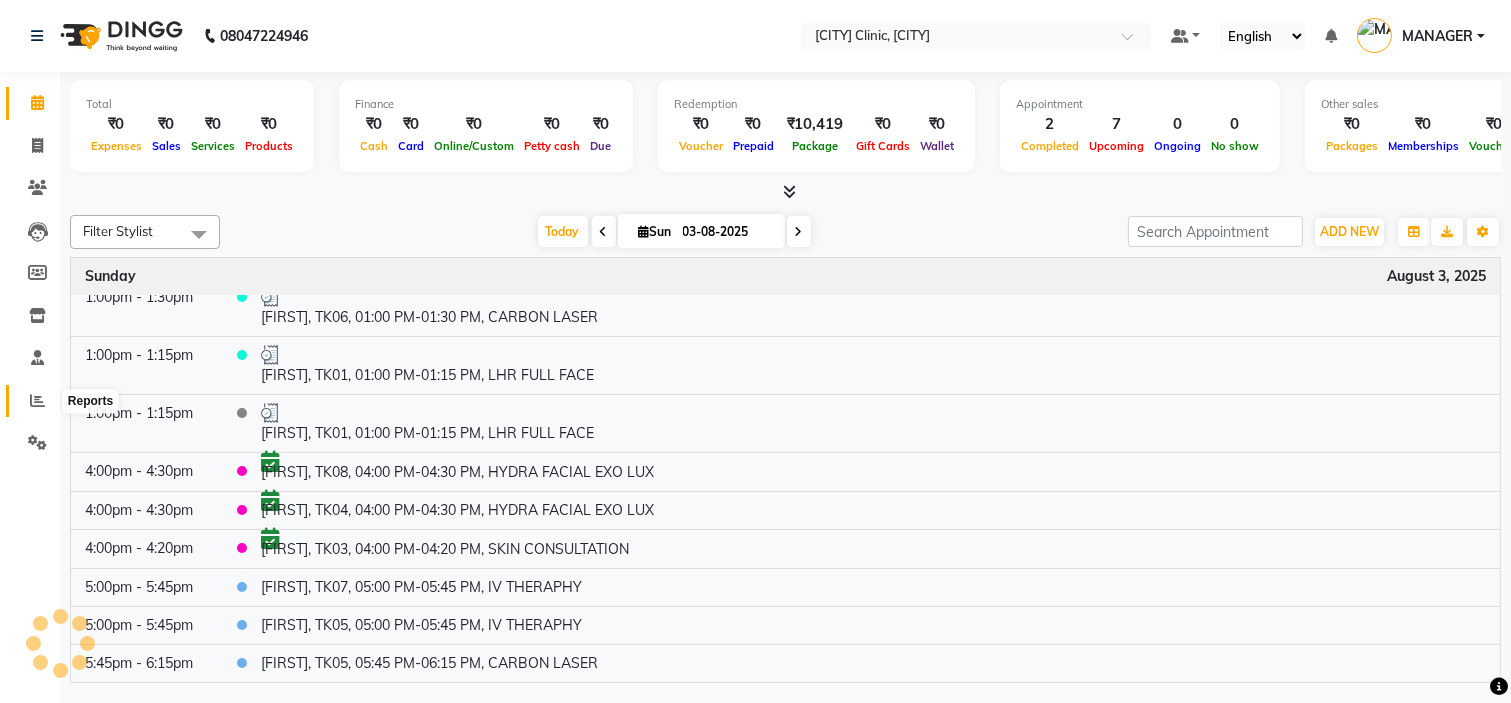 click 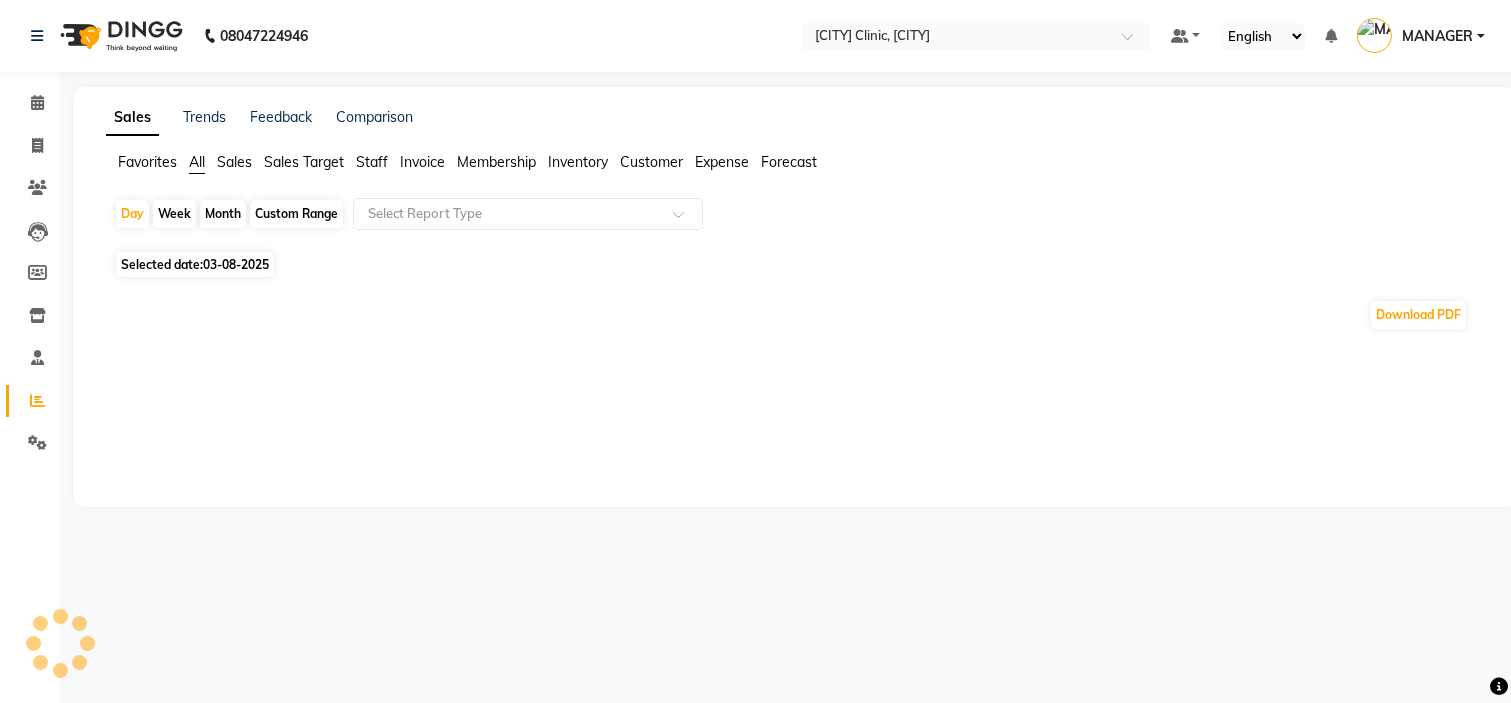 click on "Staff" 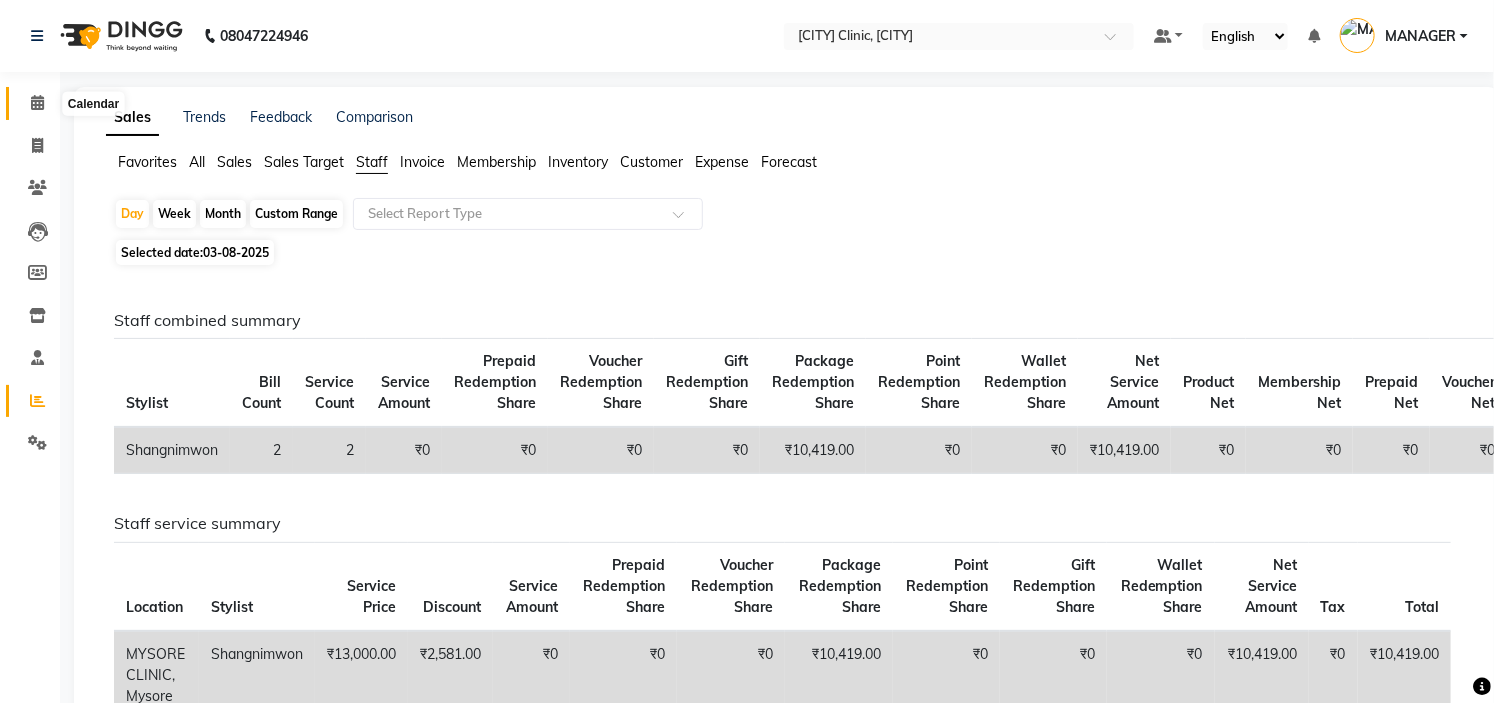 click 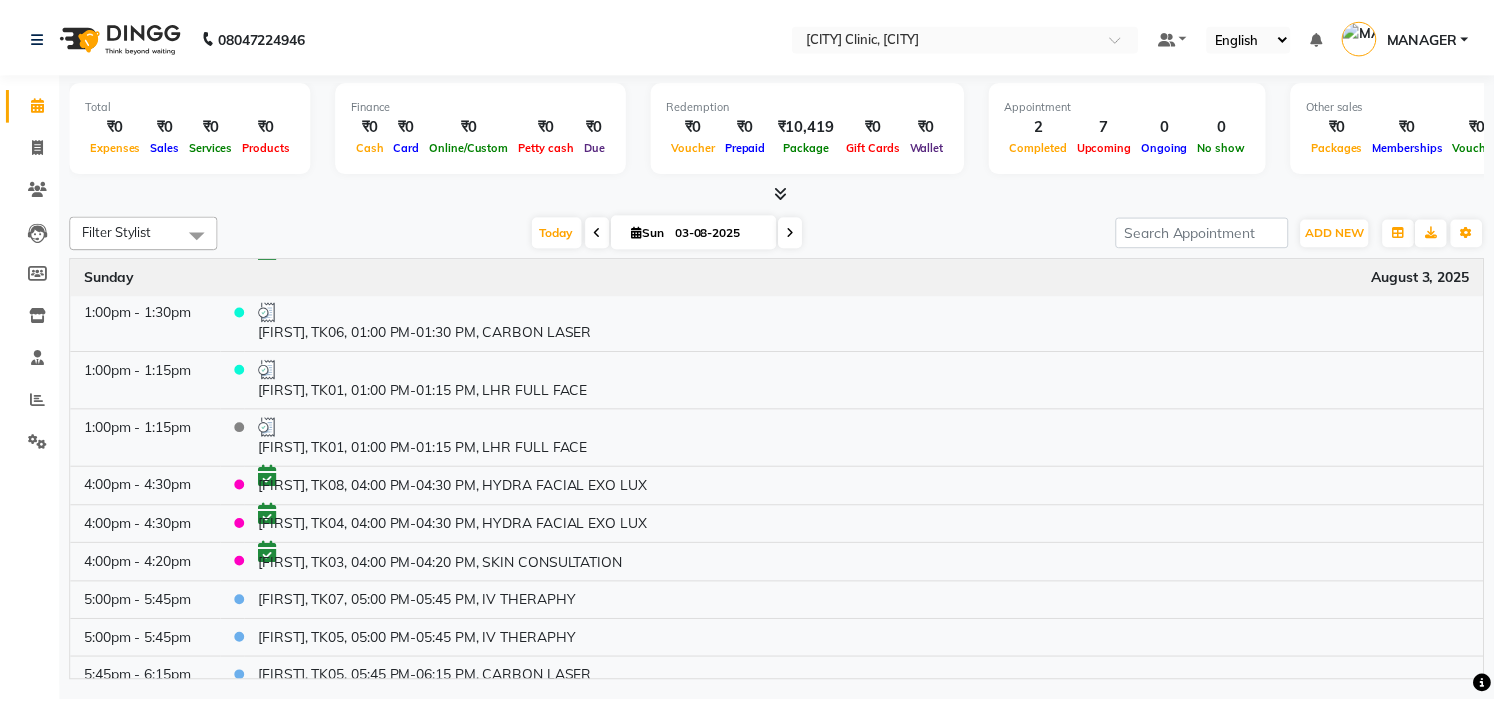 scroll, scrollTop: 56, scrollLeft: 0, axis: vertical 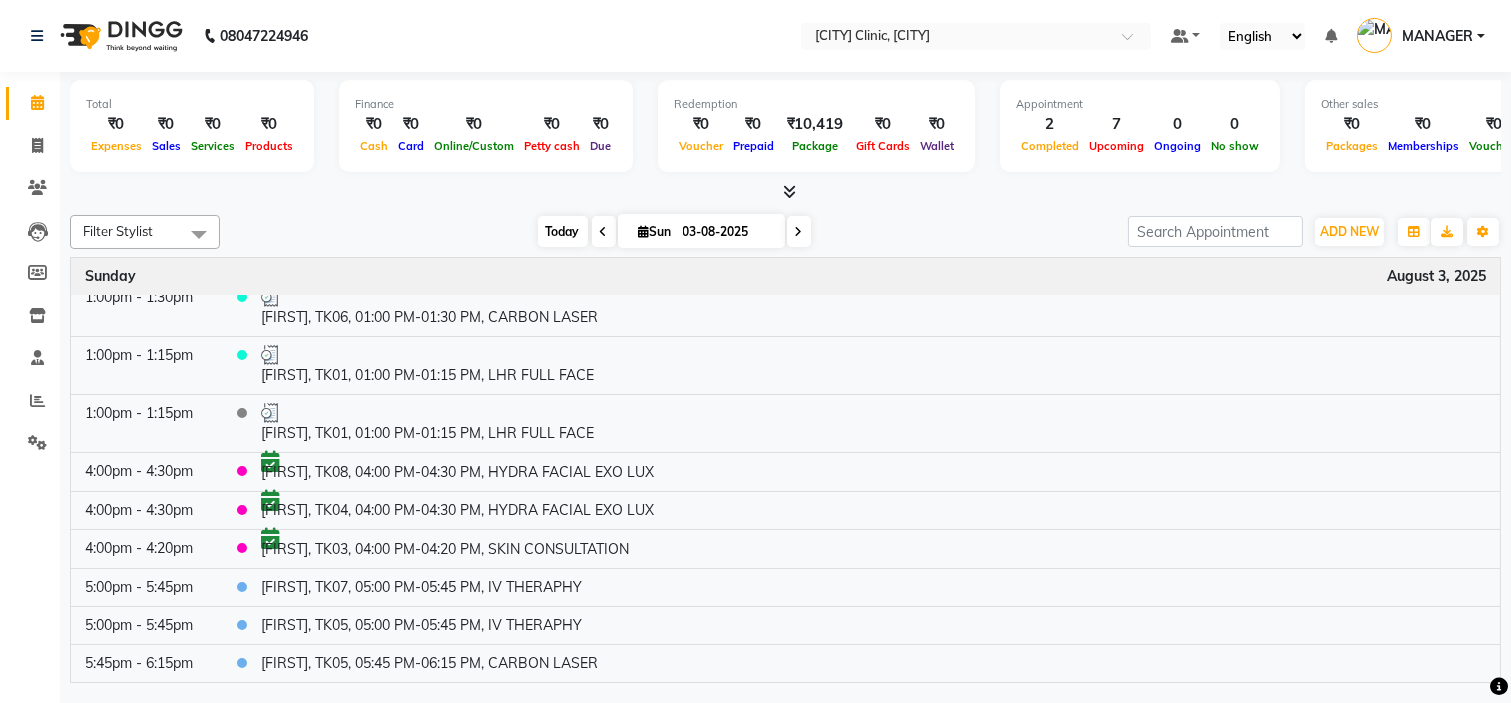 click on "Today" at bounding box center (563, 231) 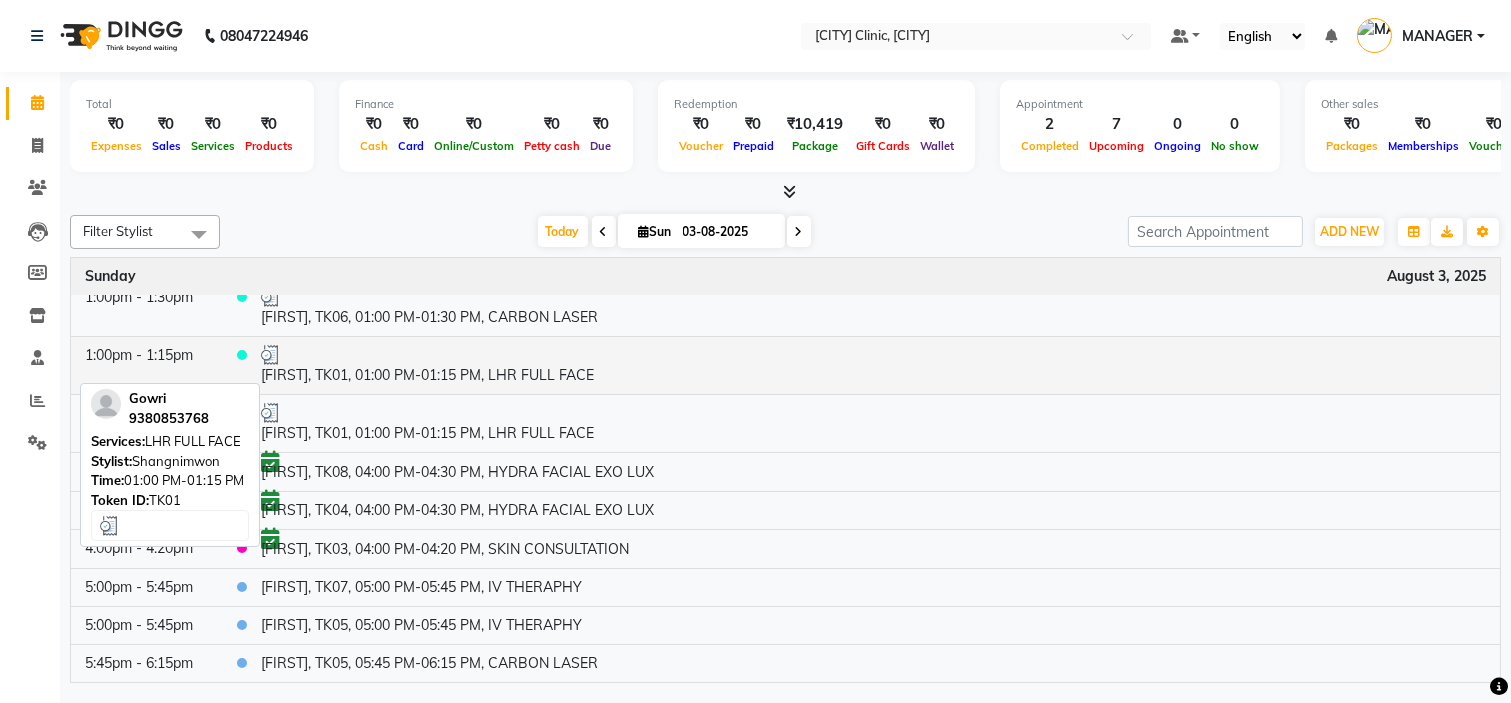 click on "[FIRST], TK01, 01:00 PM-01:15 PM, LHR FULL FACE" at bounding box center (873, 365) 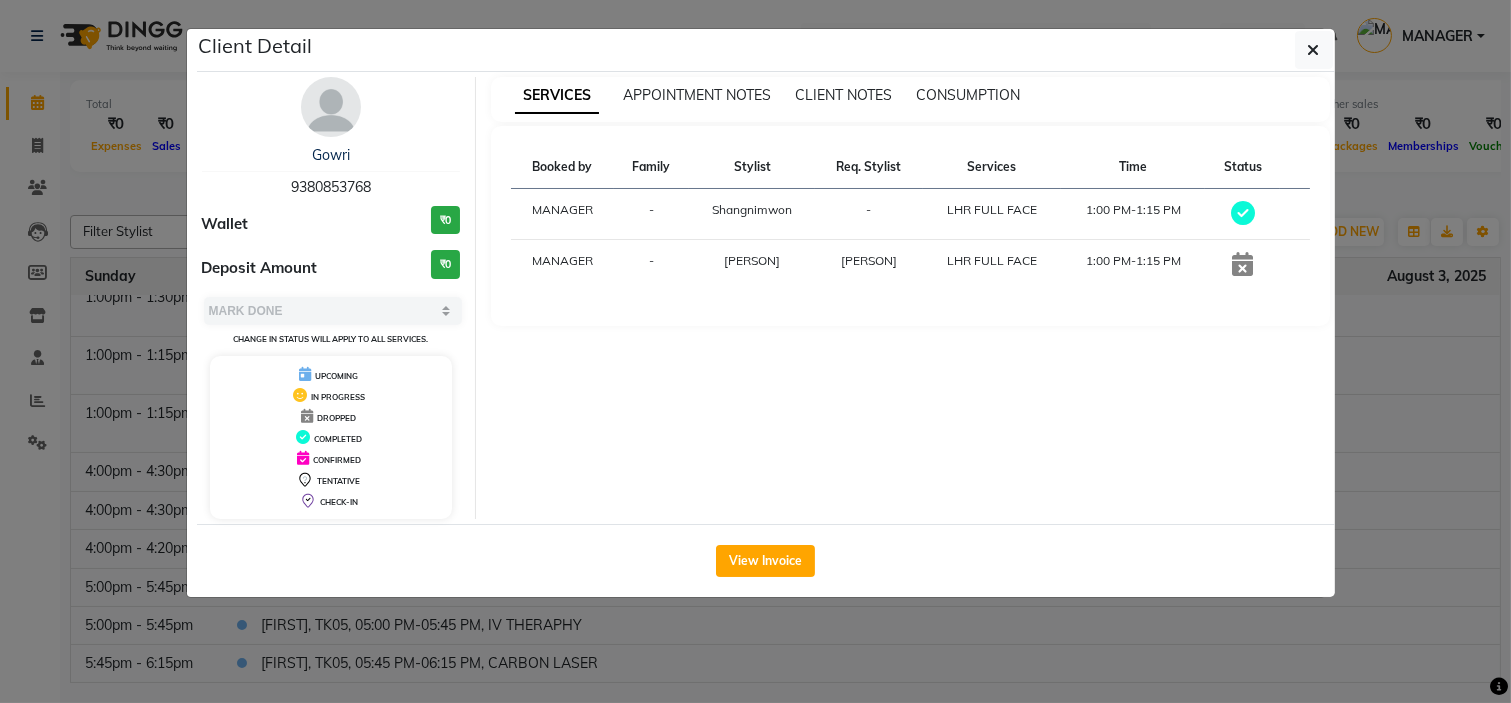 click on "9380853768" at bounding box center (331, 187) 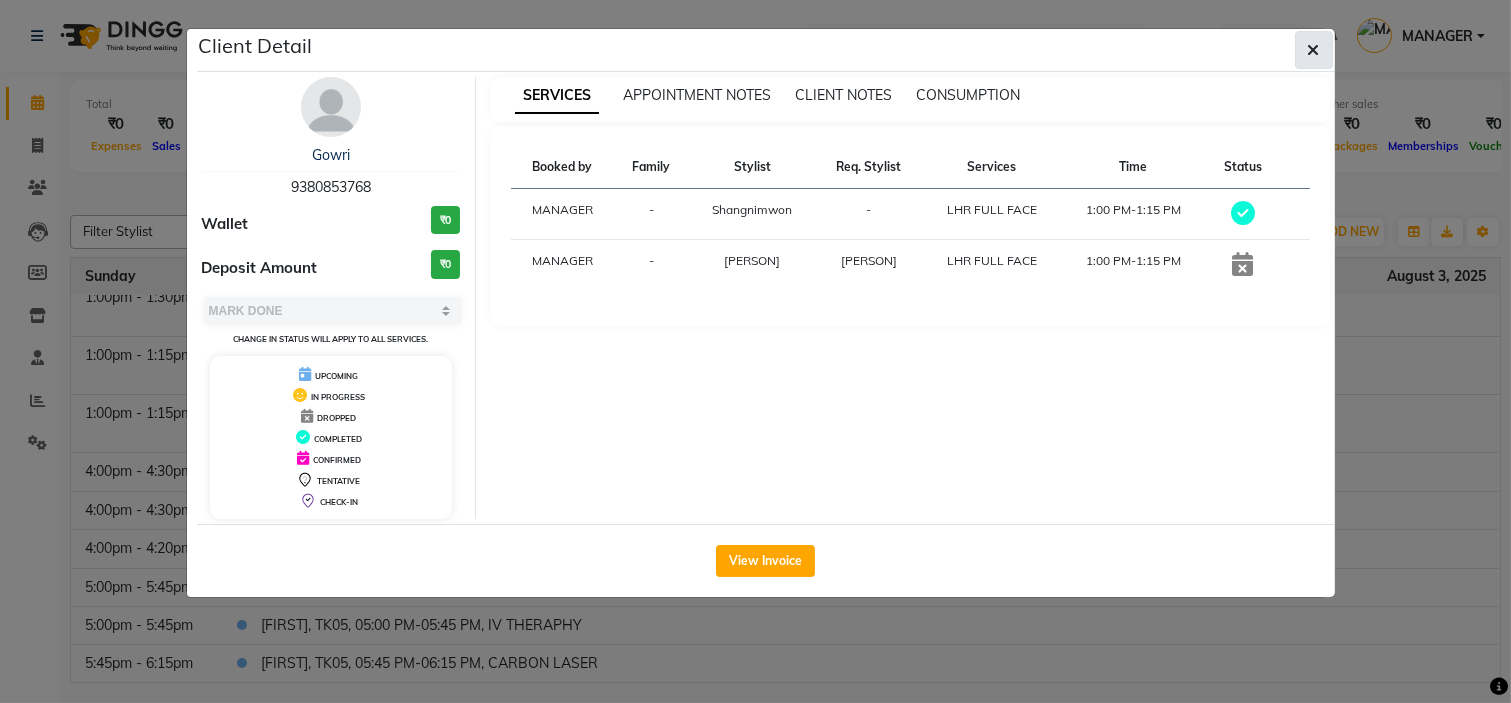 click 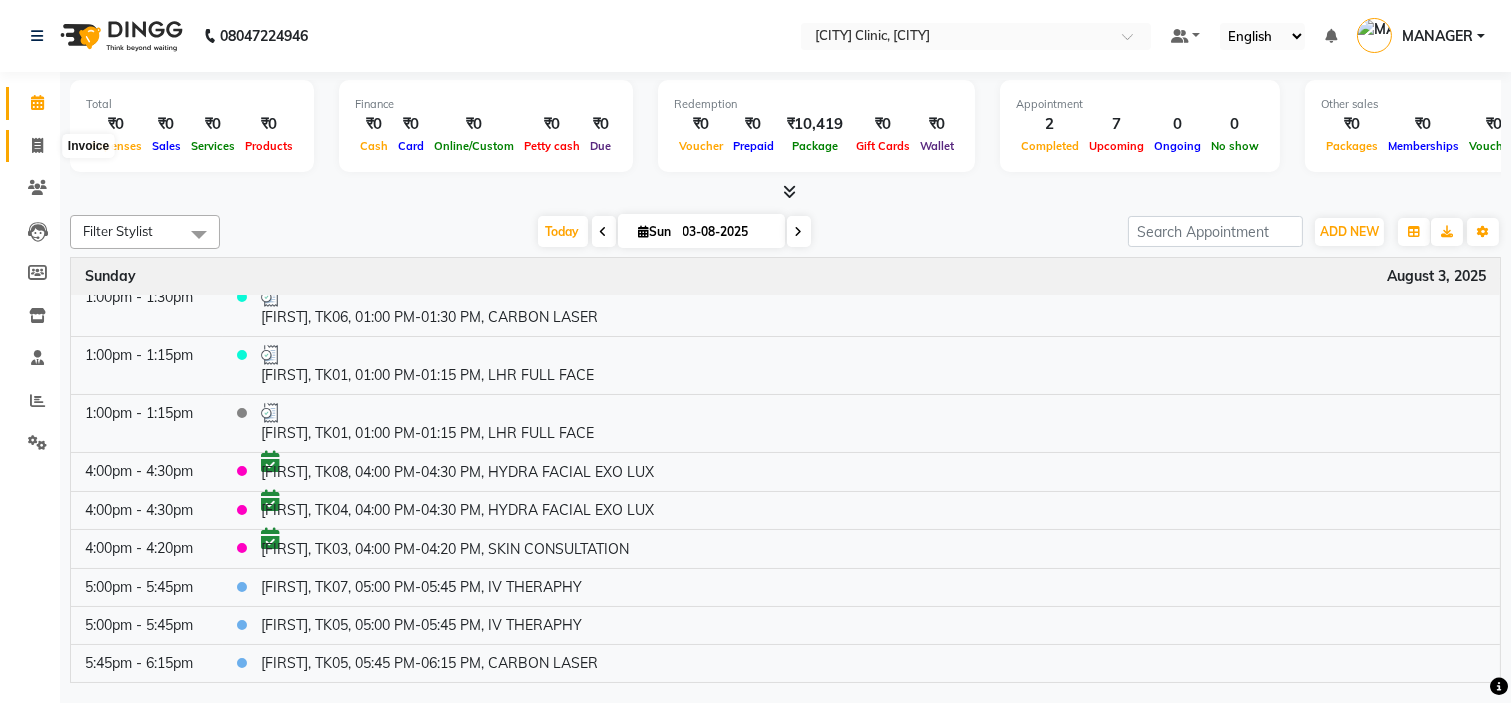 click 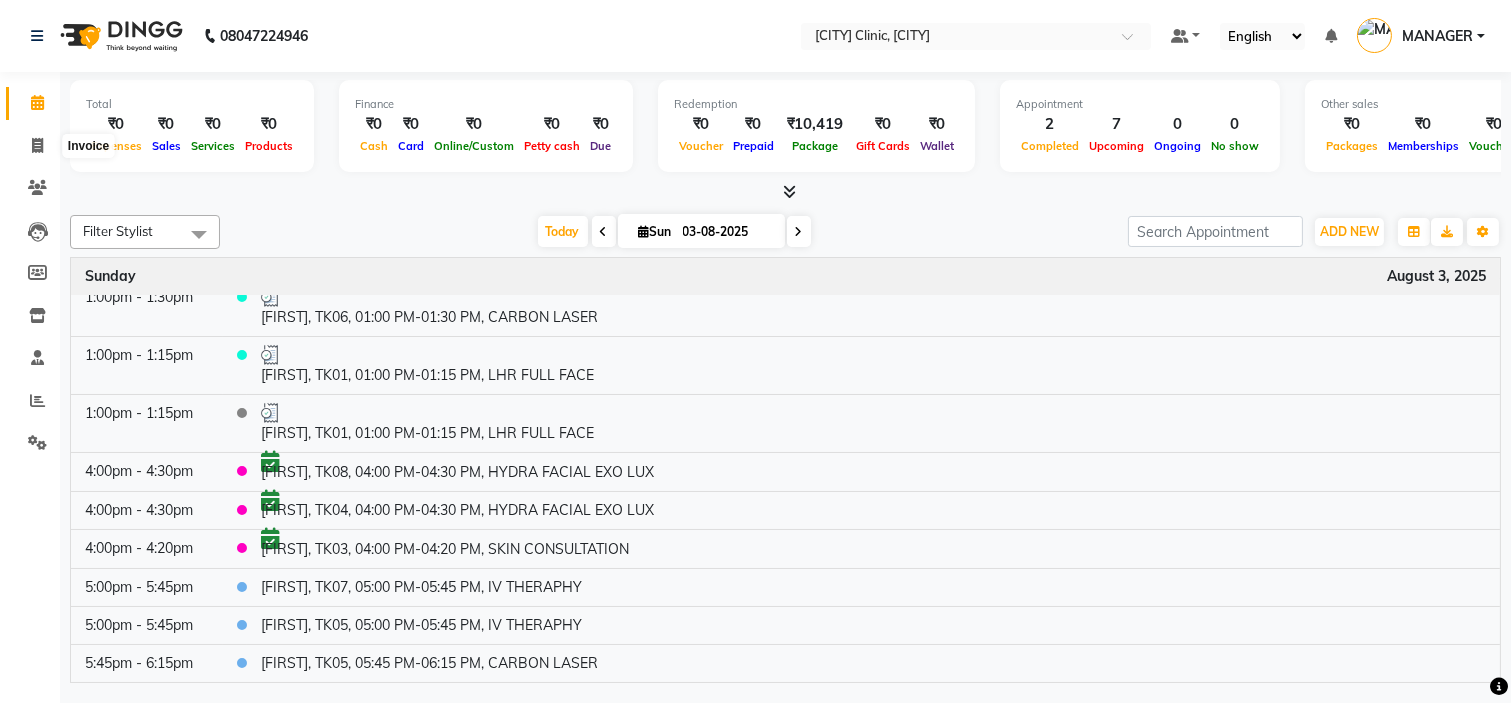 select on "7445" 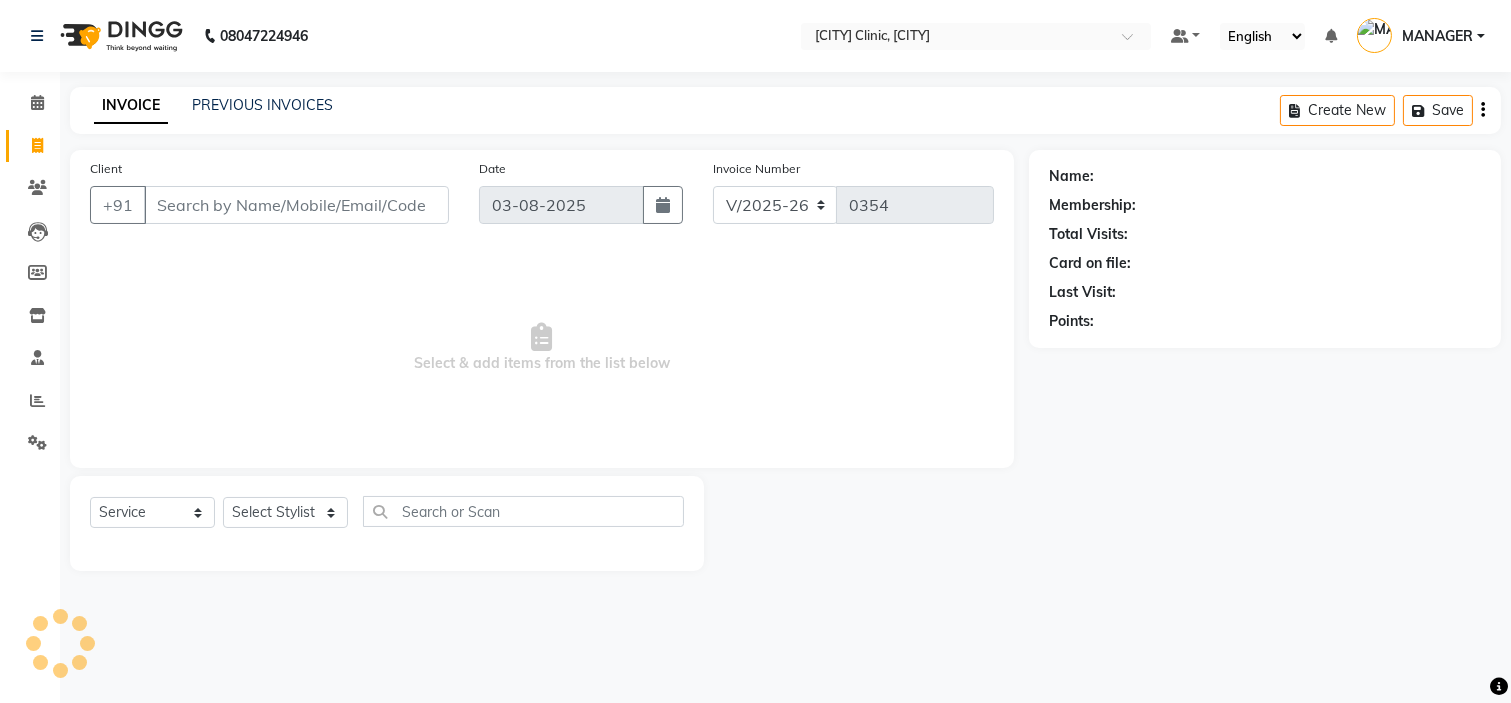 click on "Client" at bounding box center [296, 205] 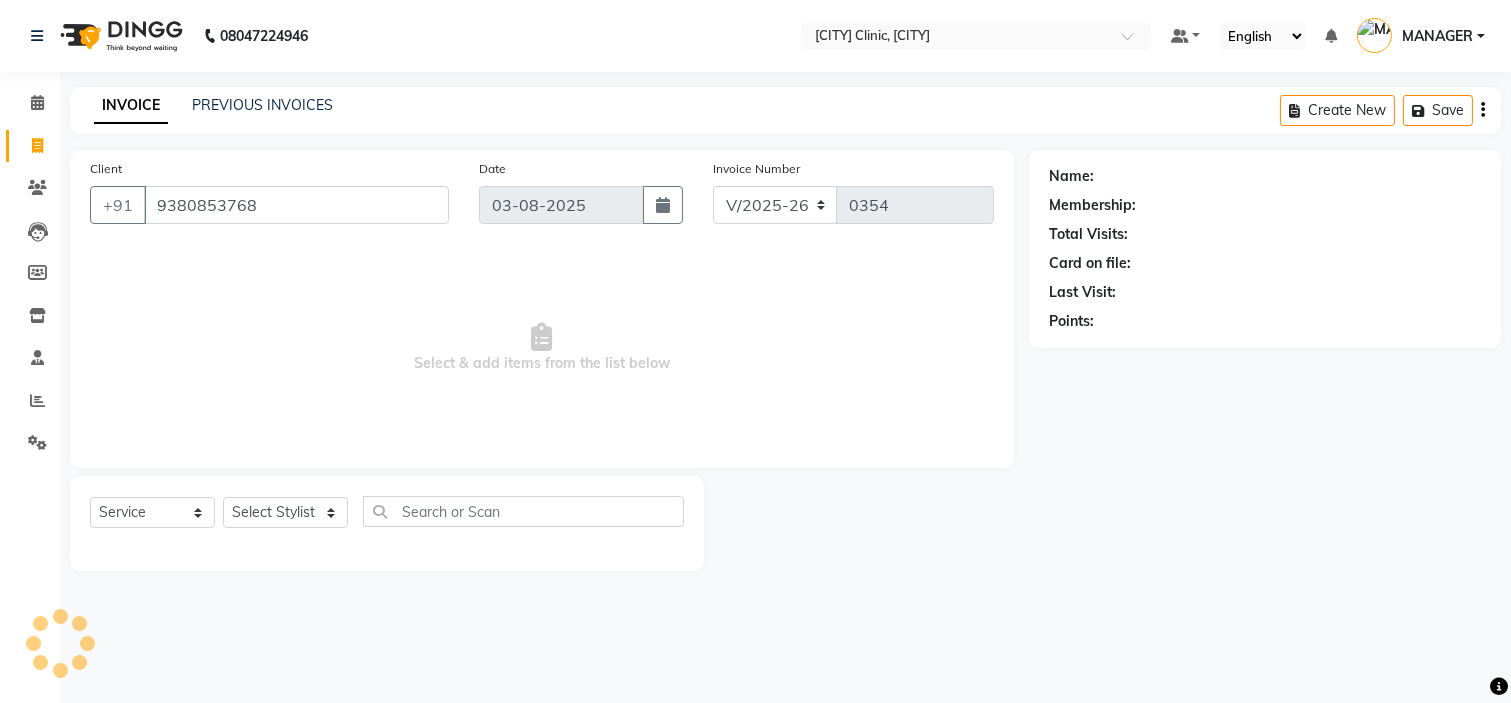 type on "9380853768" 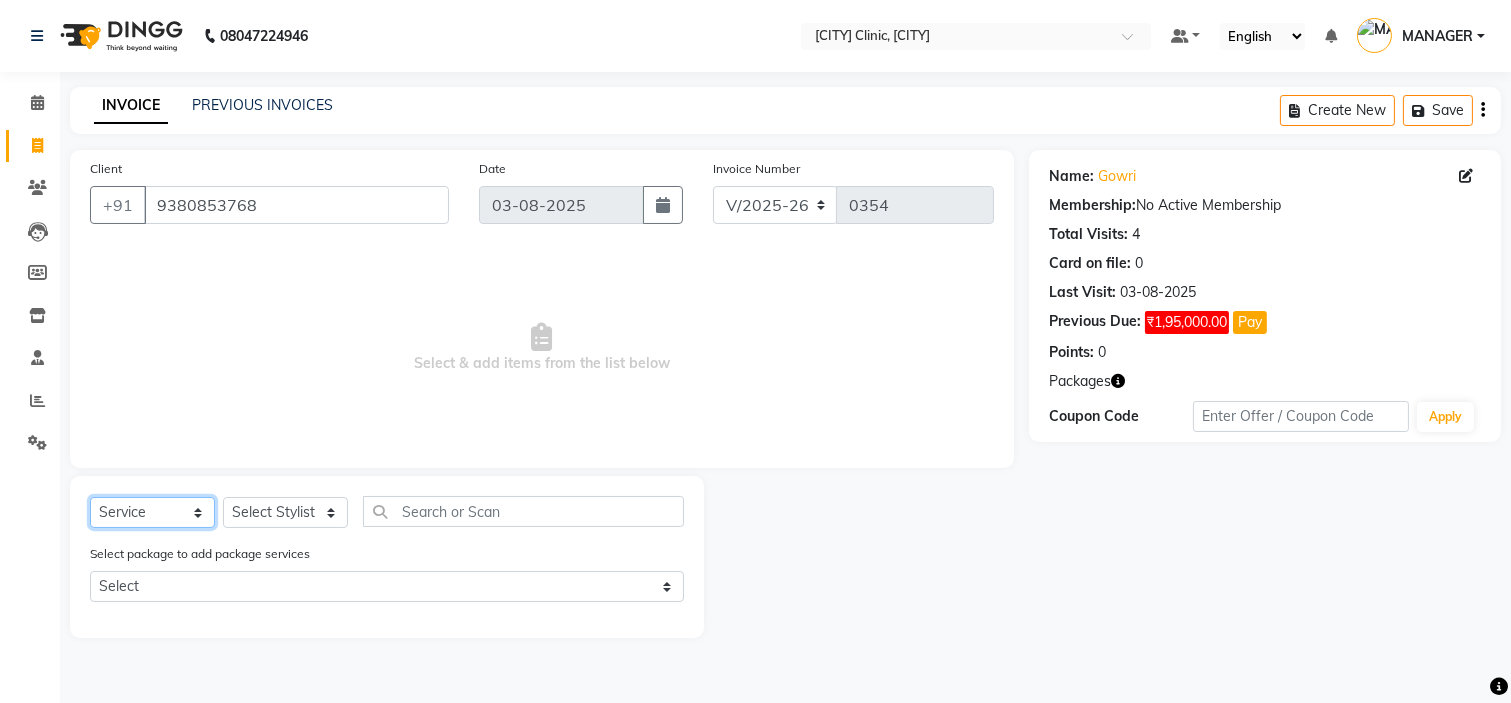 click on "Select  Service  Product  Membership  Package Voucher Prepaid Gift Card" 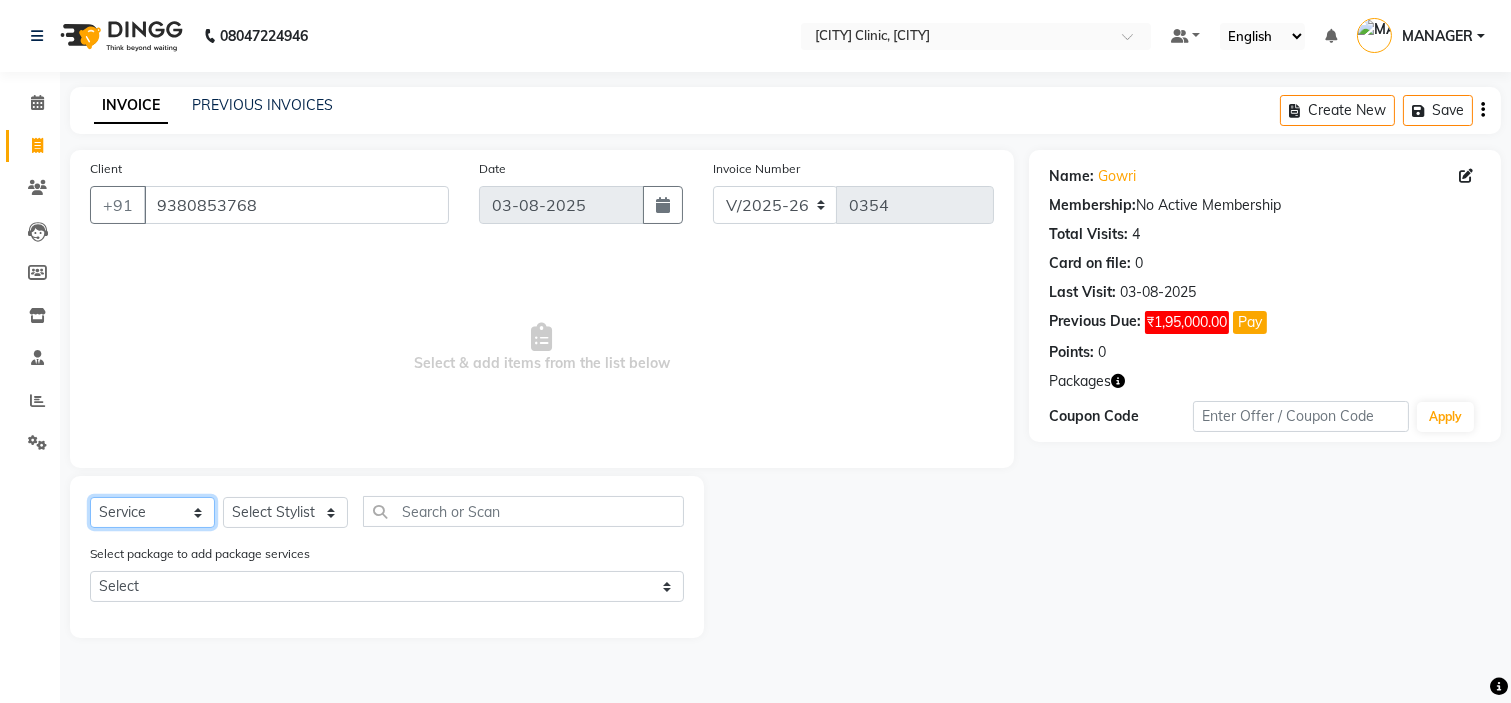 select on "product" 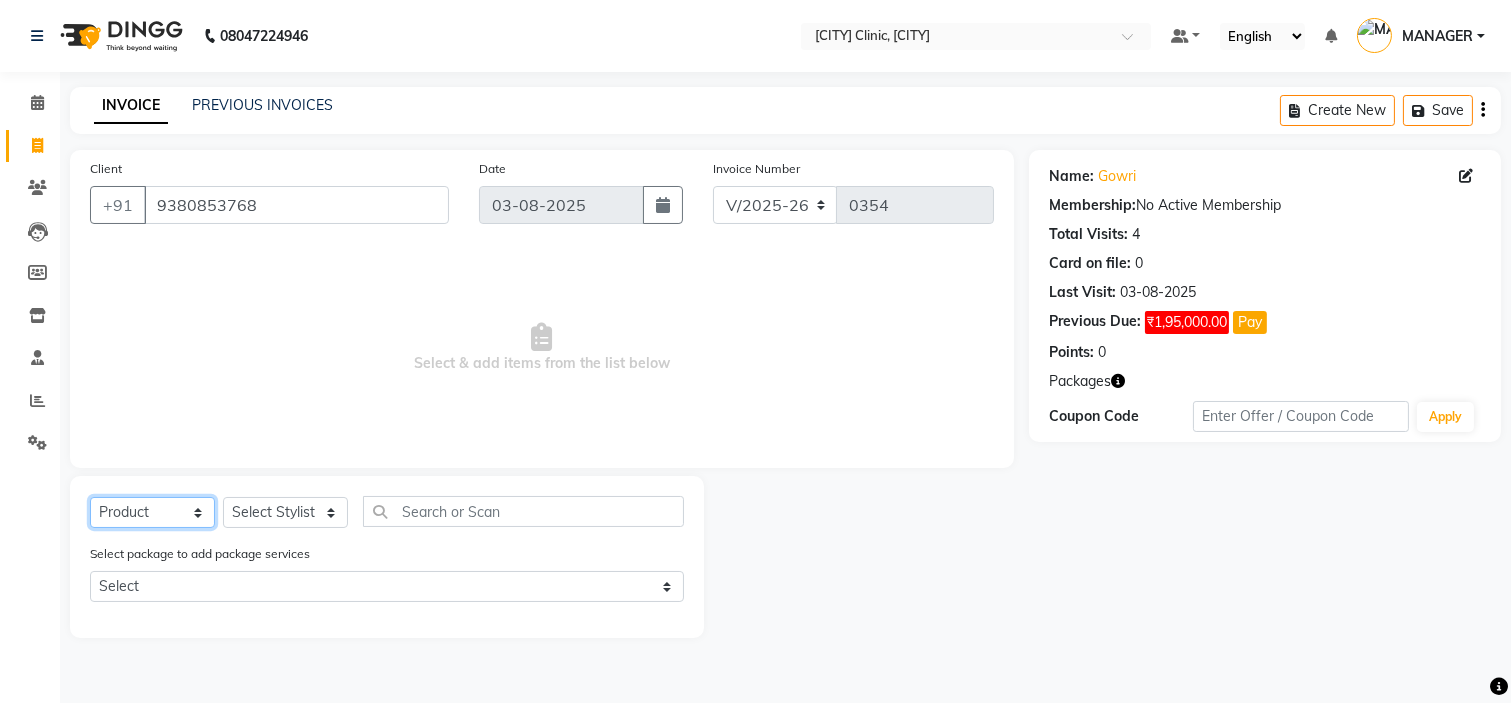 click on "Select  Service  Product  Membership  Package Voucher Prepaid Gift Card" 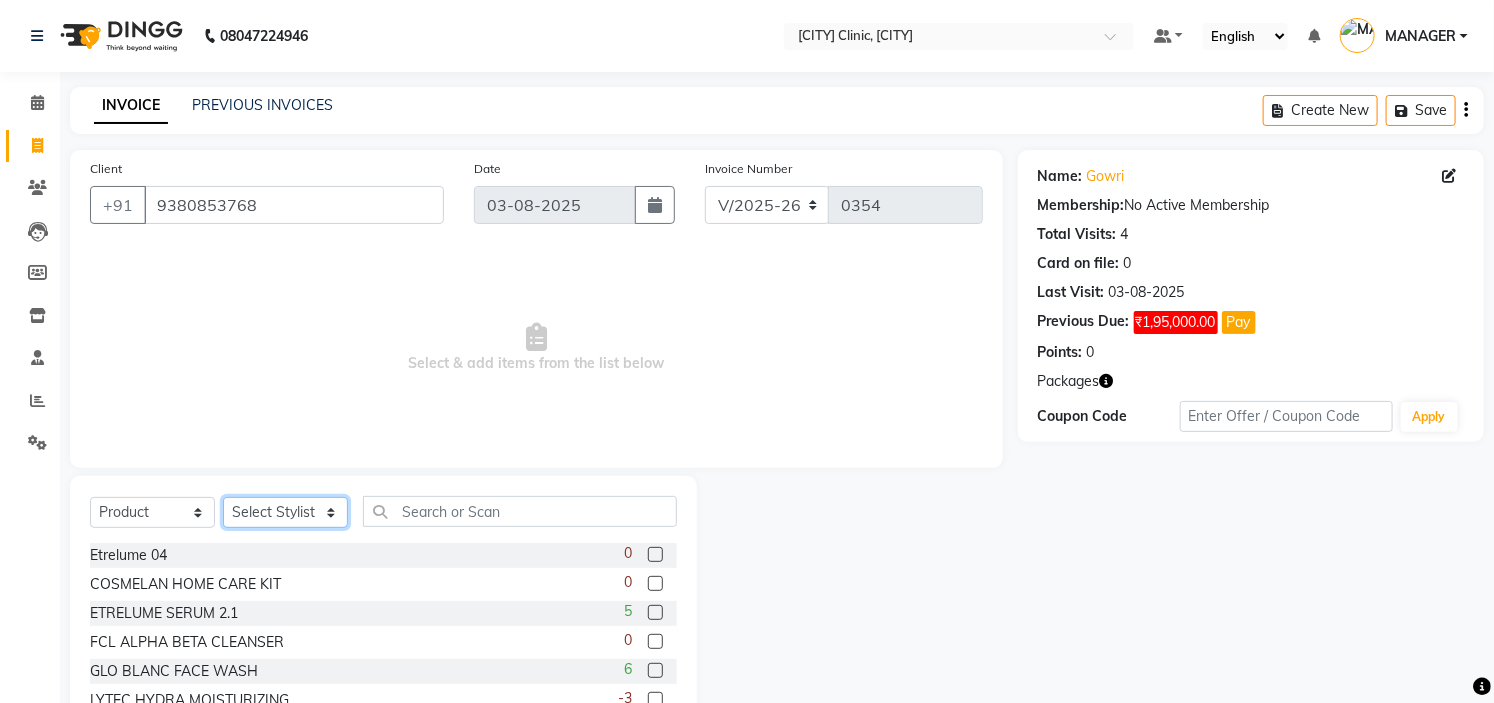 click on "Select Stylist [FIRST] [FIRST] [FIRST] [PERSON] [FIRST] [PERSON] [PERSON] [FIRST] [PERSON] [PERSON]" 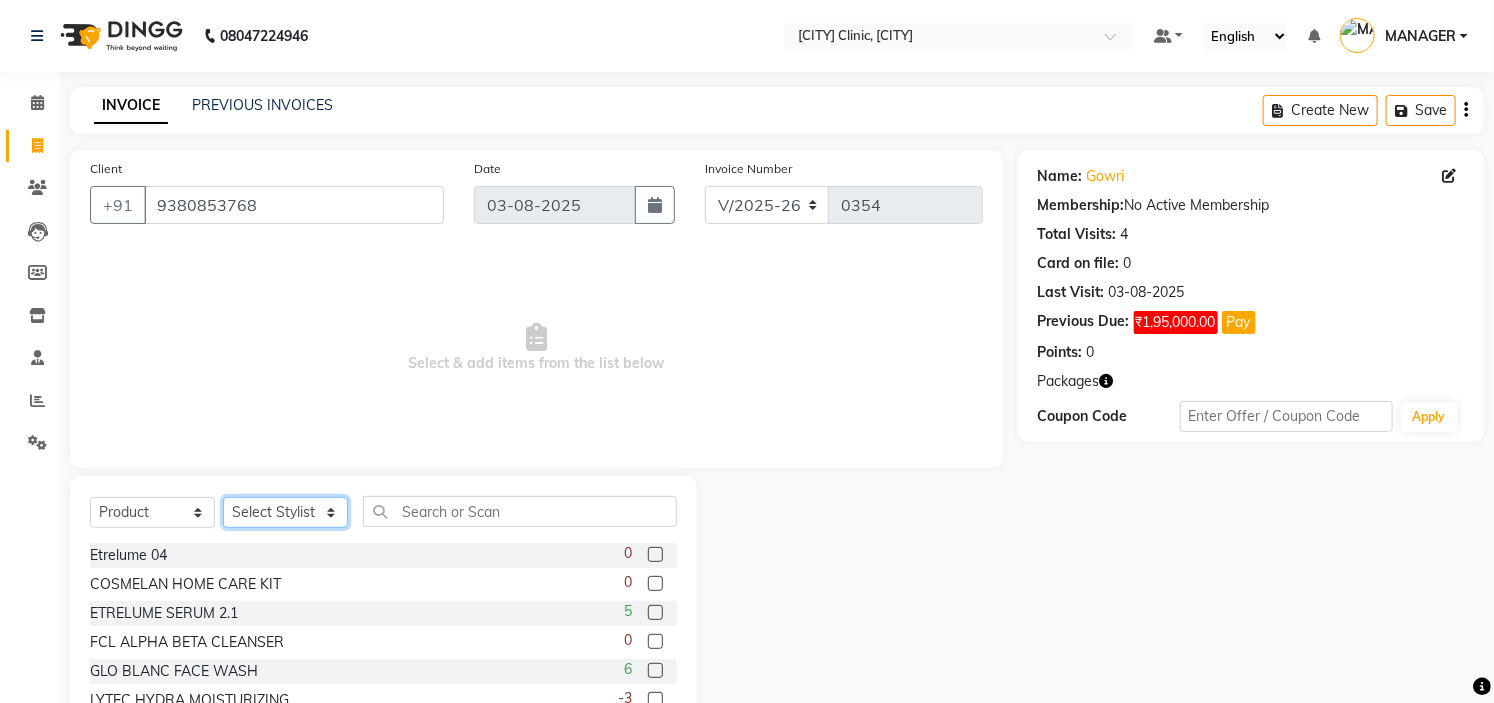 select on "65320" 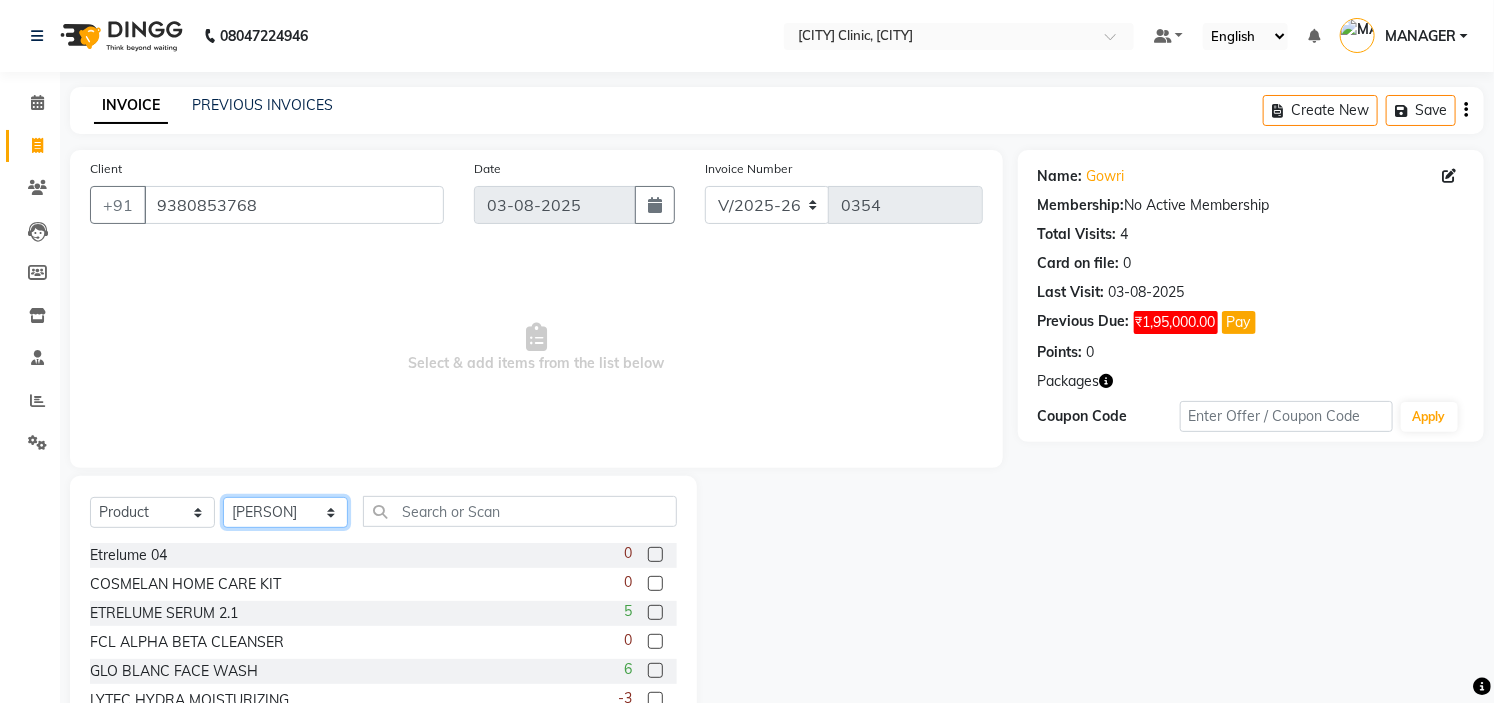 click on "Select Stylist [FIRST] [FIRST] [FIRST] [PERSON] [FIRST] [PERSON] [PERSON] [FIRST] [PERSON] [PERSON]" 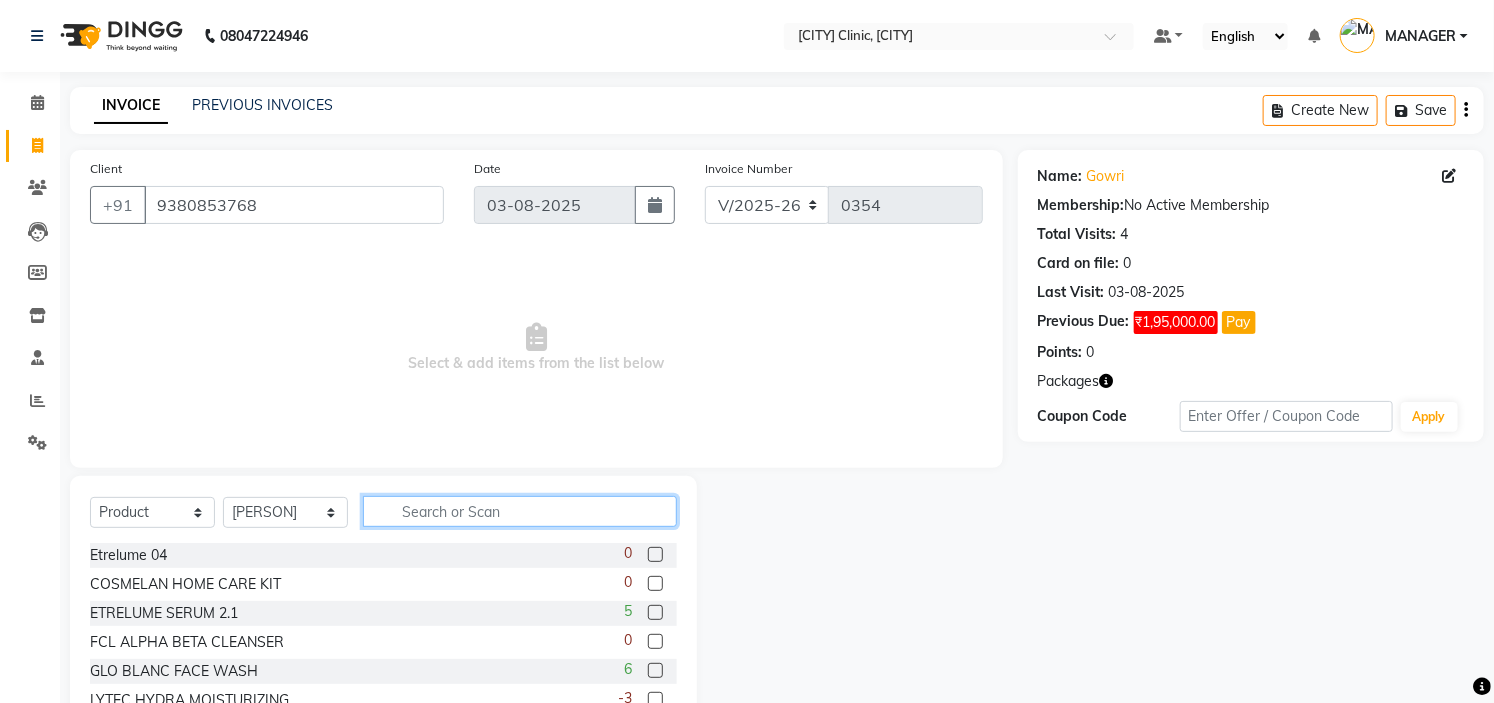 click 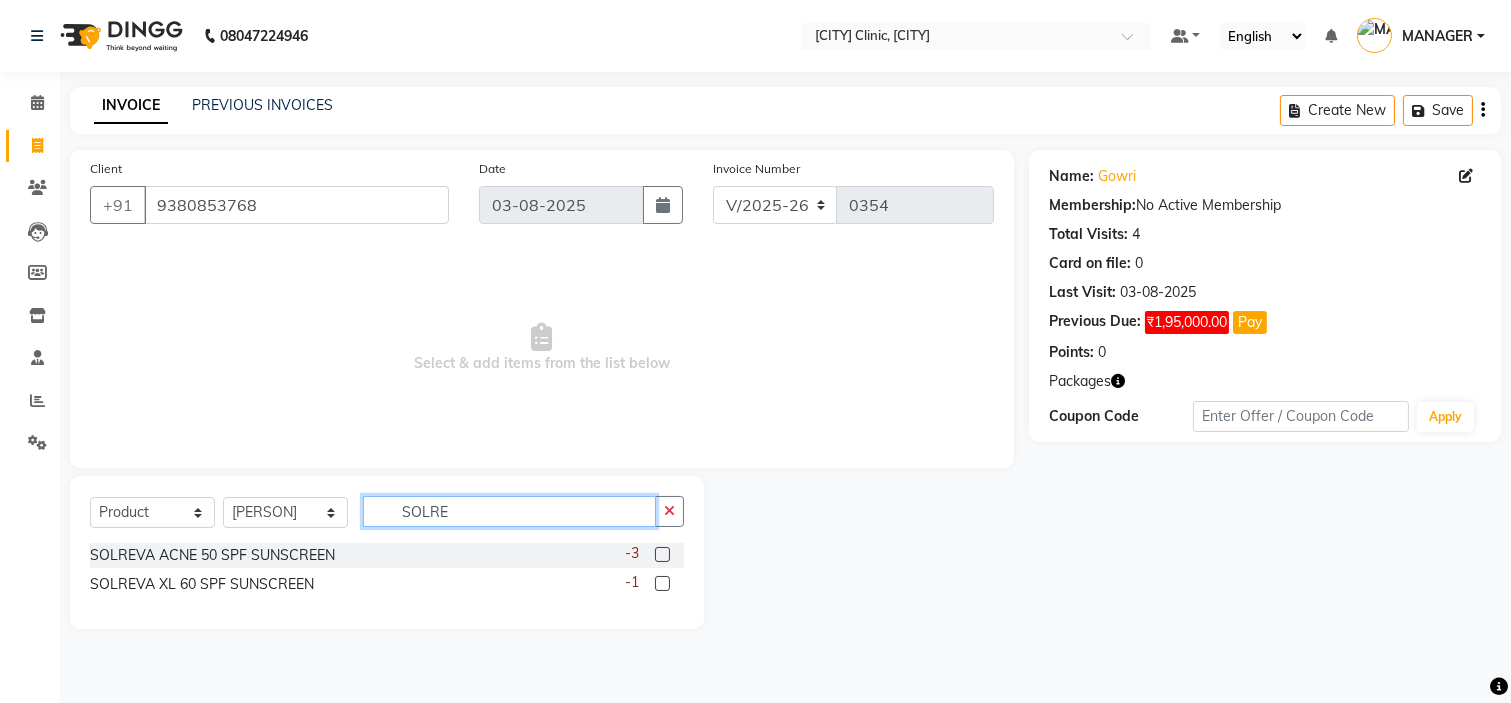 type on "SOLRE" 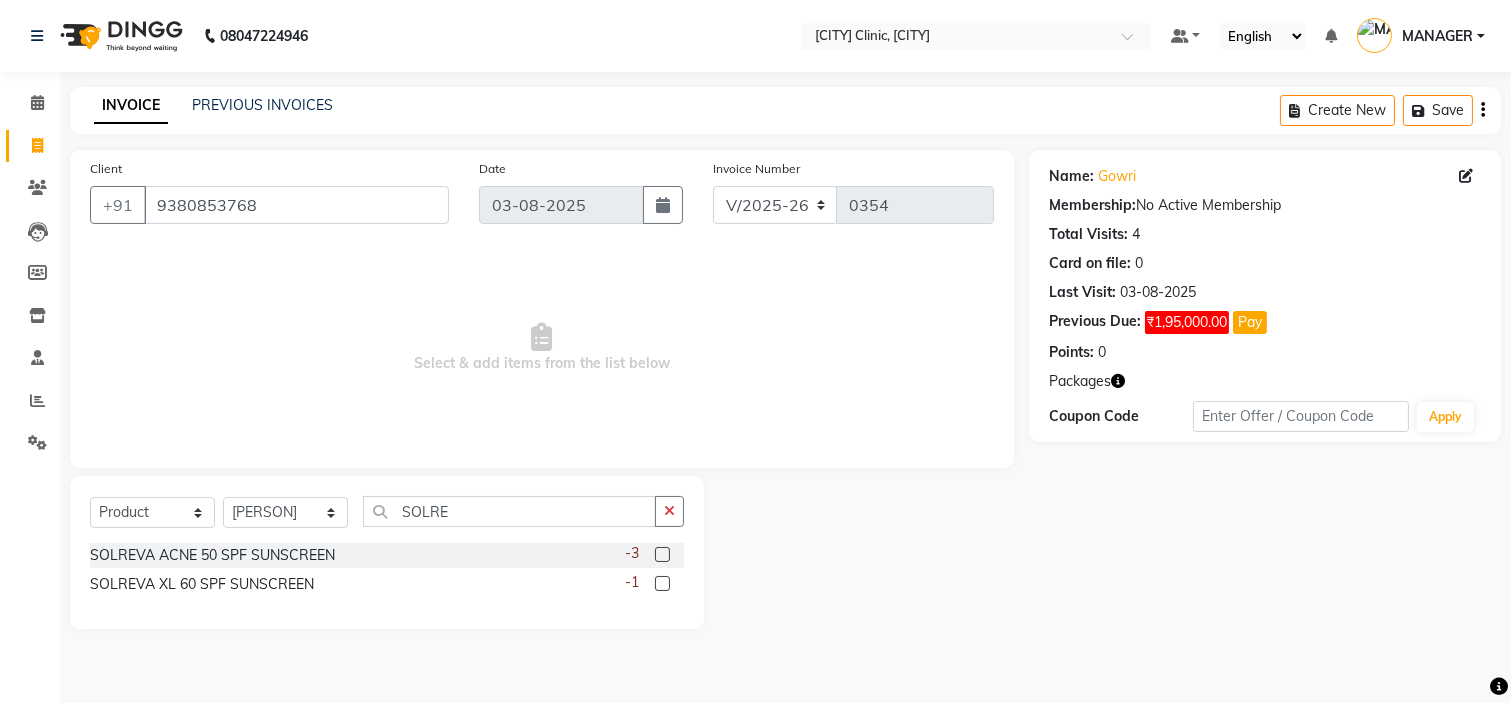 click 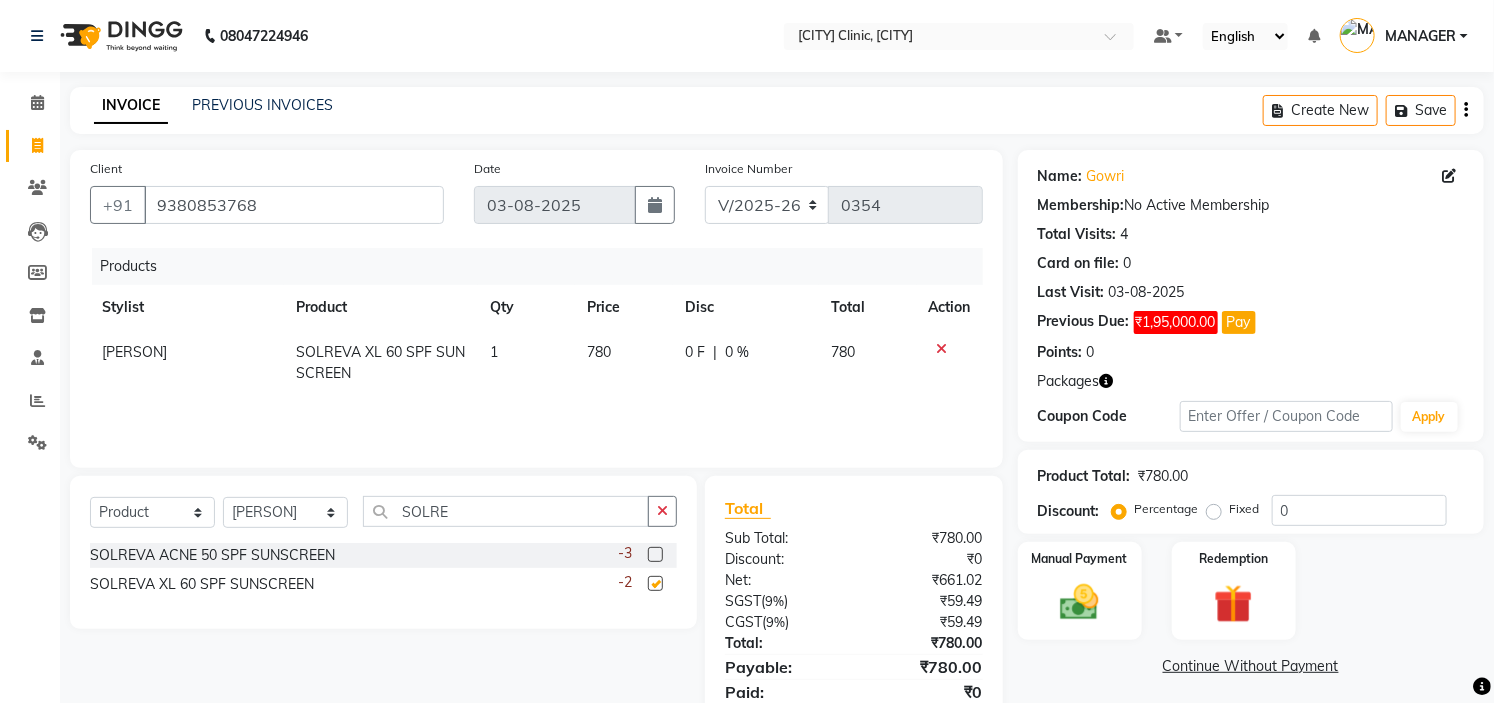 checkbox on "false" 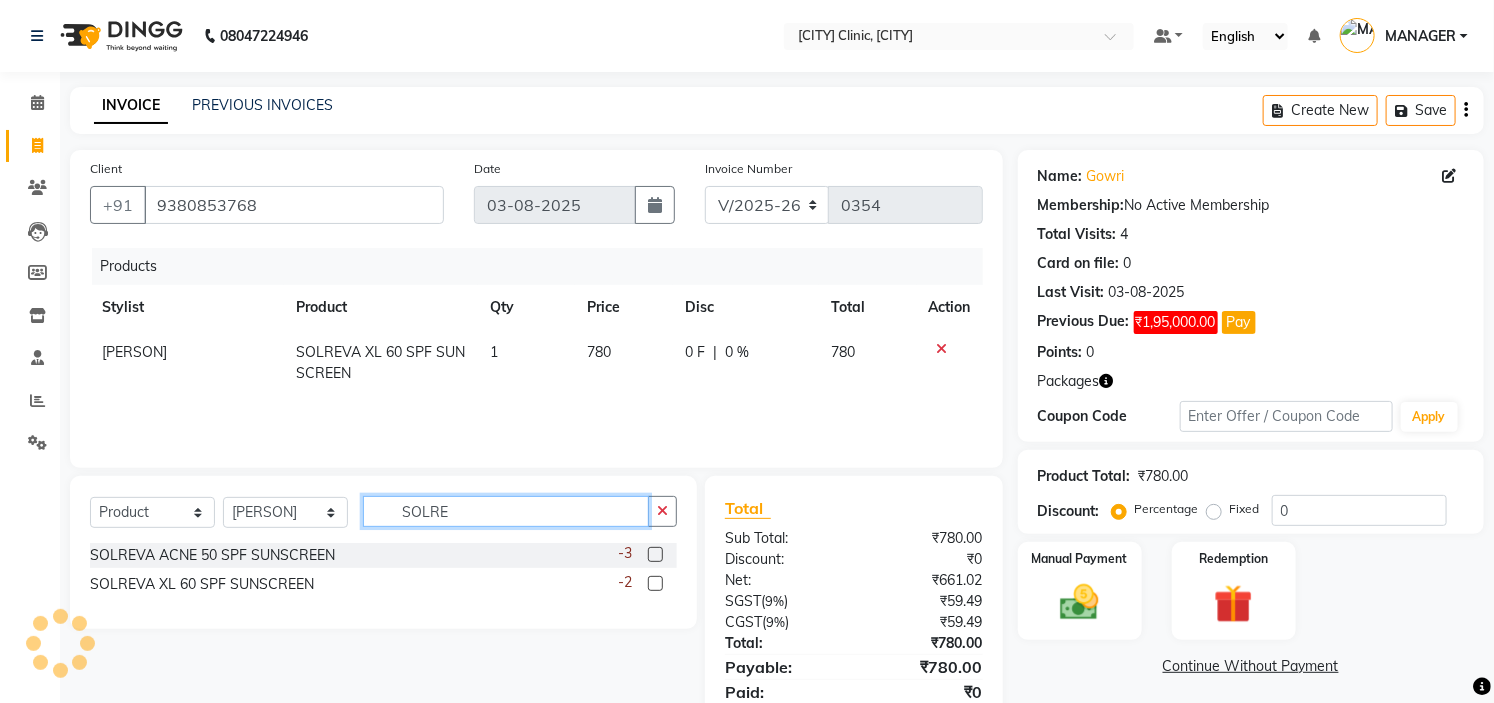click on "SOLRE" 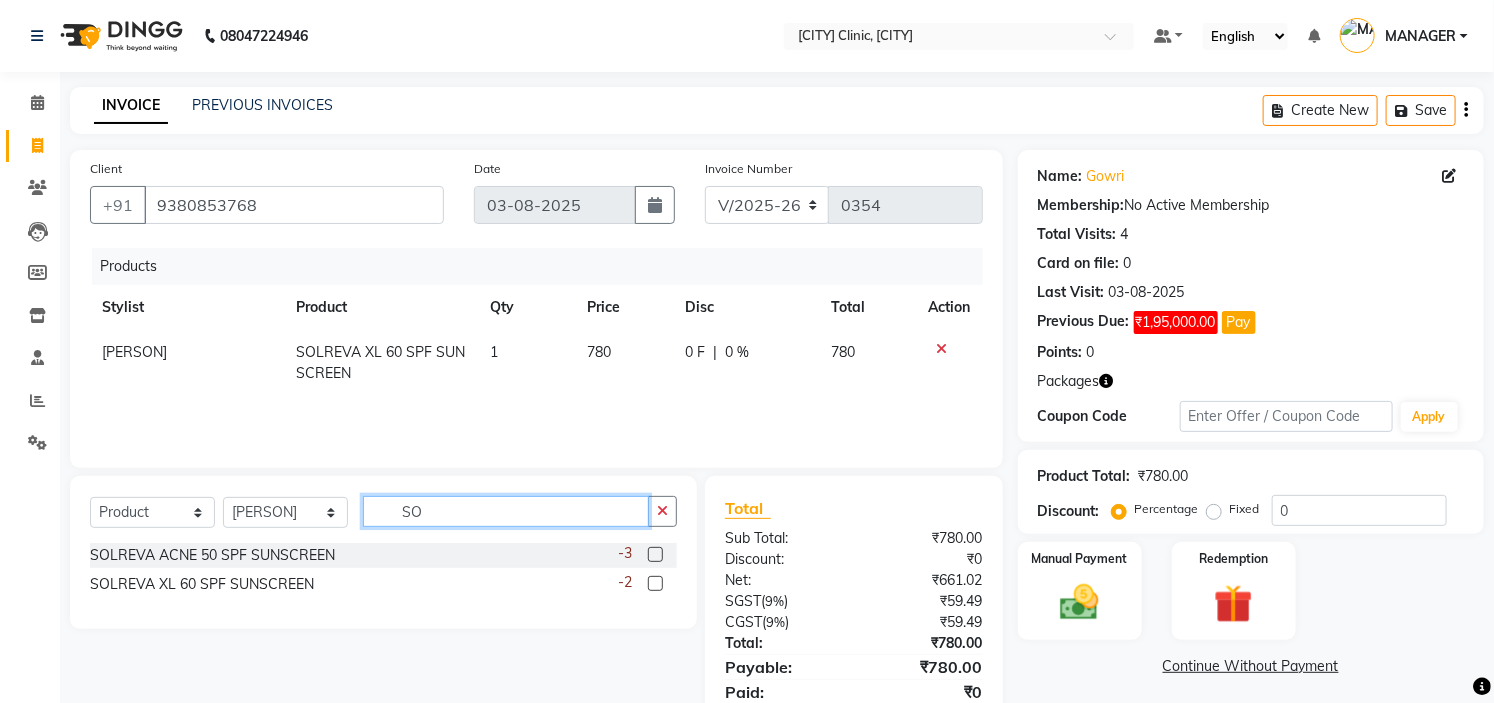 type on "S" 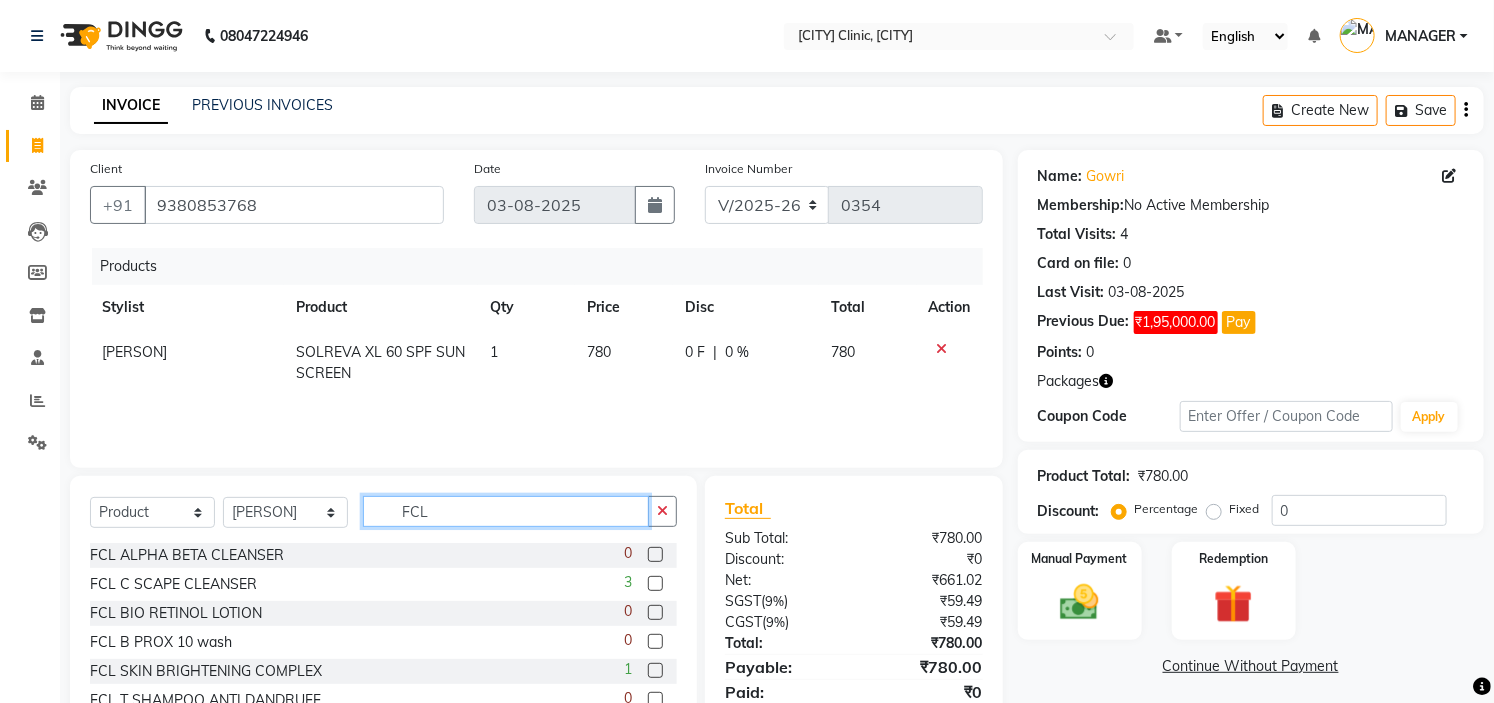 type on "FCL" 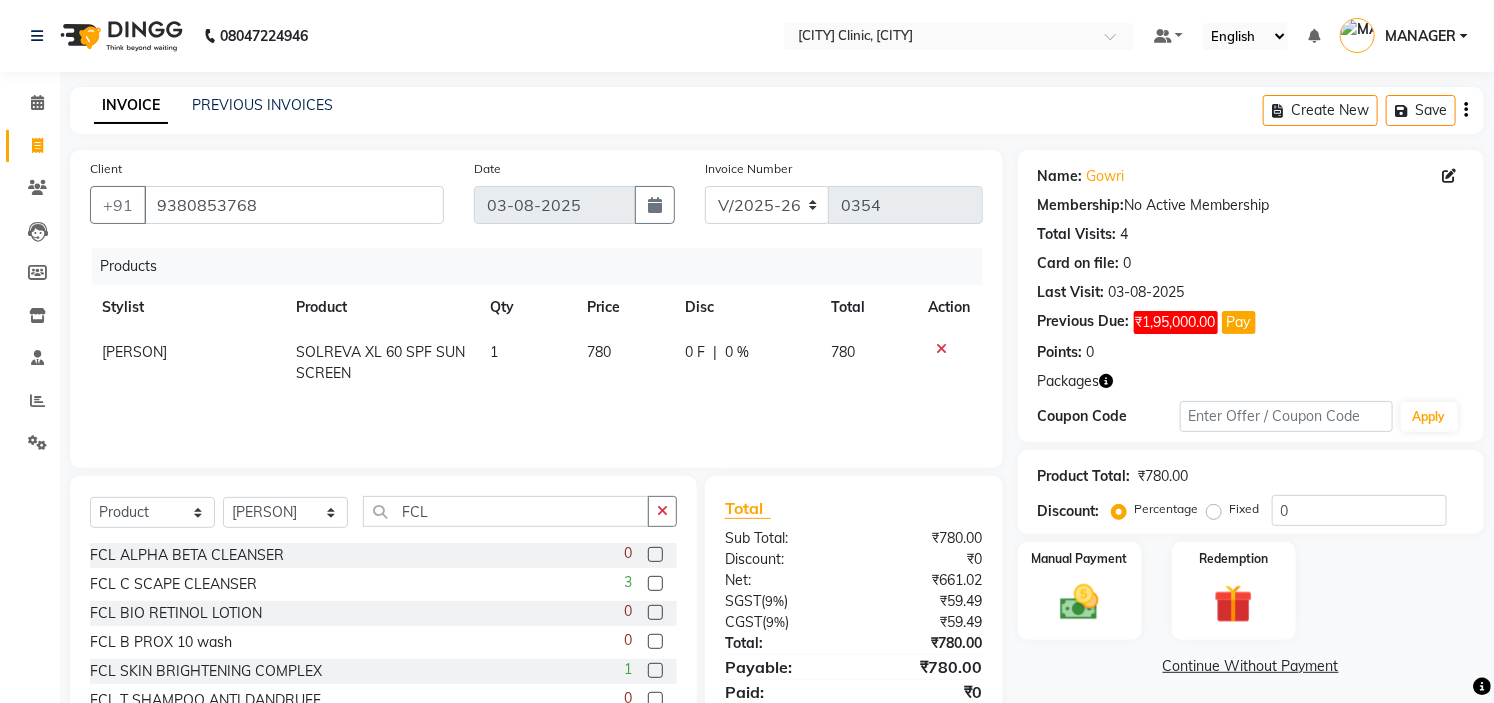 click 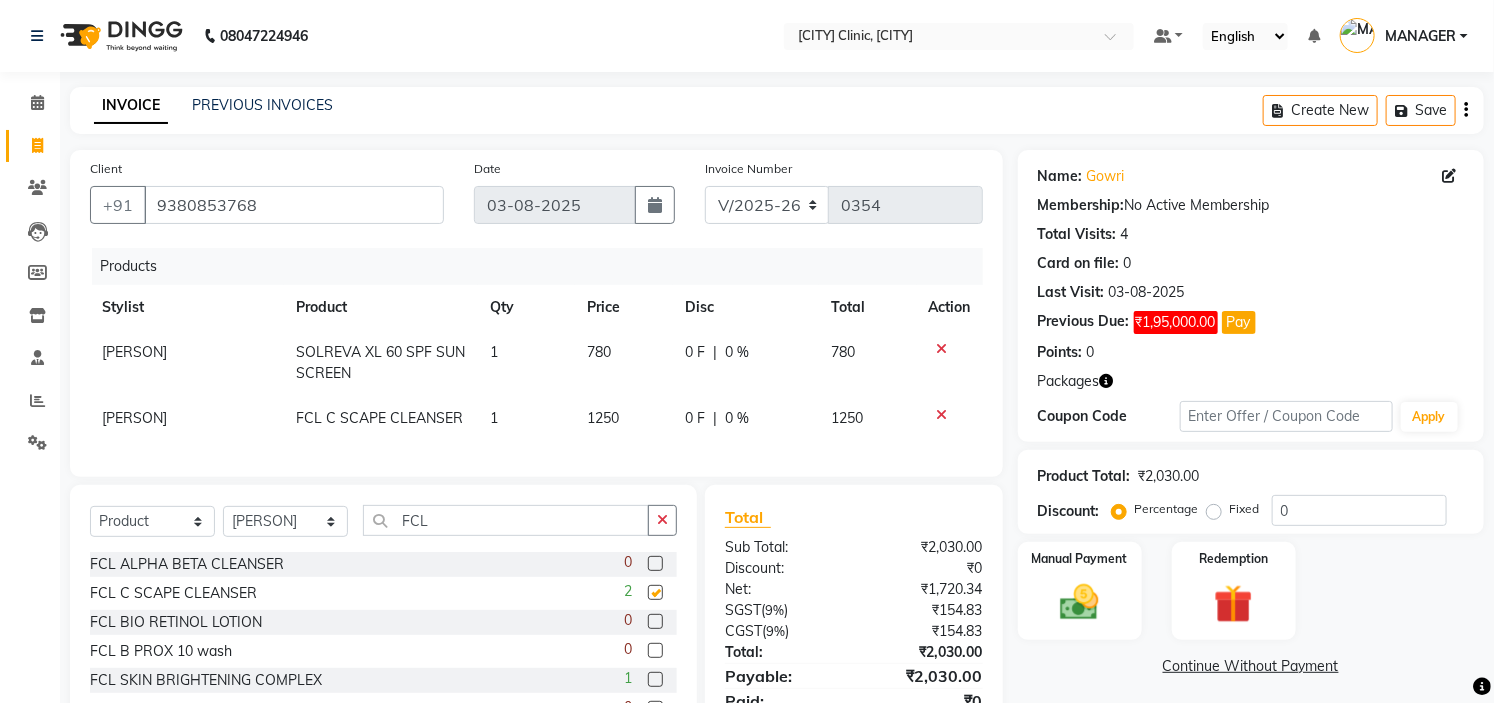 checkbox on "false" 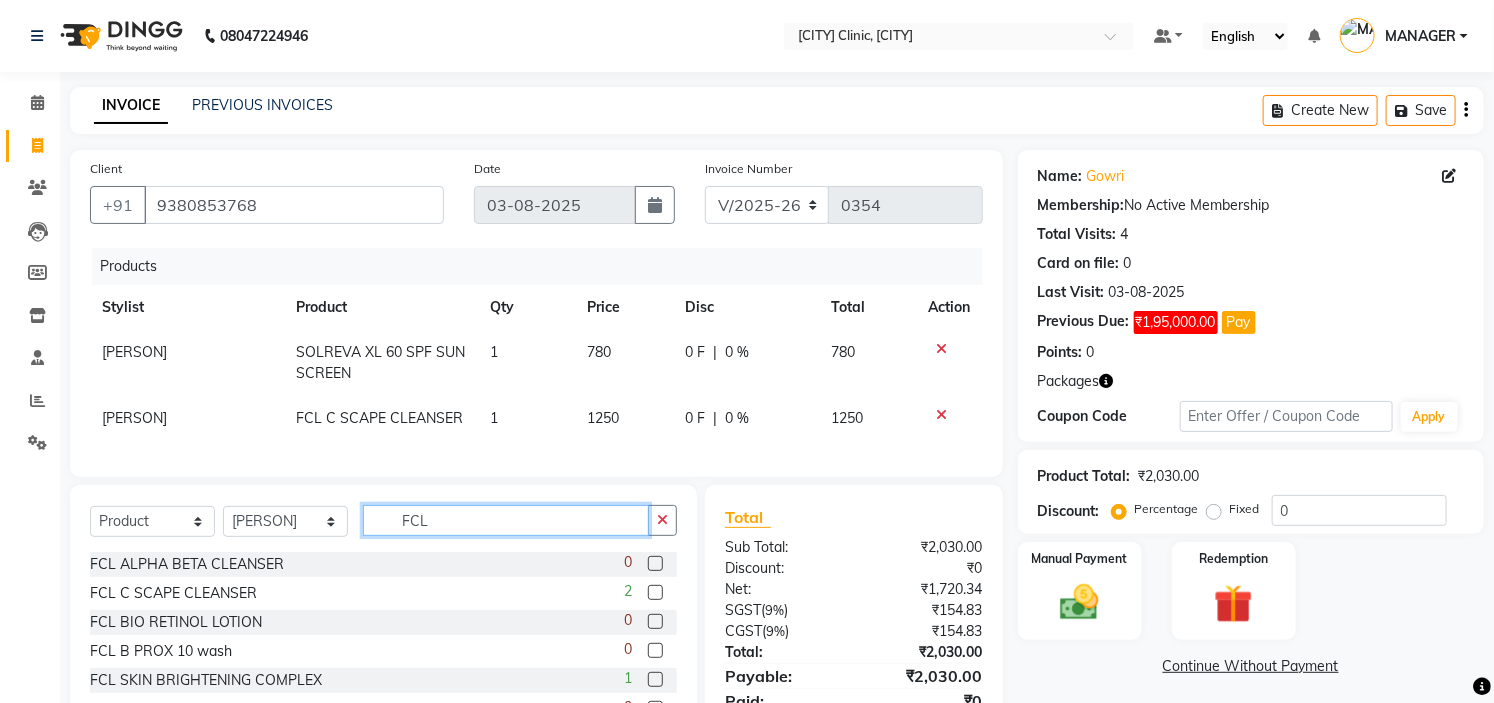 click on "FCL" 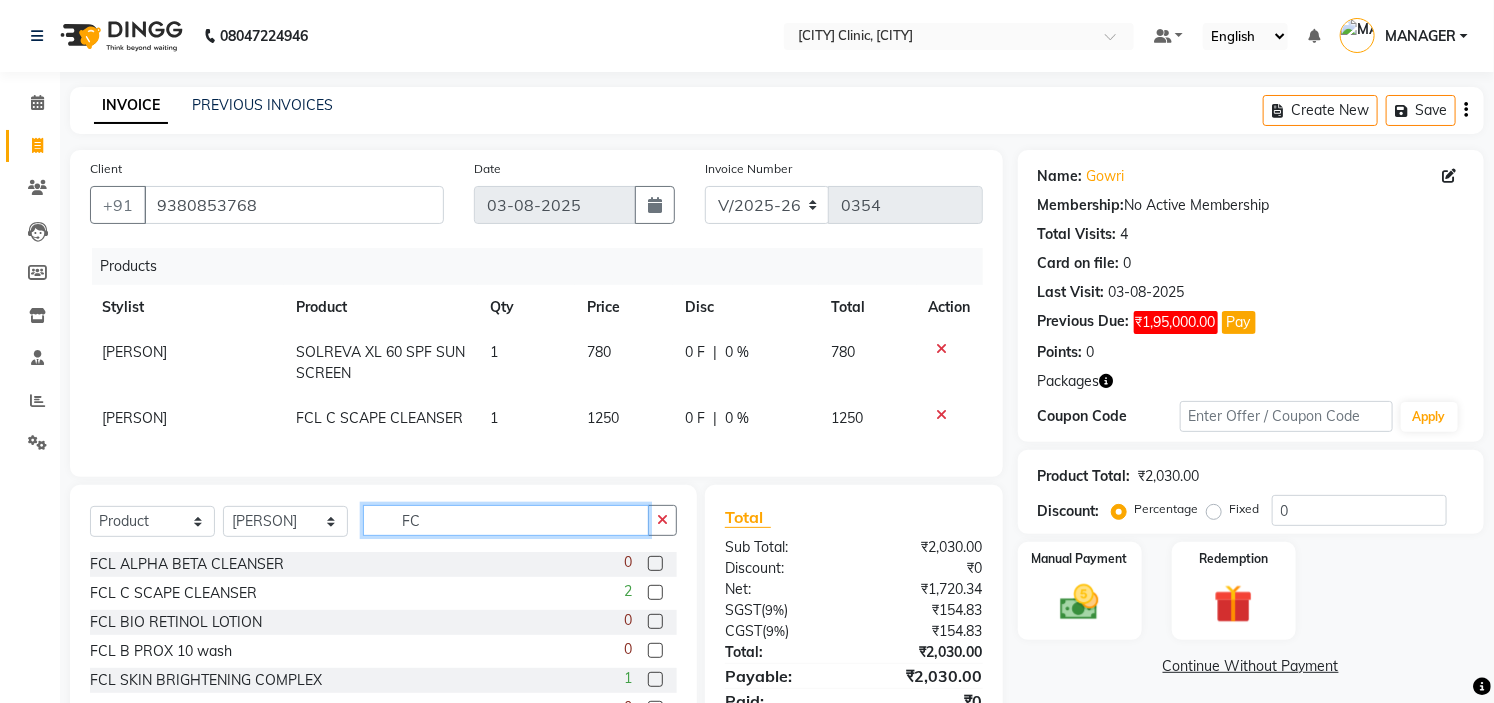 type on "F" 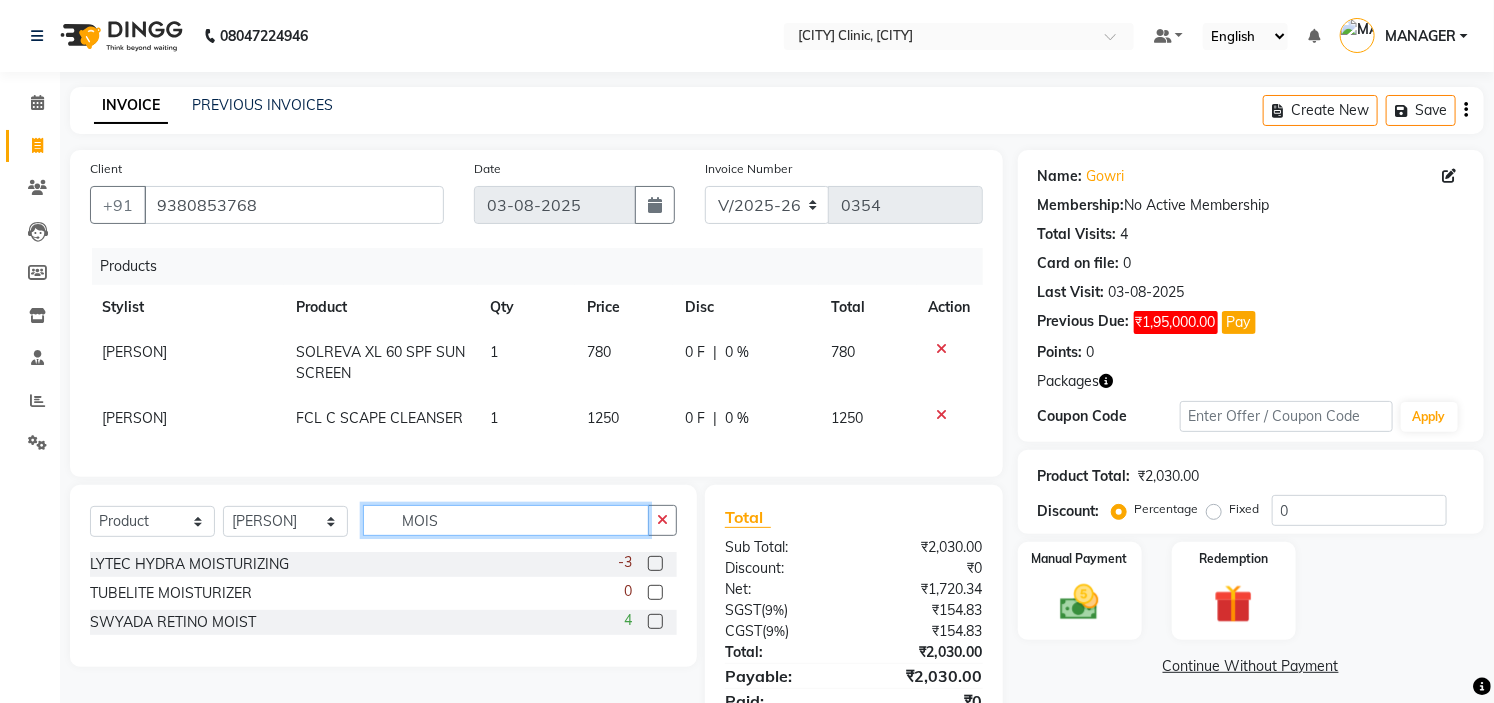 type on "MOIS" 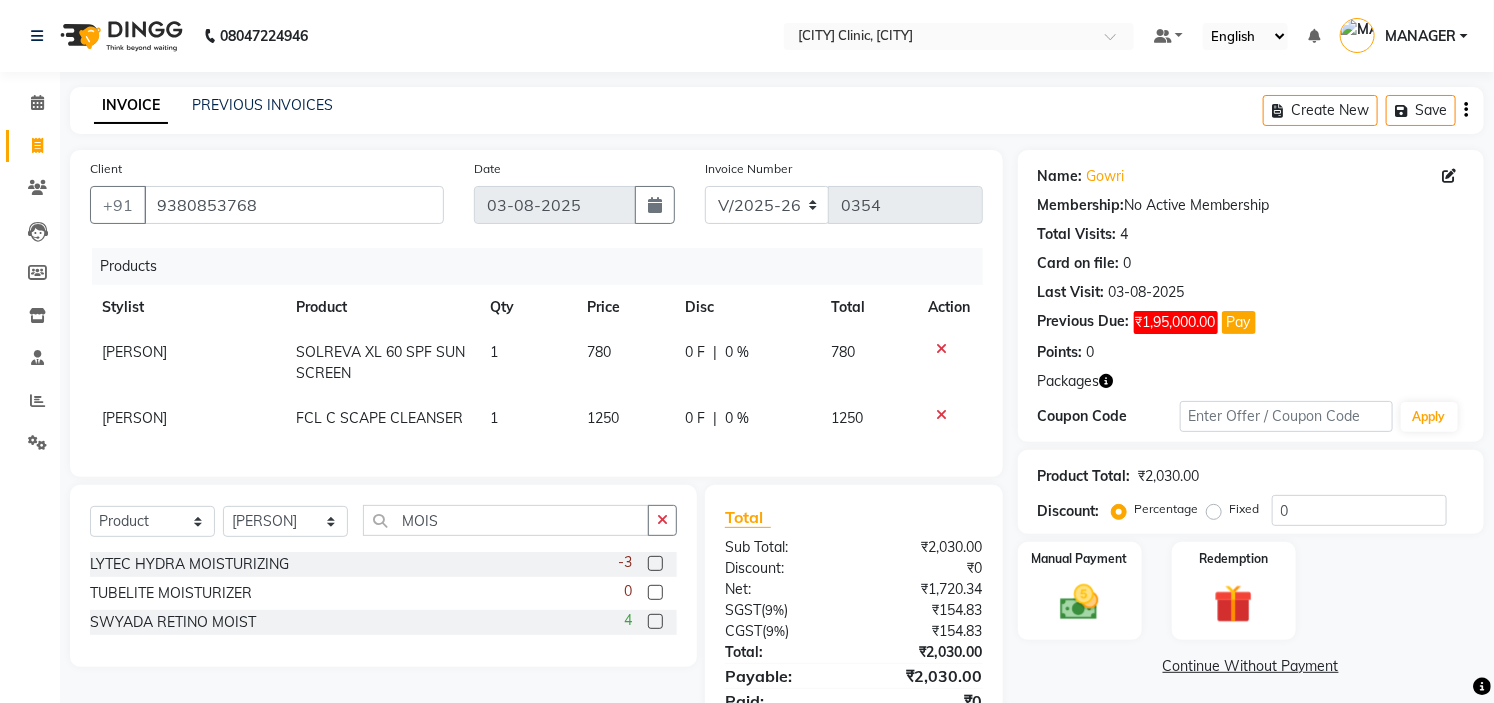 click 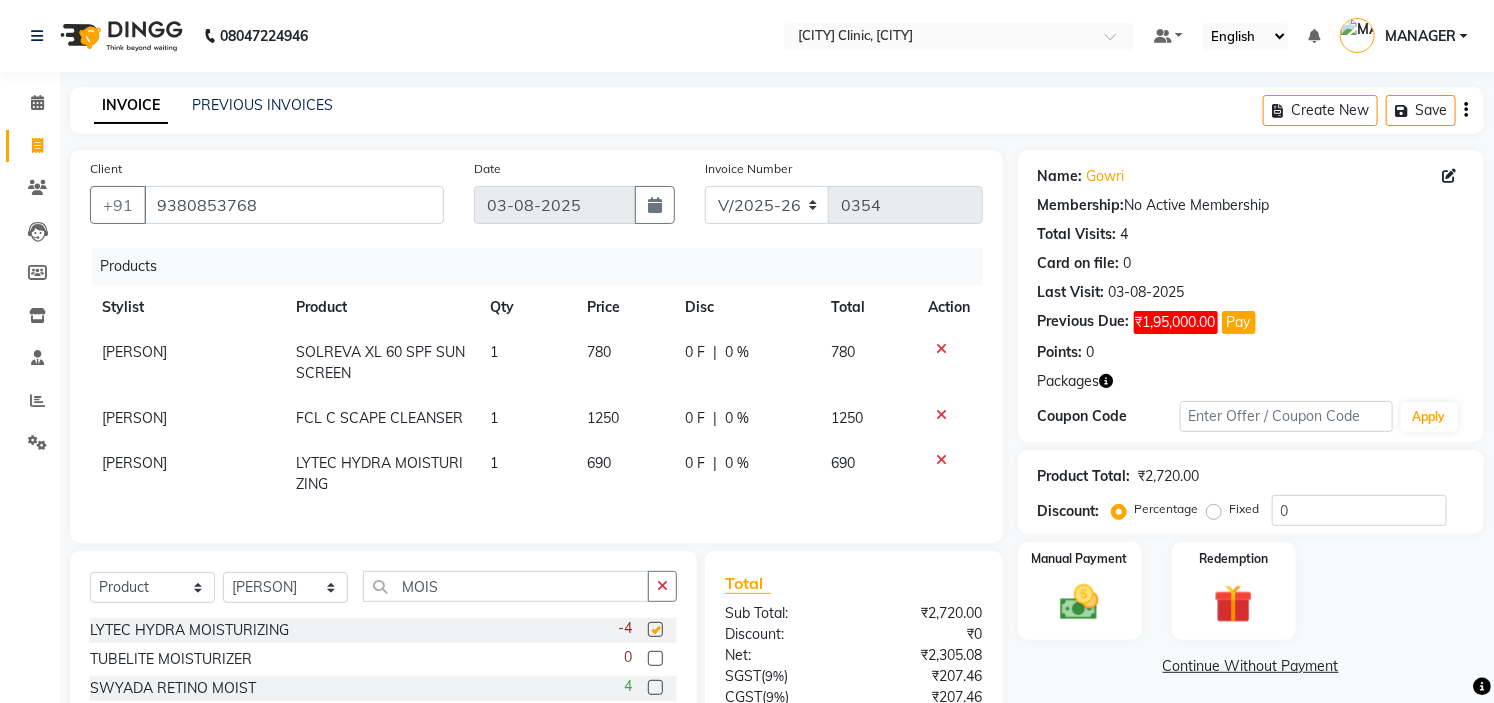 checkbox on "false" 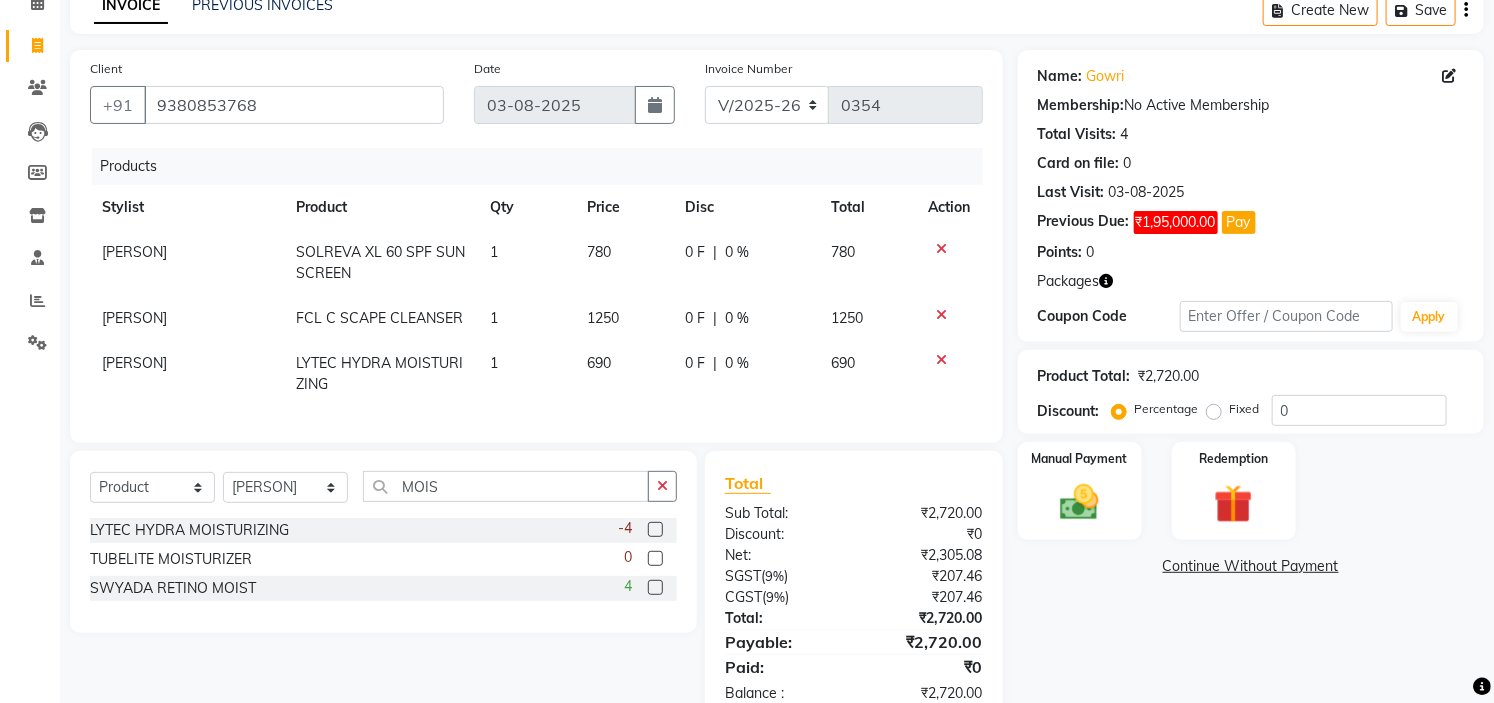 scroll, scrollTop: 167, scrollLeft: 0, axis: vertical 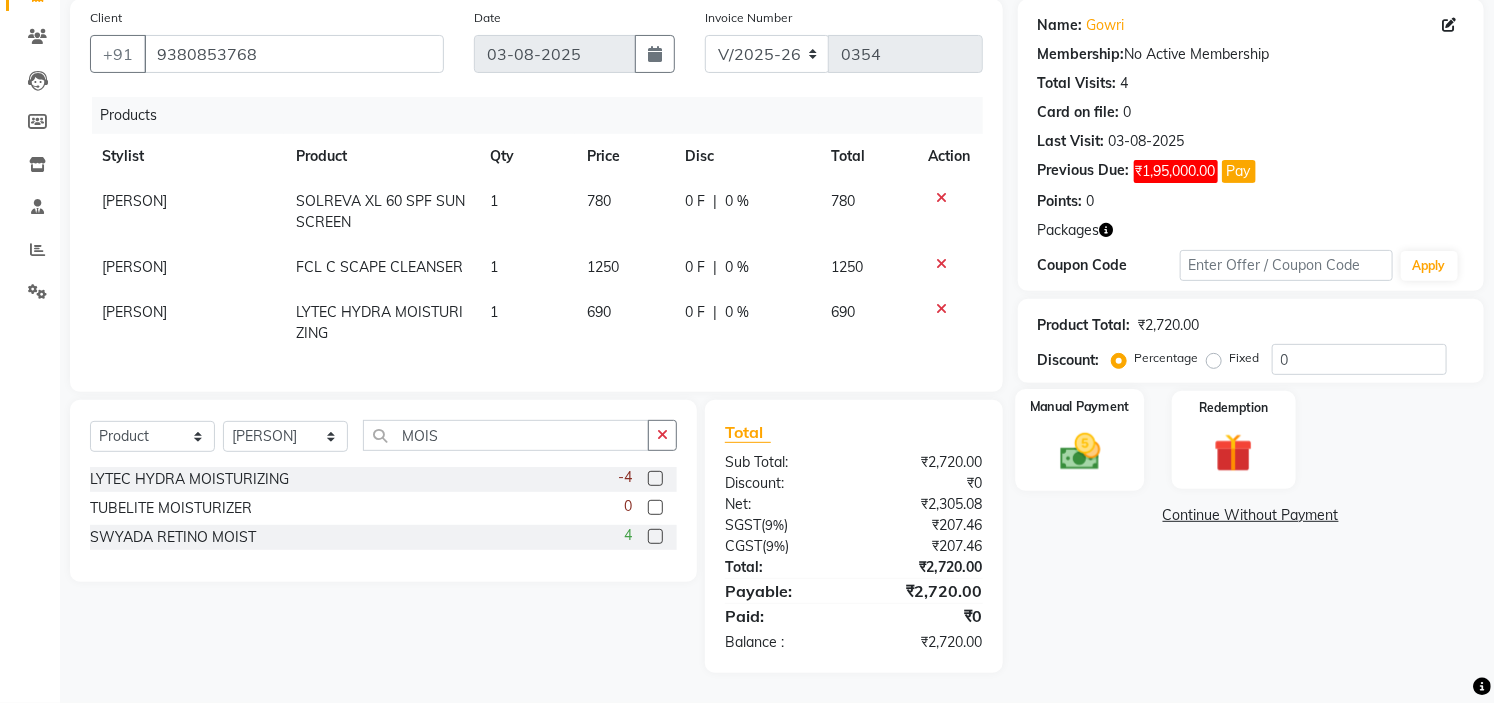 click 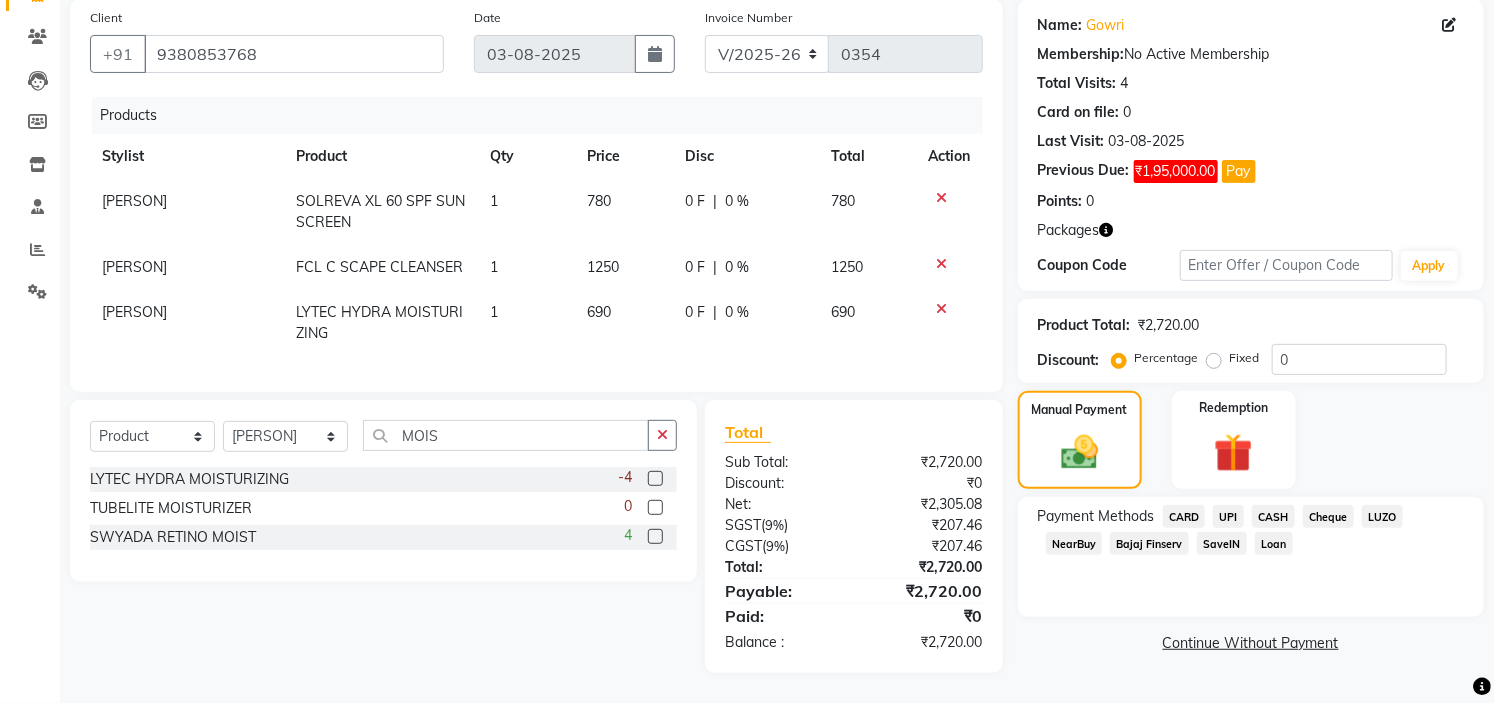 click on "UPI" 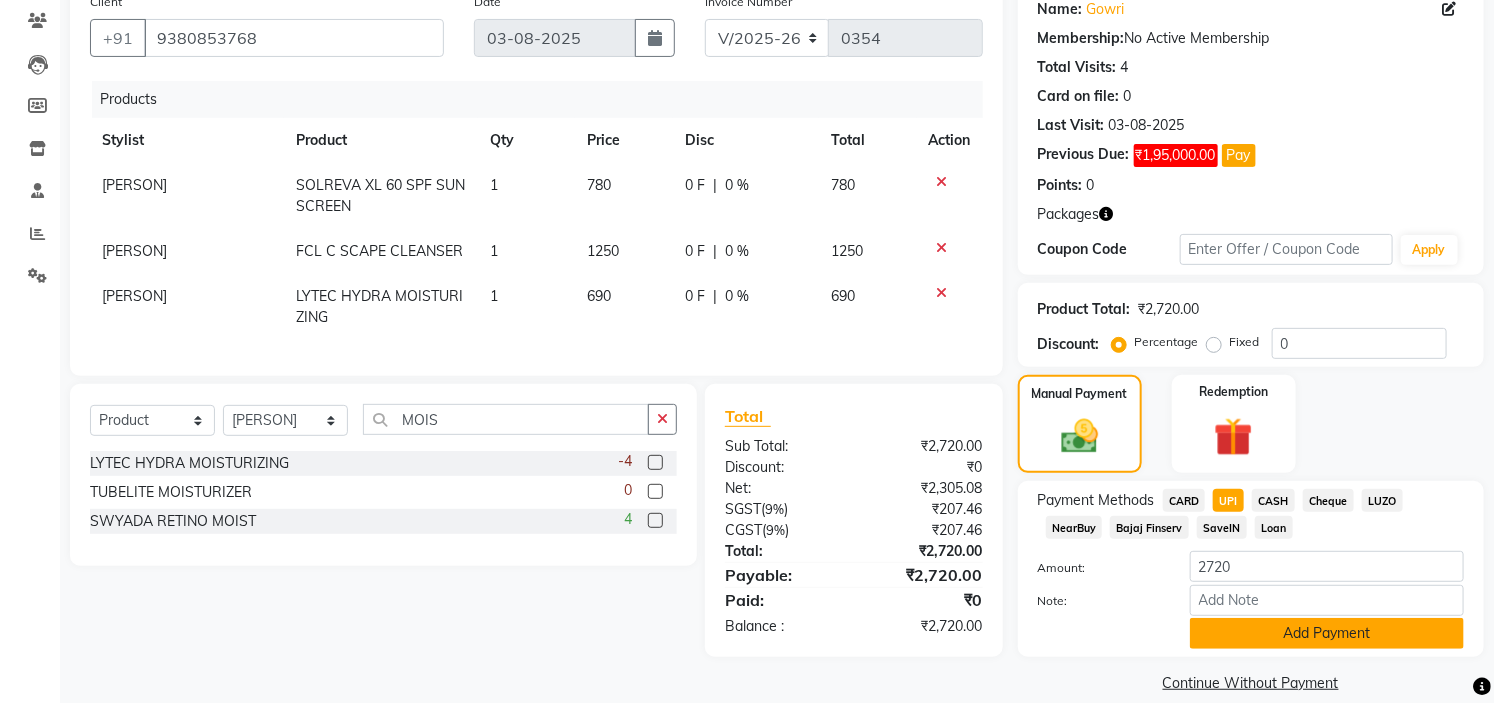 click on "Add Payment" 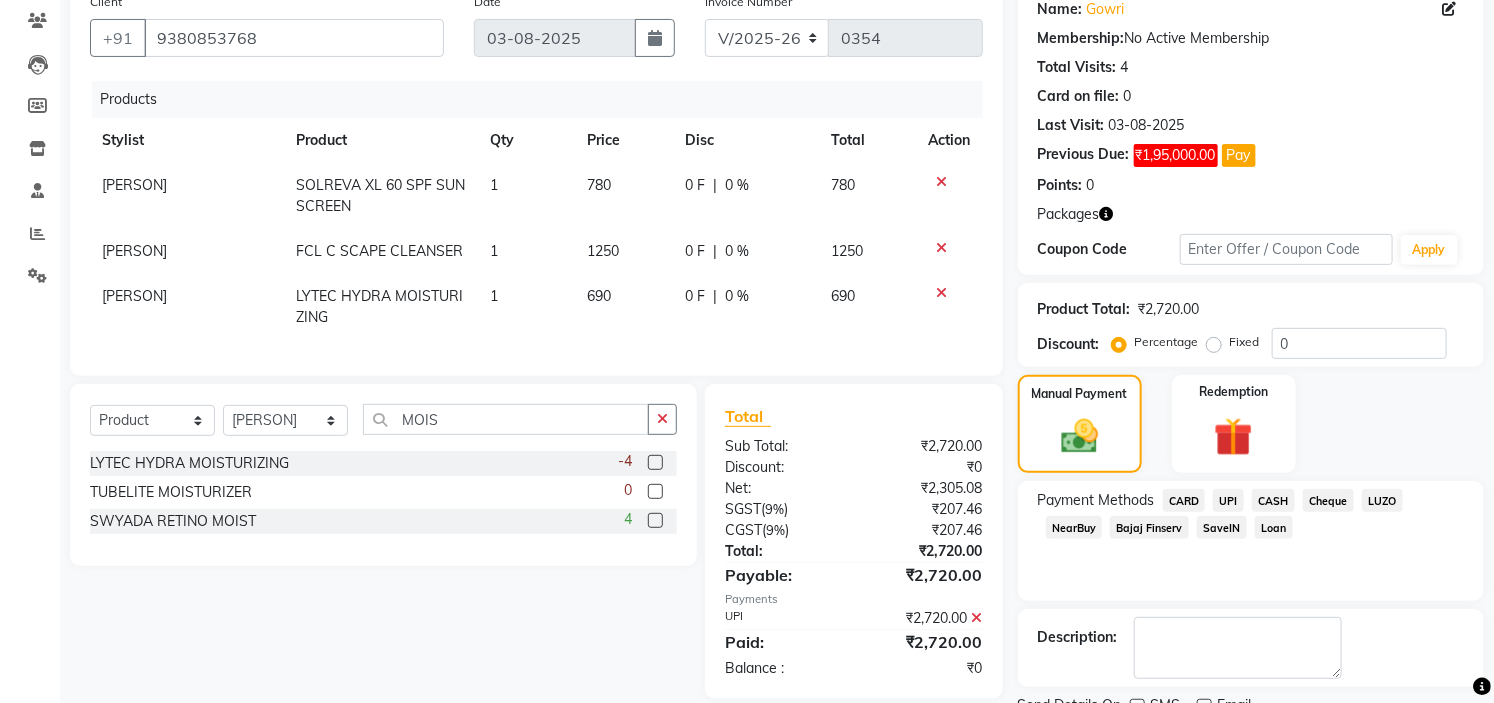 scroll, scrollTop: 248, scrollLeft: 0, axis: vertical 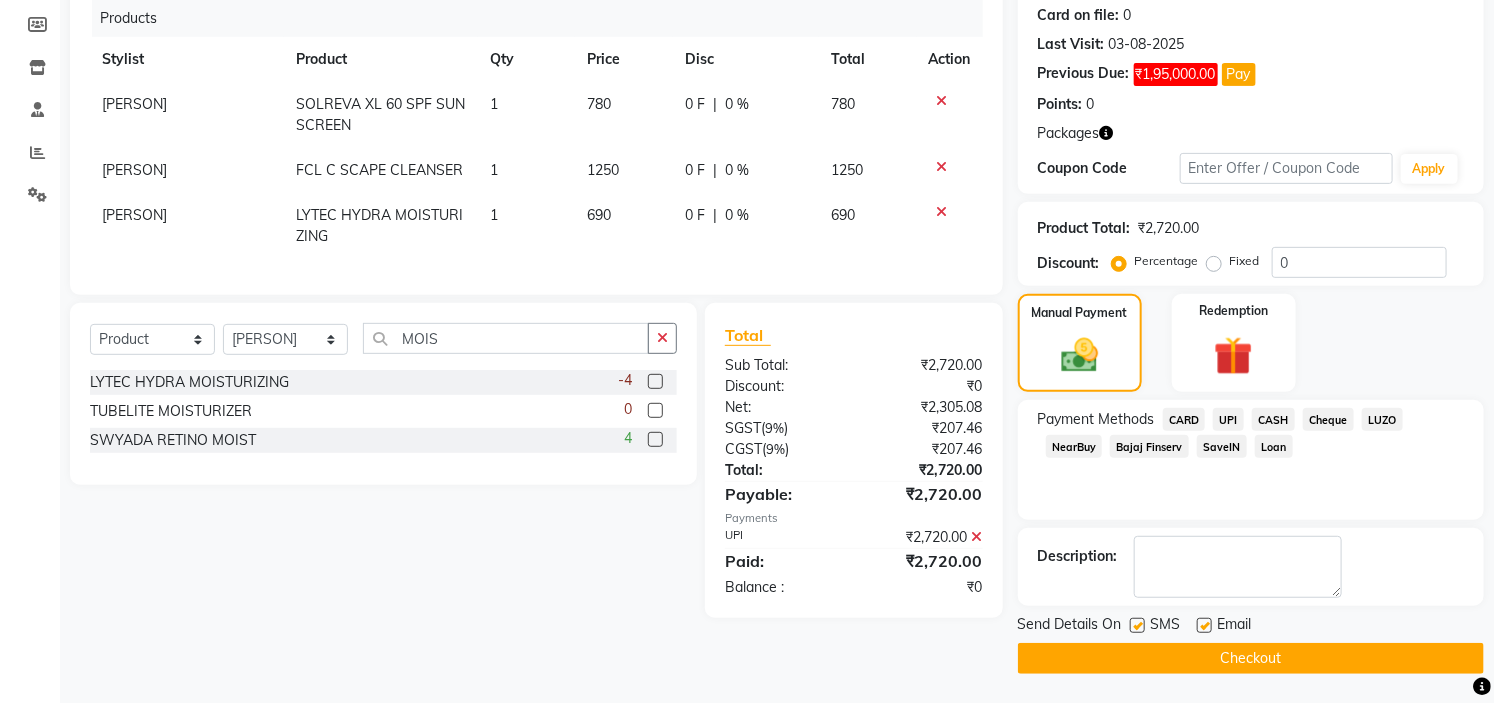 click on "Checkout" 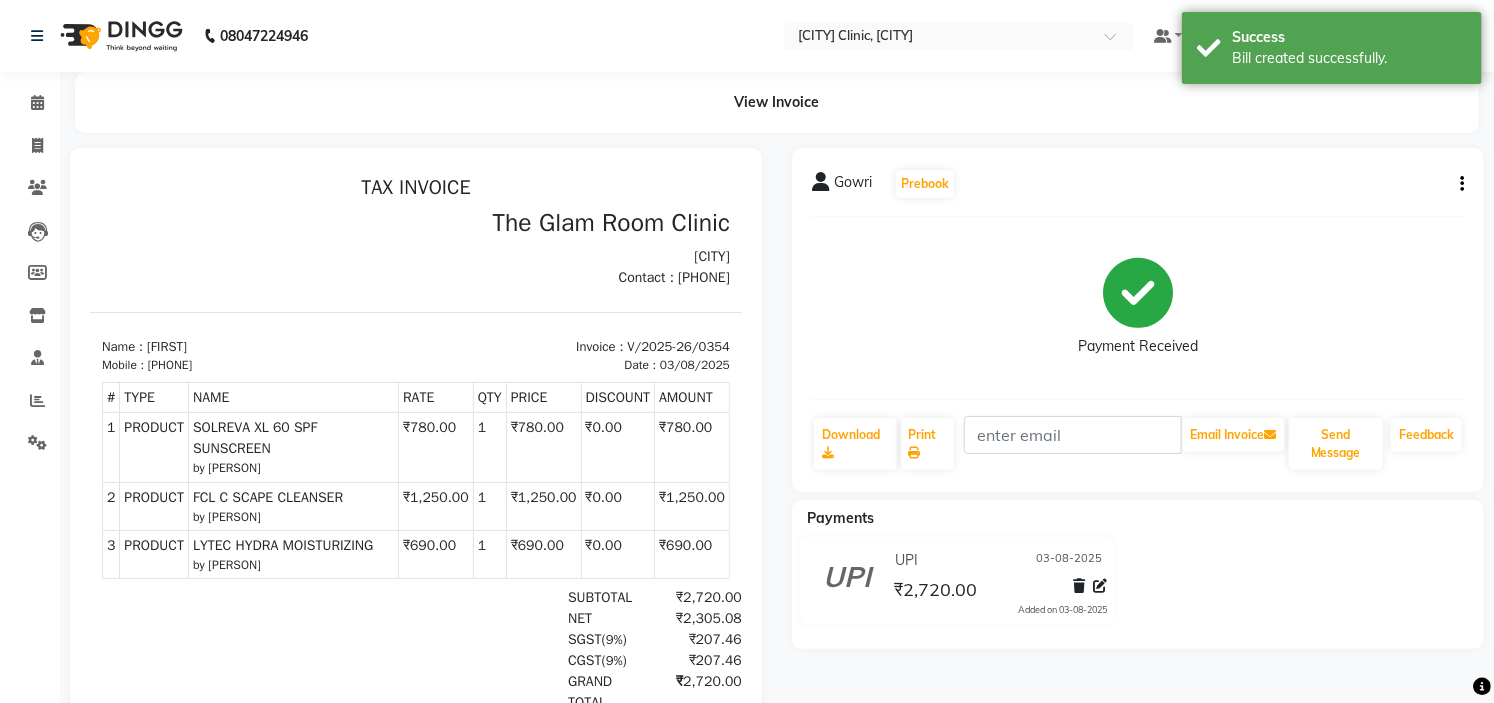 scroll, scrollTop: 0, scrollLeft: 0, axis: both 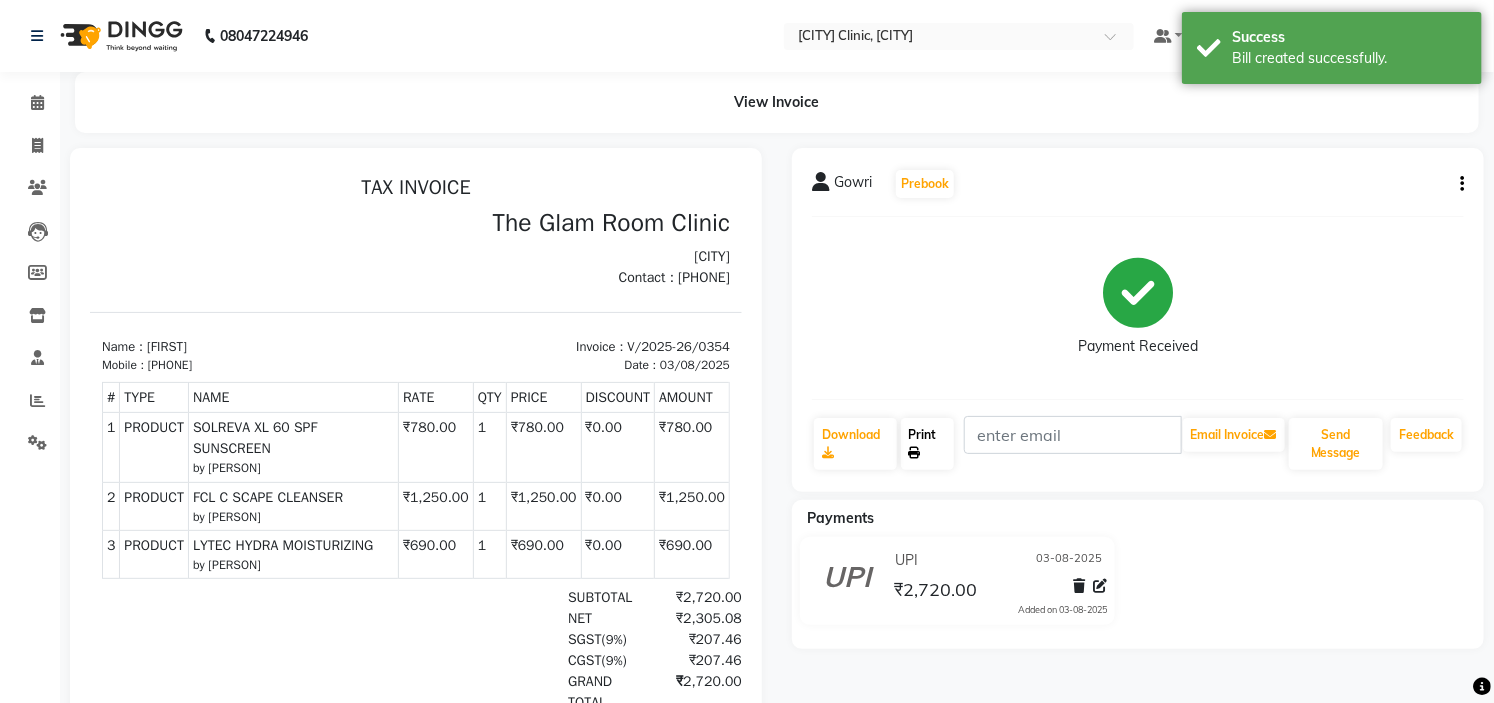 click on "Print" 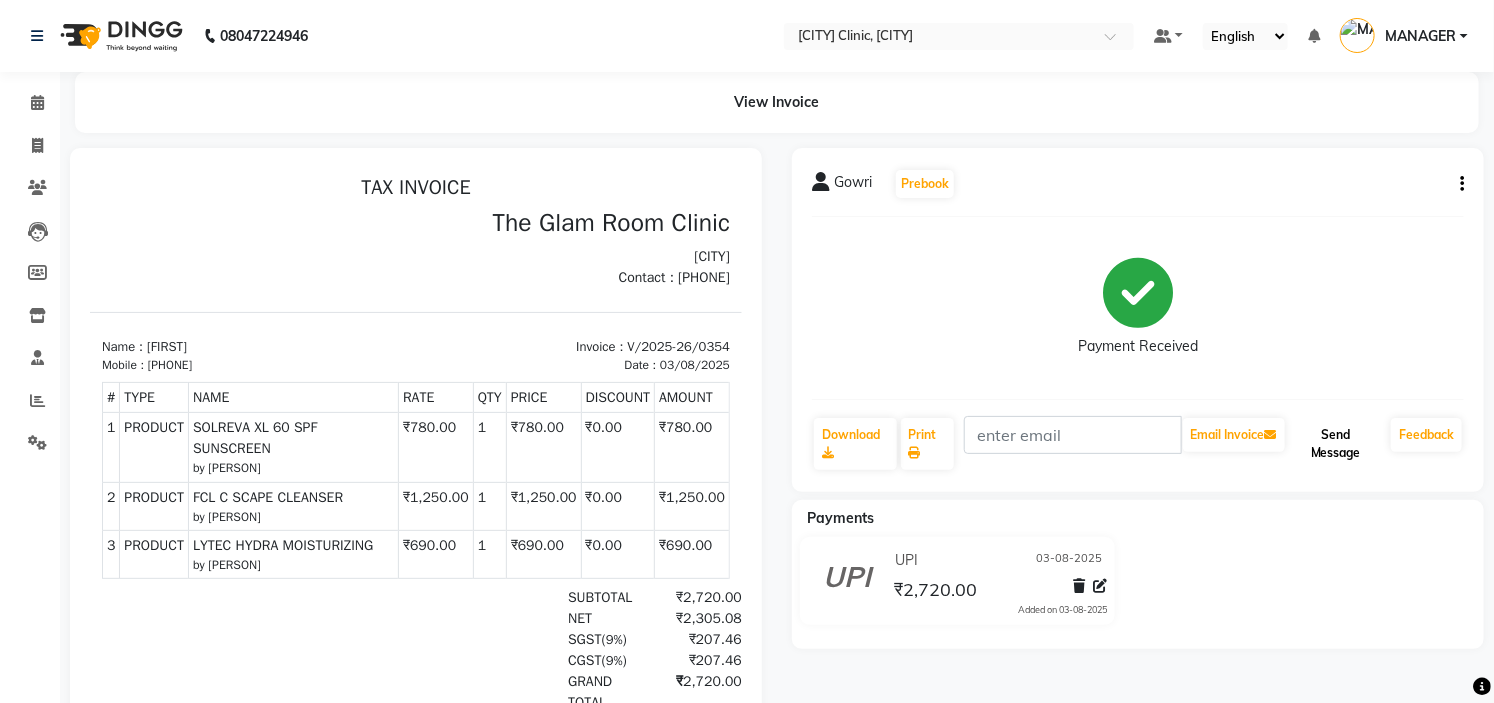 click on "Send Message" 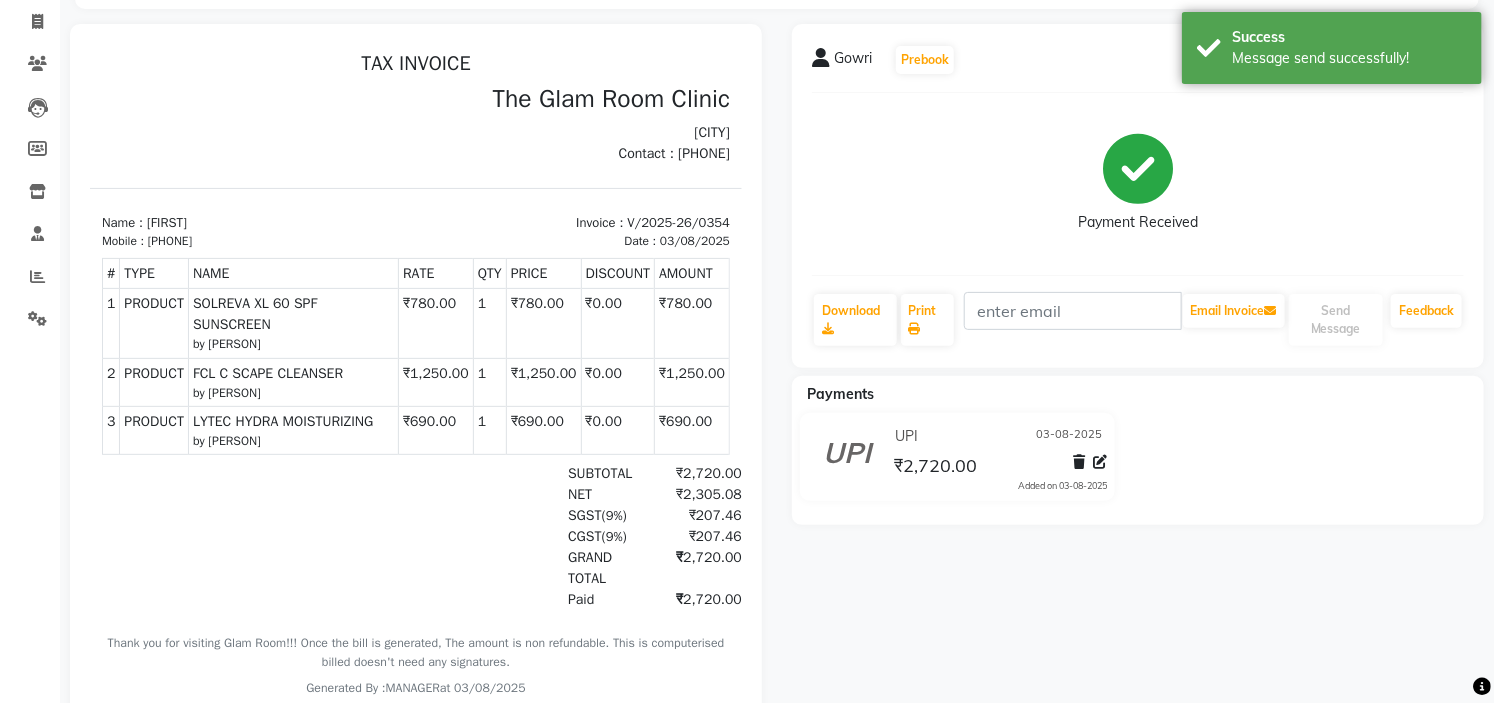 scroll, scrollTop: 203, scrollLeft: 0, axis: vertical 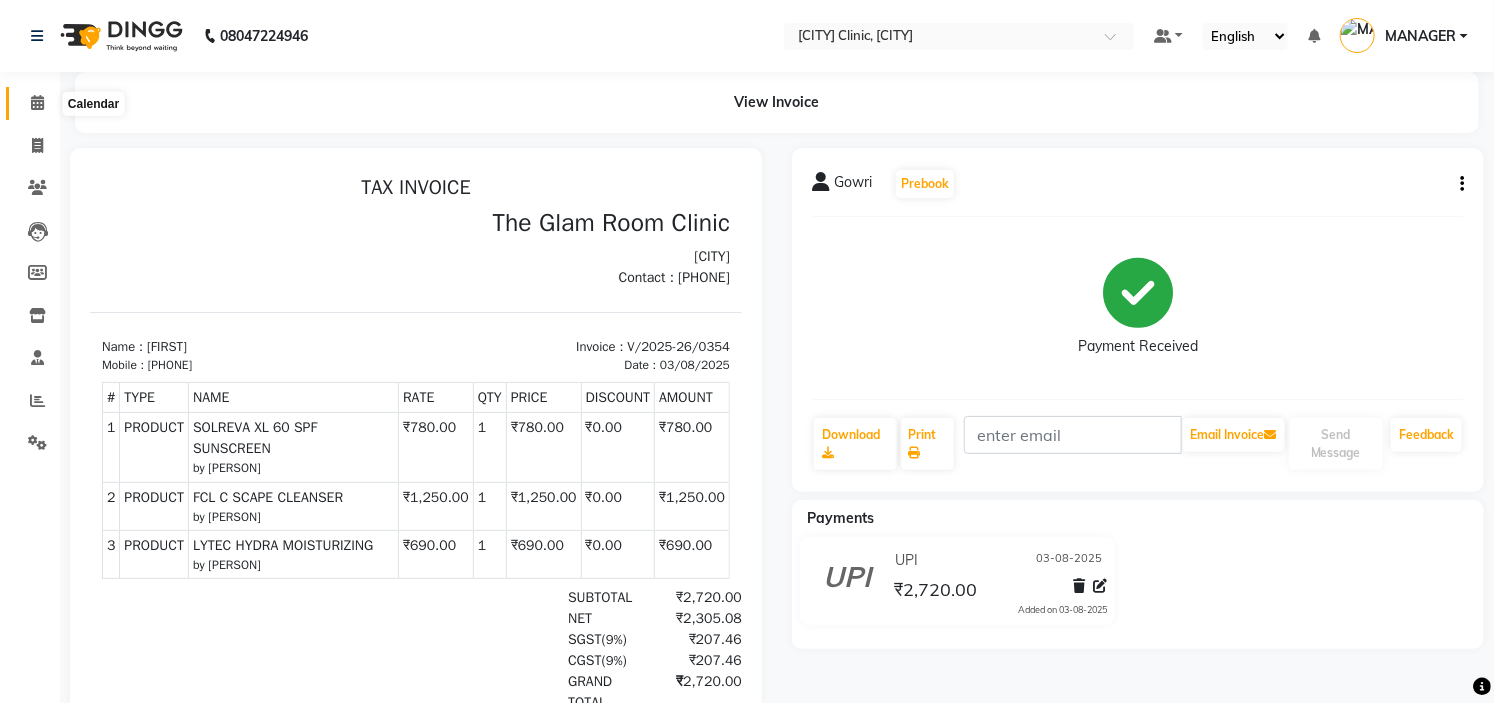 click 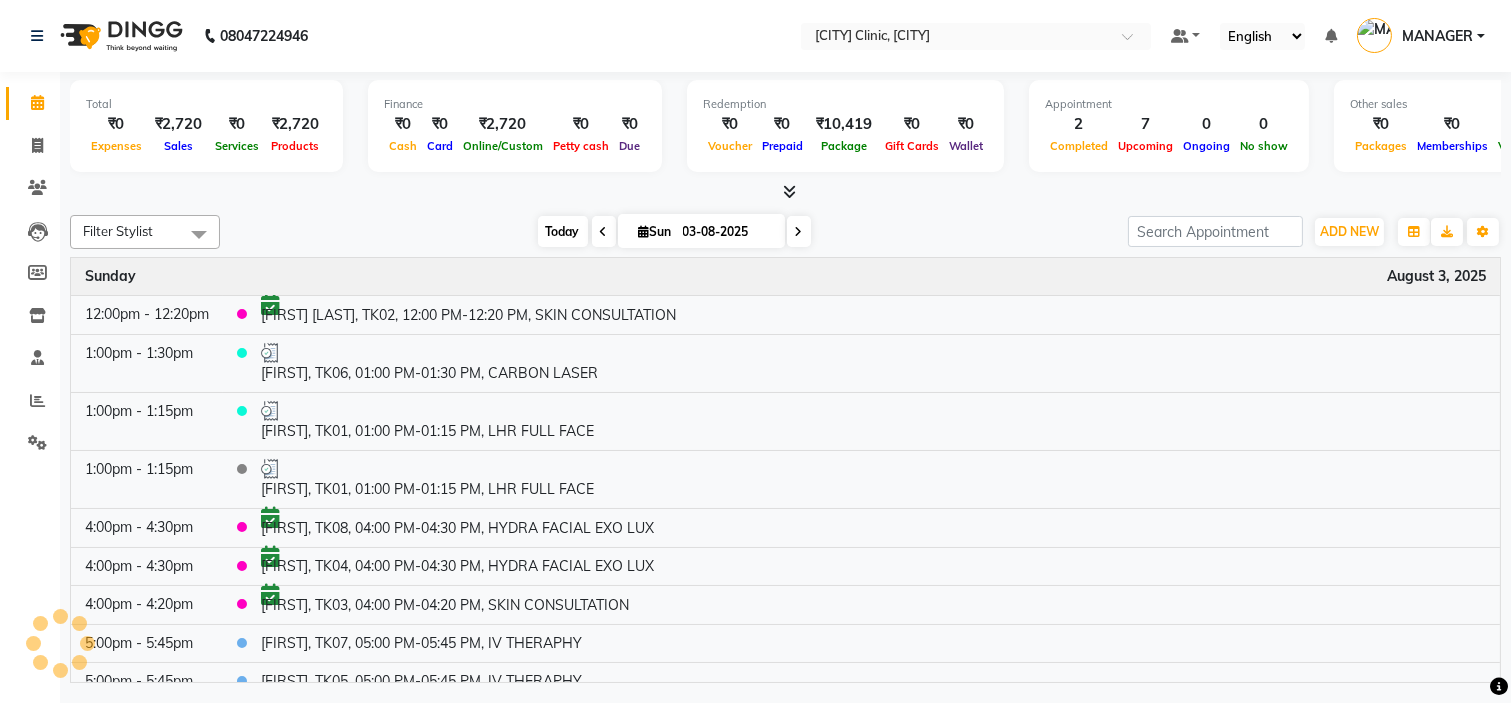 click on "Today" at bounding box center [563, 231] 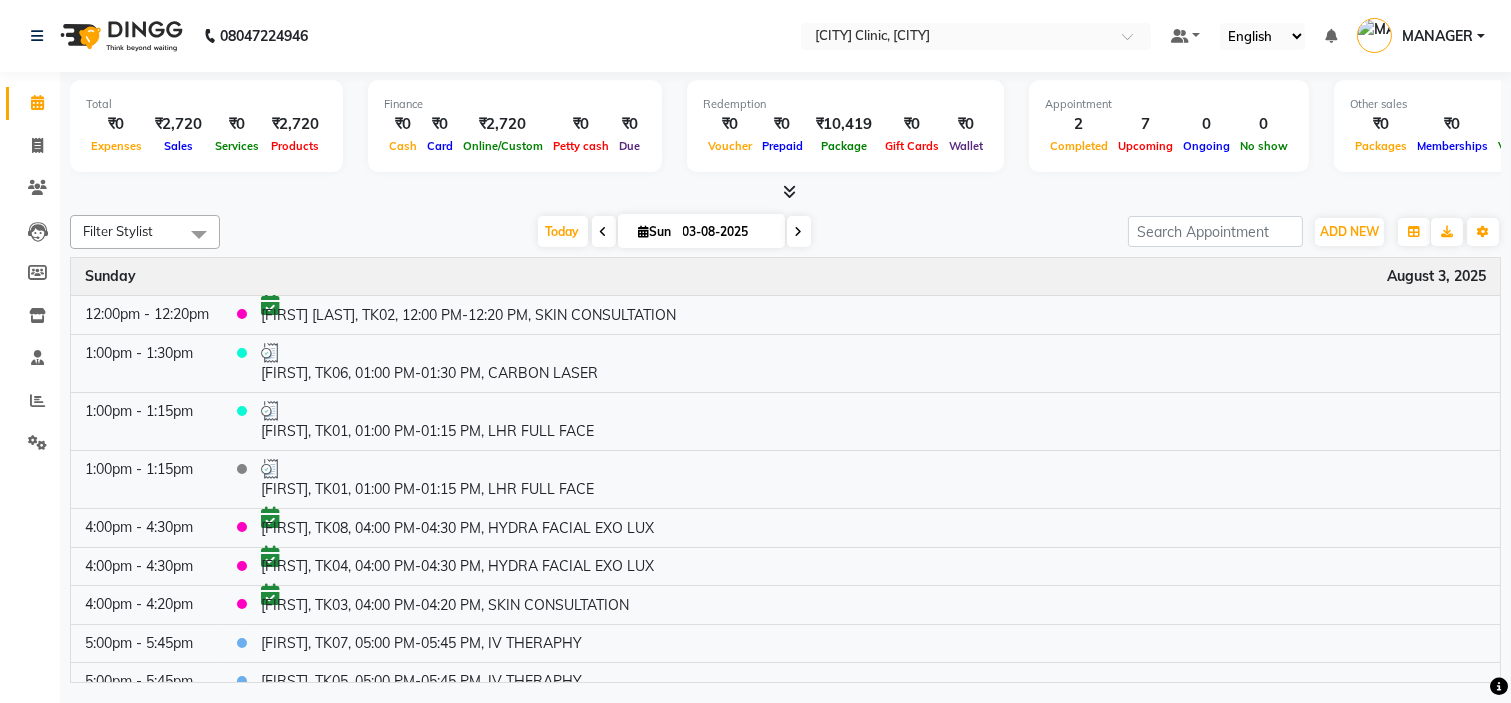 click on "Today  Sun 03-08-2025" at bounding box center (674, 232) 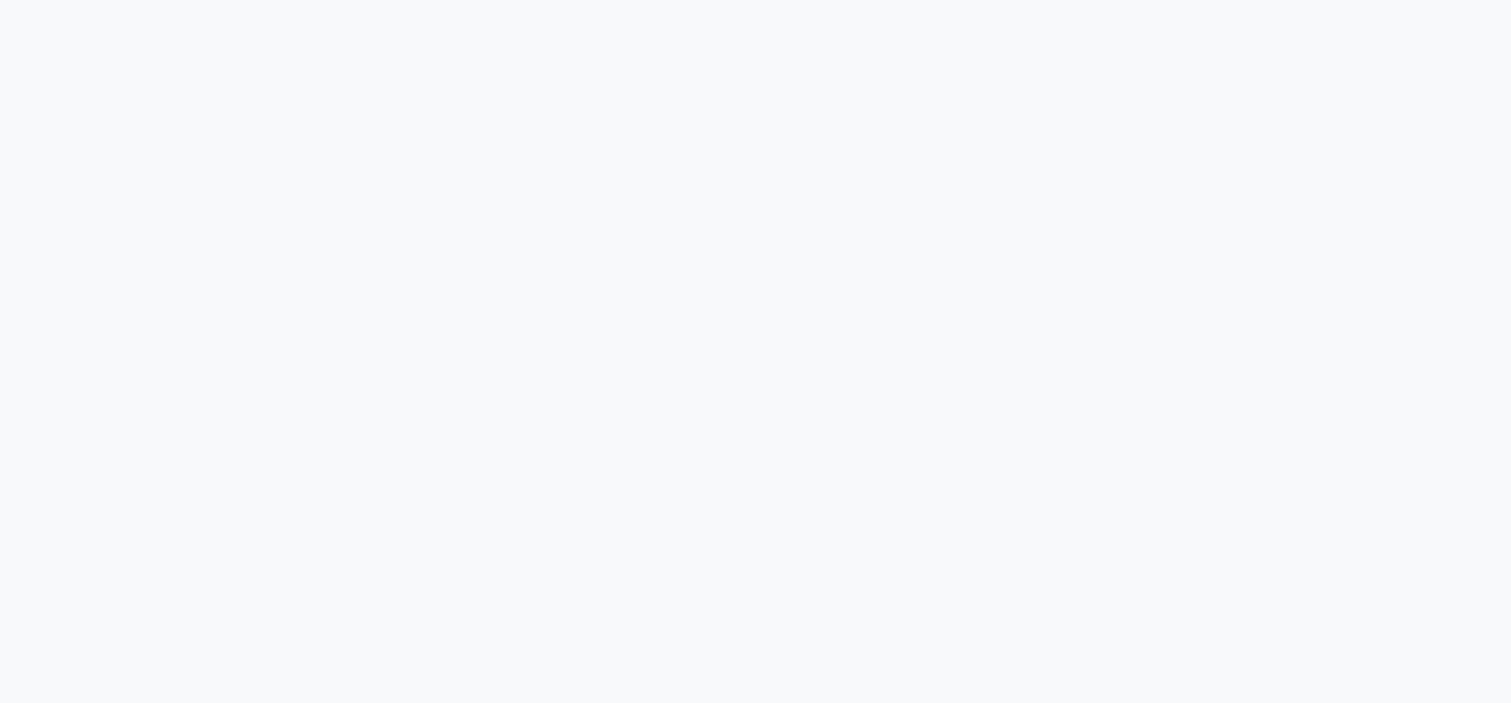scroll, scrollTop: 0, scrollLeft: 0, axis: both 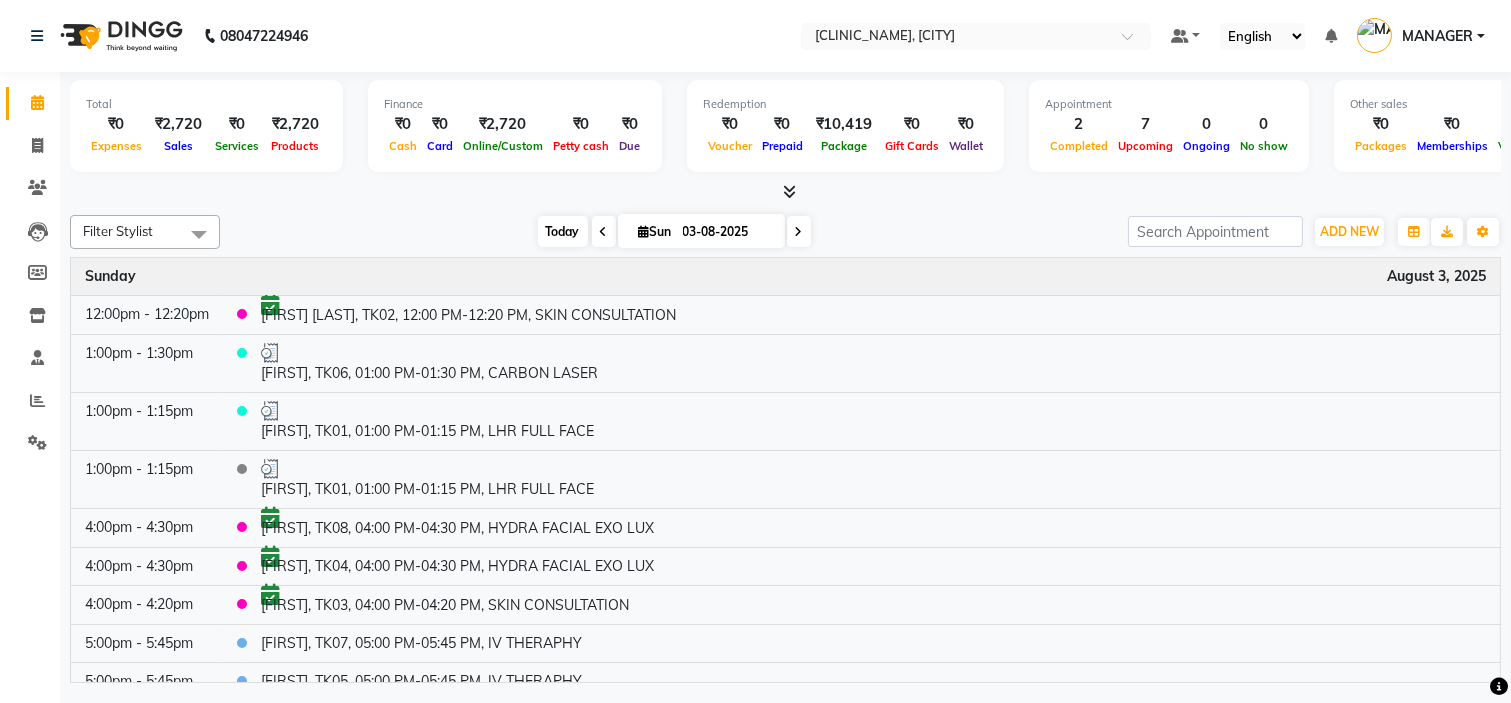 click on "Today" at bounding box center [563, 231] 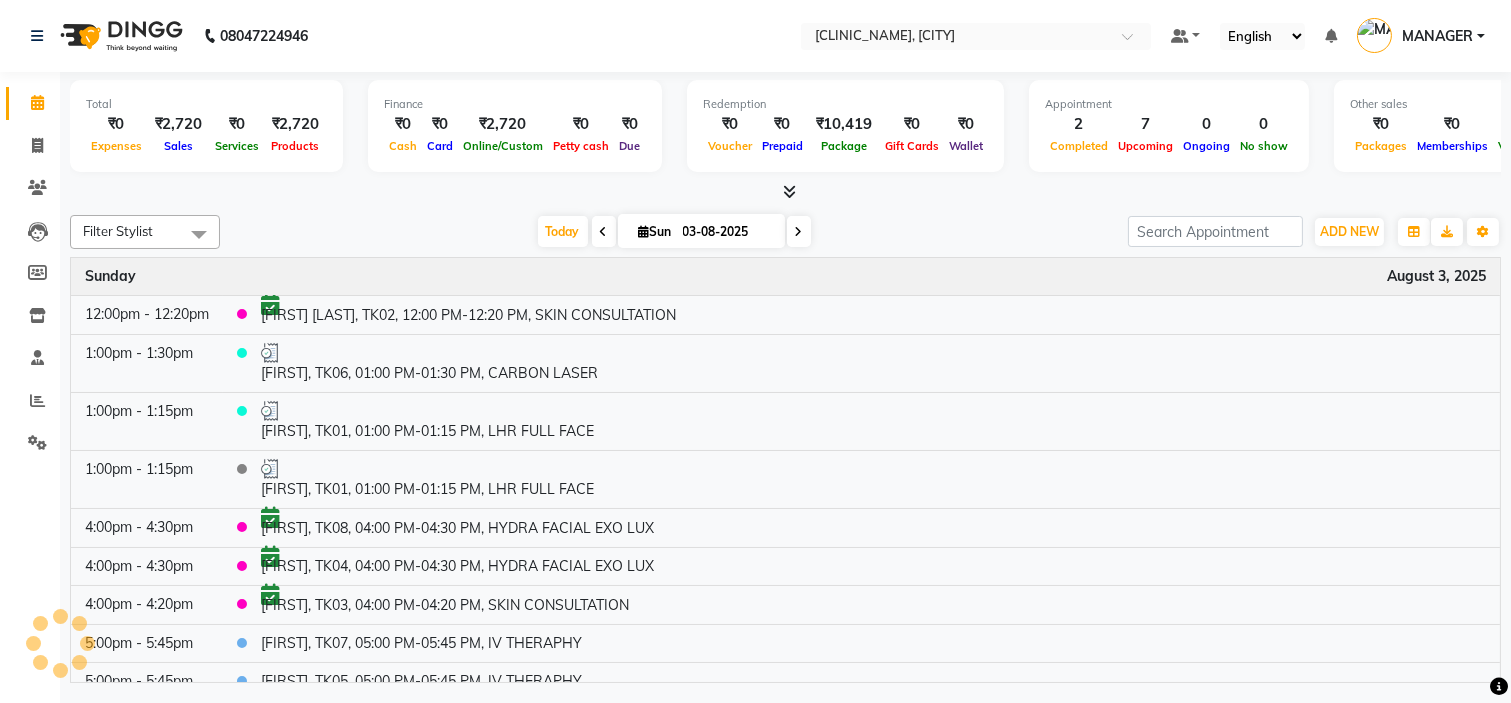 click on "Today  Sun 03-08-2025" at bounding box center [674, 232] 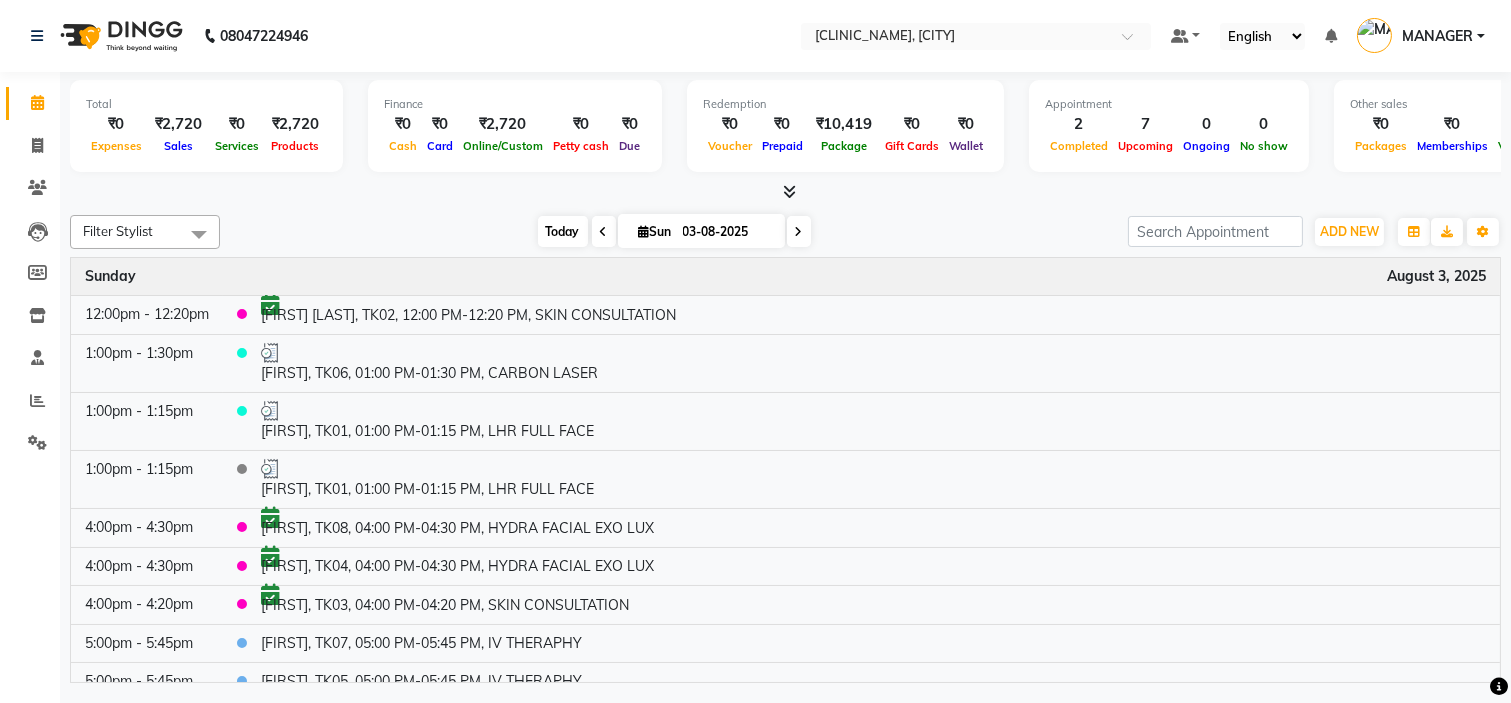click on "Today" at bounding box center [563, 231] 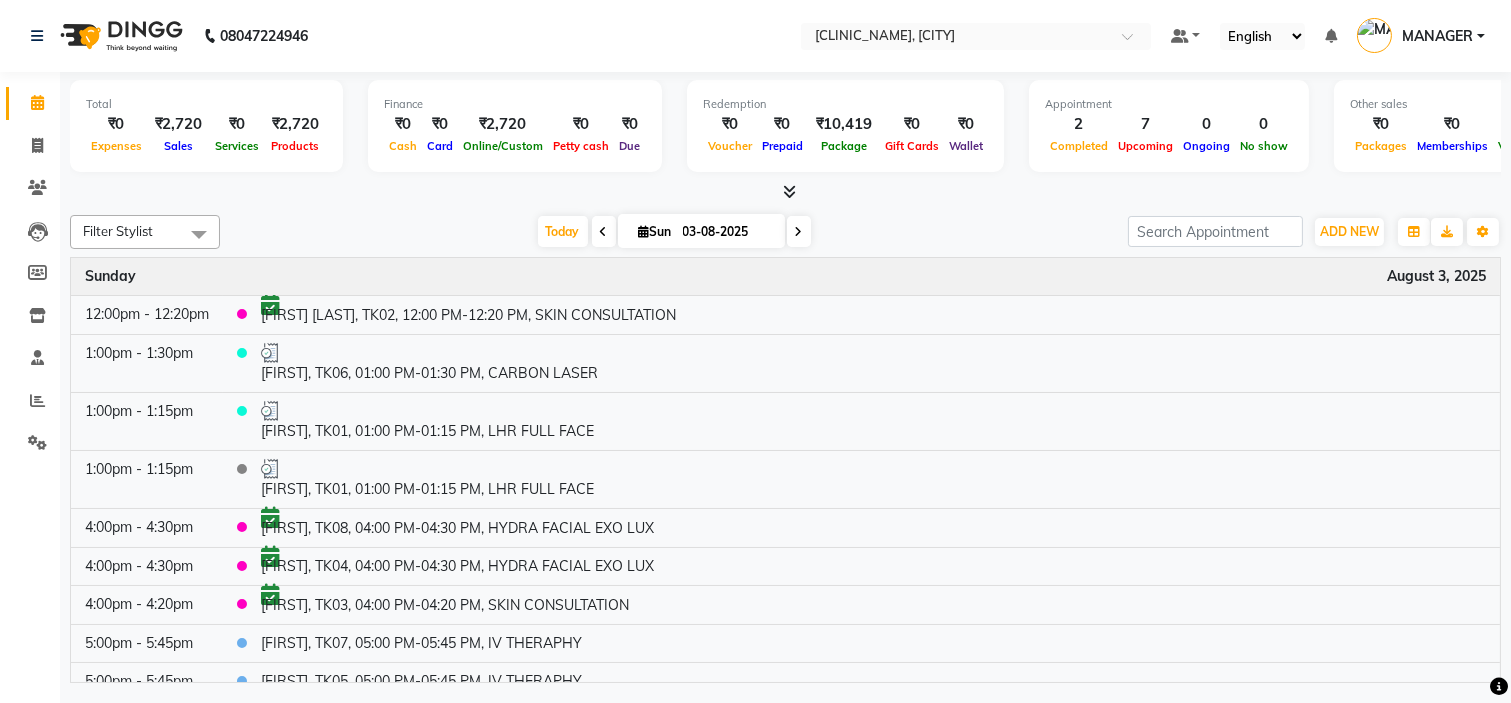 scroll, scrollTop: 44, scrollLeft: 0, axis: vertical 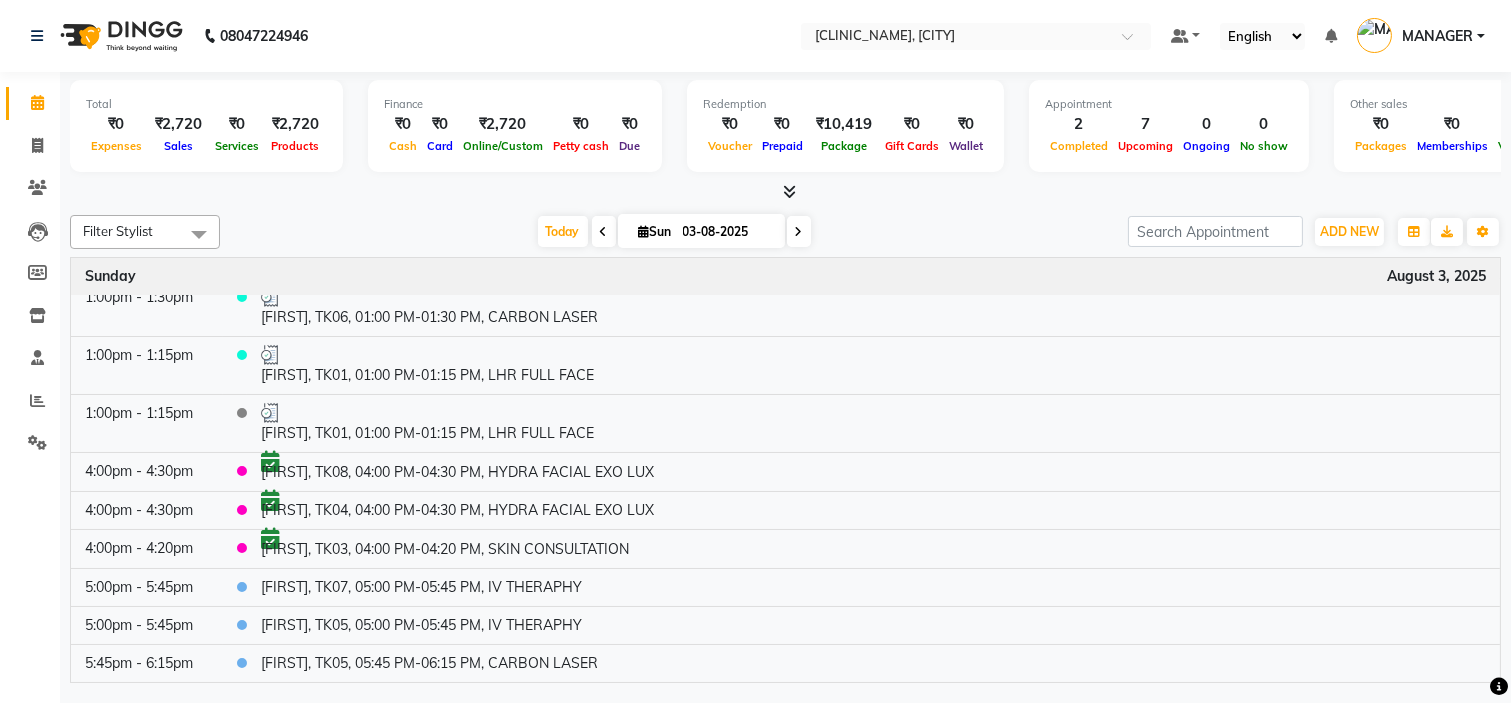 click at bounding box center [785, 192] 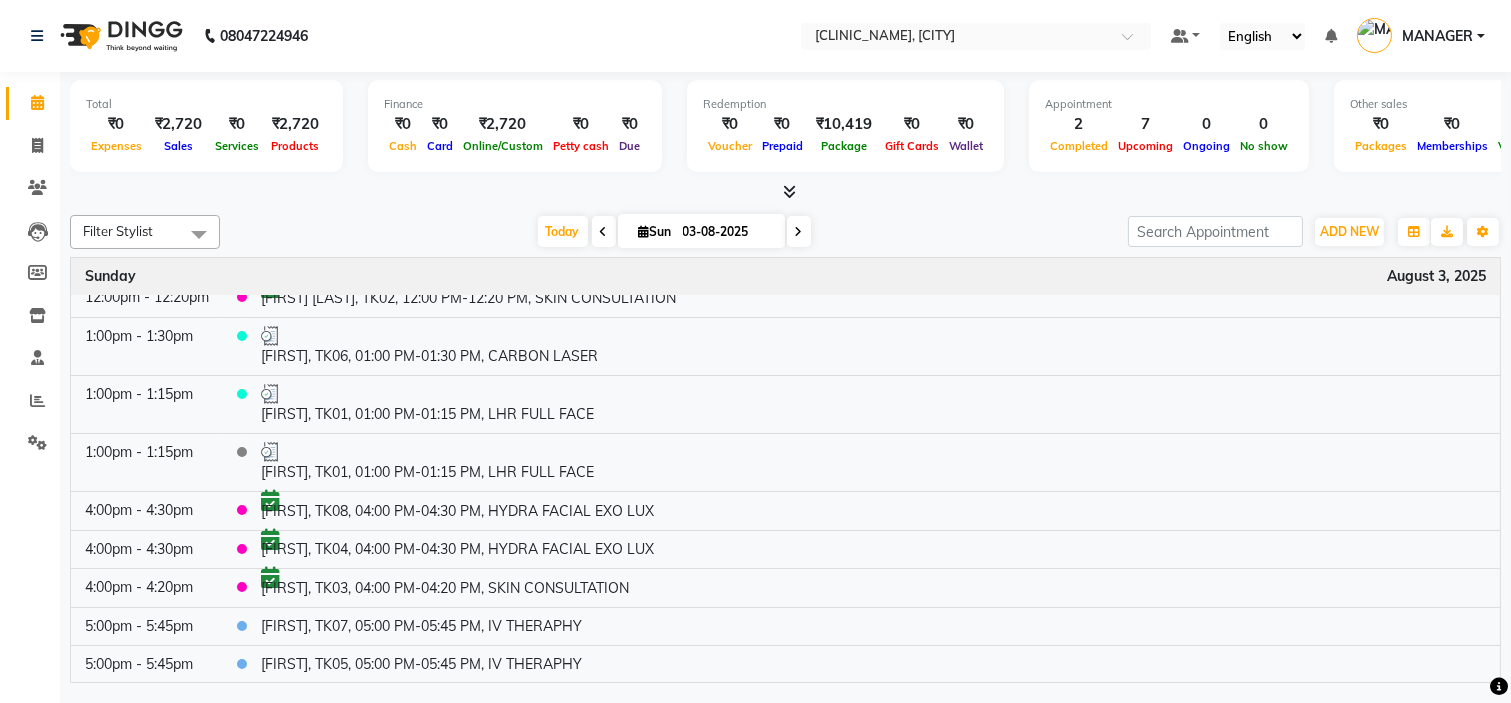scroll, scrollTop: 0, scrollLeft: 0, axis: both 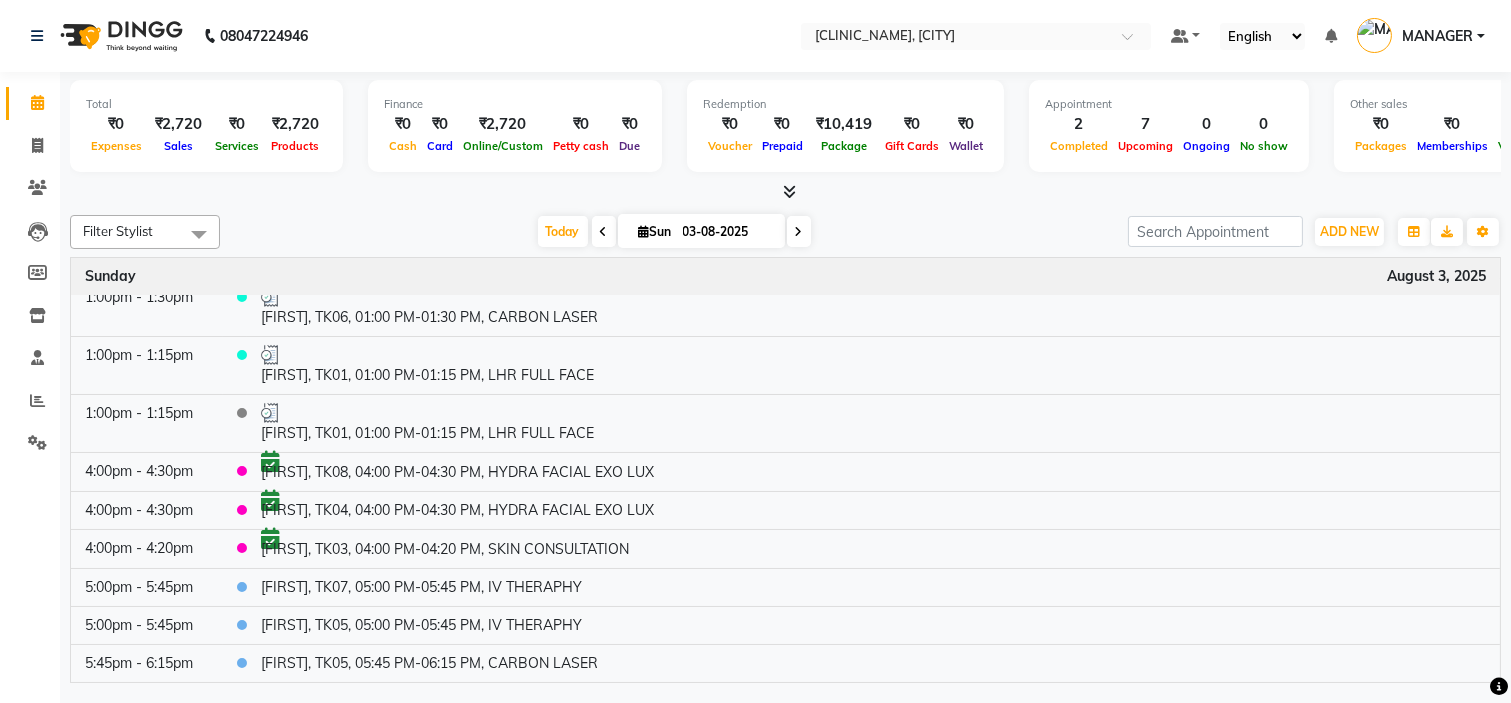 click on "Filter Stylist Select All Ankita Arti Ashwini Dr.Apurva Lakshmi MANAGER Ruhi Samrin Shangnimwon Sumaiya Today  Sun 03-08-2025 Toggle Dropdown Add Appointment Add Invoice Add Expense Add Attendance Add Client Add Transaction Toggle Dropdown Add Appointment Add Invoice Add Expense Add Attendance Add Client ADD NEW Toggle Dropdown Add Appointment Add Invoice Add Expense Add Attendance Add Client Add Transaction Filter Stylist Select All Ankita Arti Ashwini Dr.Apurva Lakshmi MANAGER Ruhi Samrin Shangnimwon Sumaiya Group By  Staff View   Room View  View as Vertical  Vertical - Week View  Horizontal  Horizontal - Week View  List  Toggle Dropdown Calendar Settings Manage Tags   Arrange Stylists   Reset Stylists  Full Screen  Show Available Stylist  Appointment Form Zoom 100%" at bounding box center [785, 232] 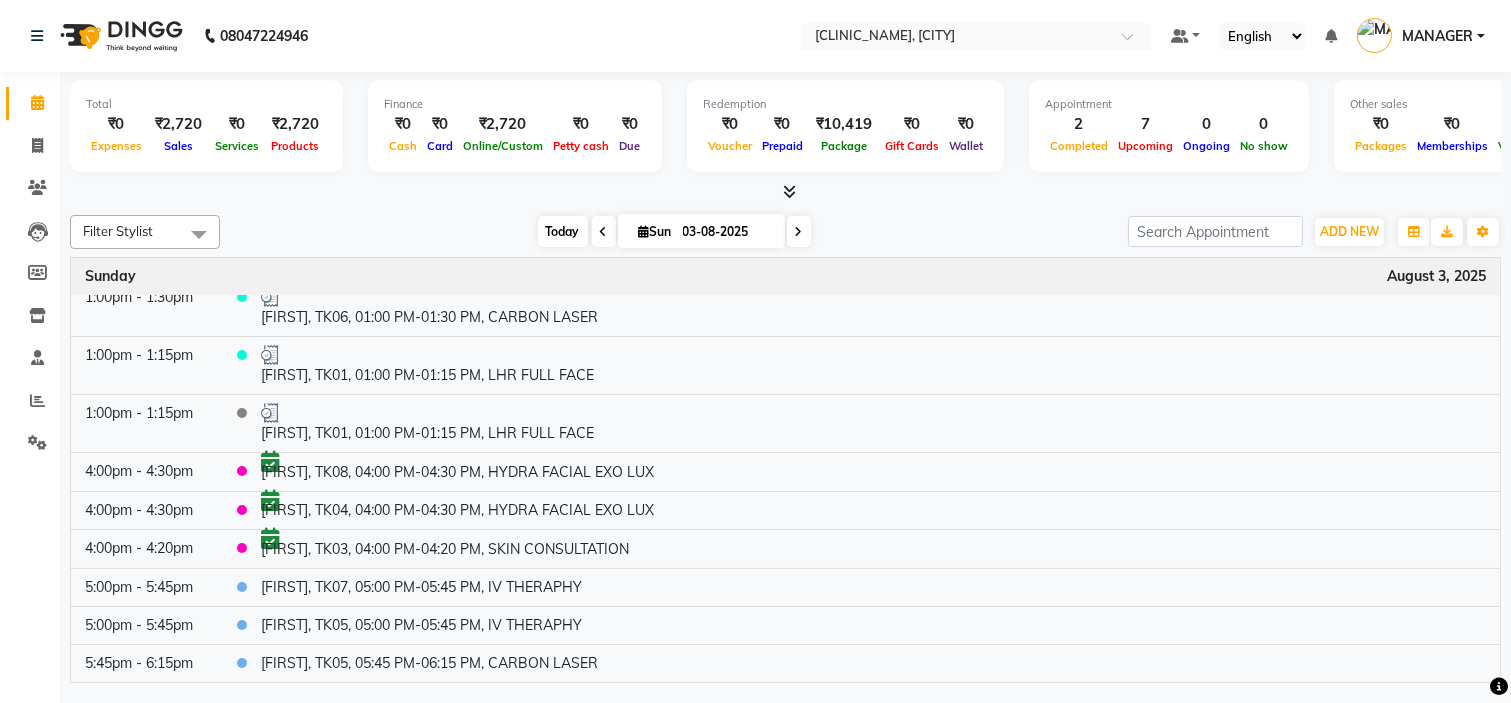 click on "Today" at bounding box center [563, 231] 